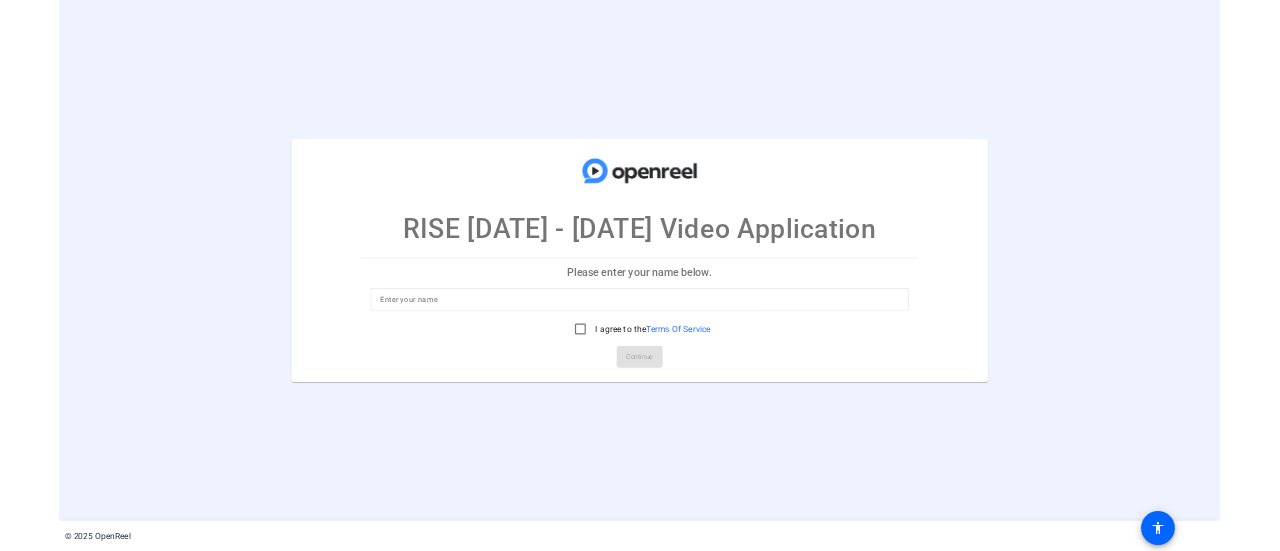 scroll, scrollTop: 0, scrollLeft: 0, axis: both 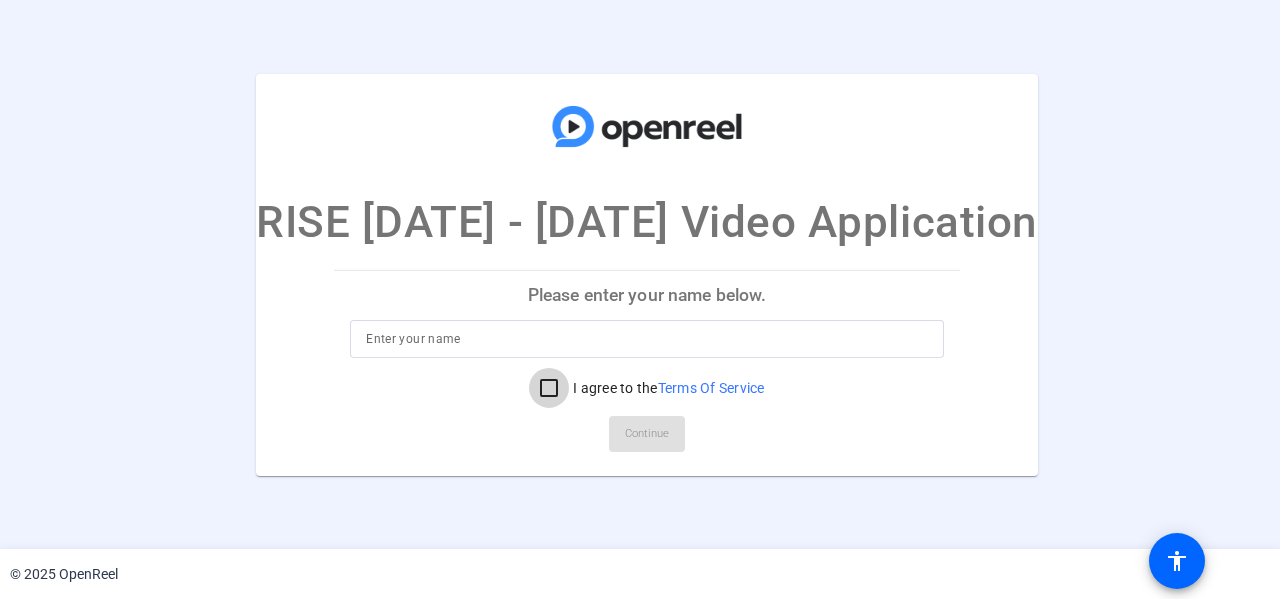 drag, startPoint x: 538, startPoint y: 393, endPoint x: 528, endPoint y: 383, distance: 14.142136 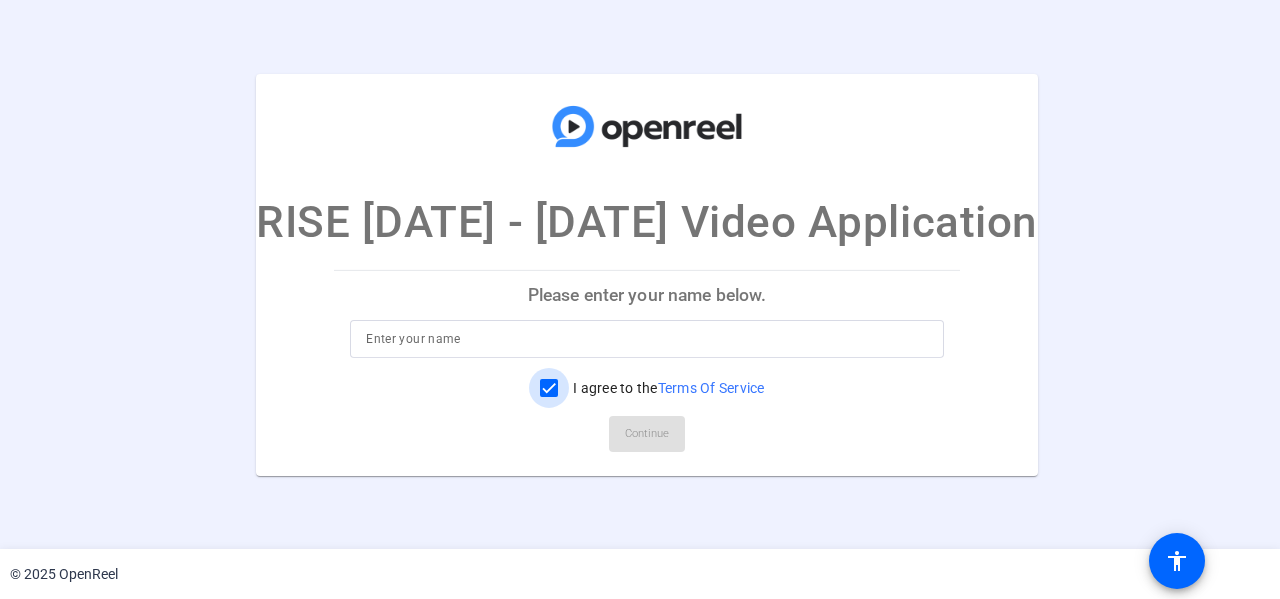 checkbox on "true" 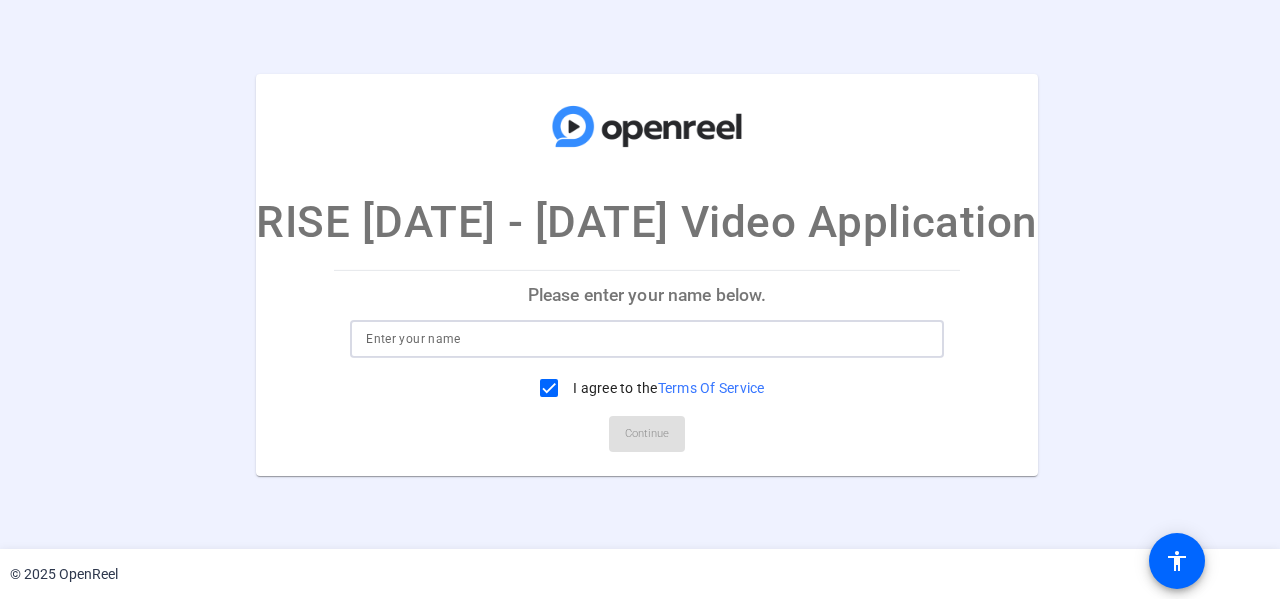 click at bounding box center [647, 339] 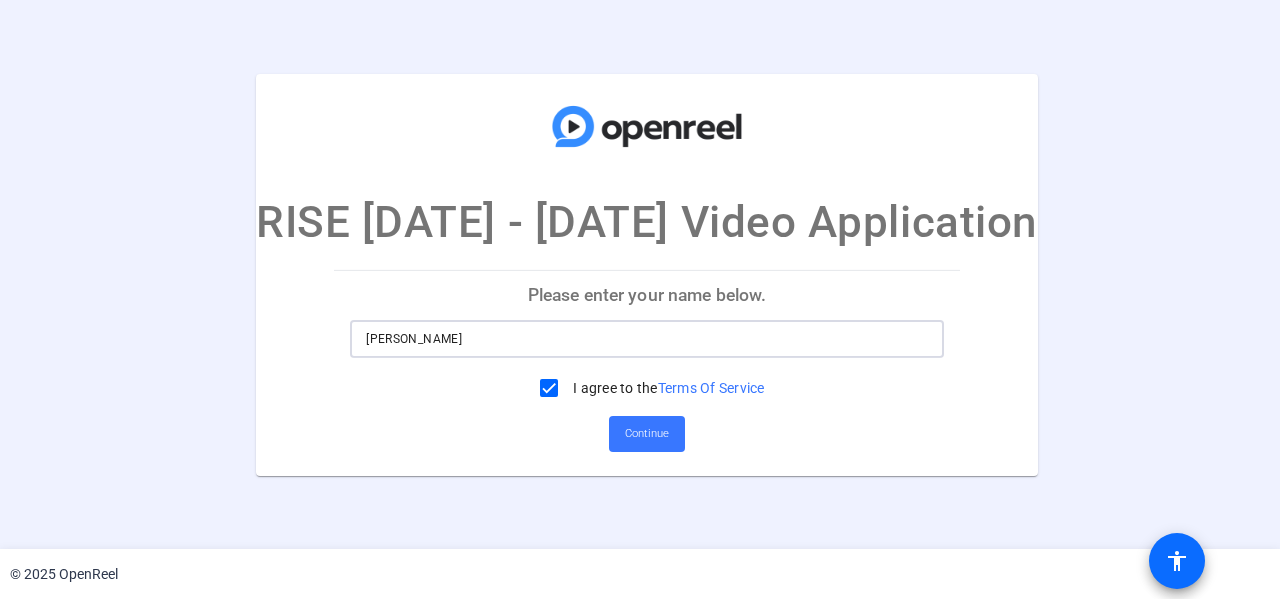type on "[PERSON_NAME]" 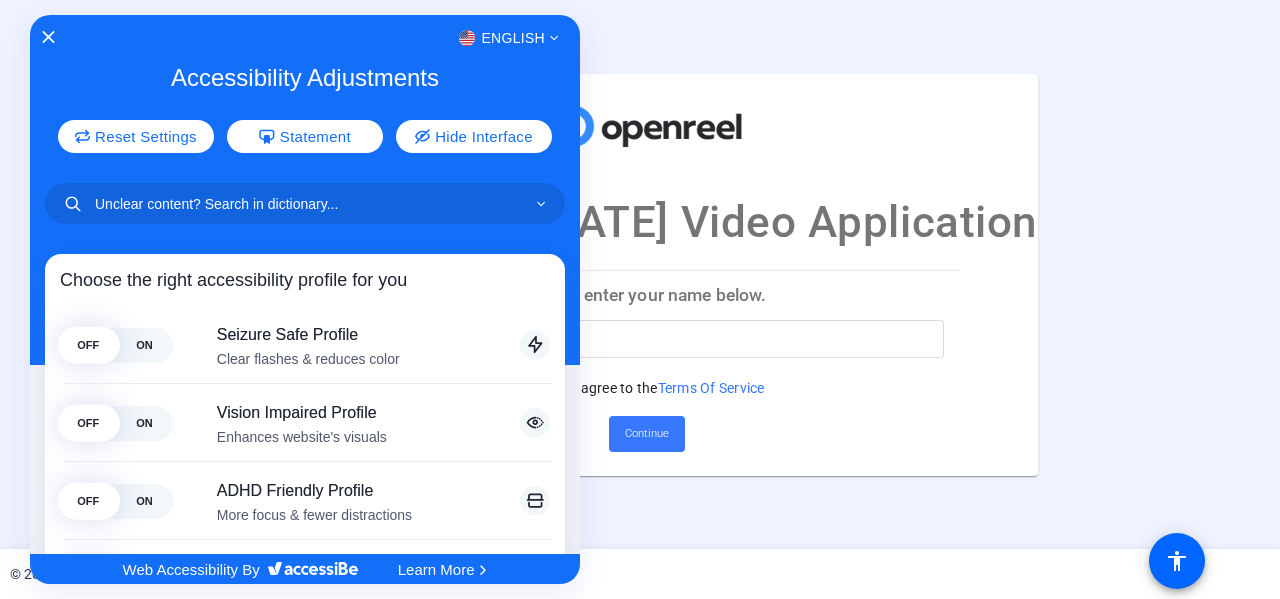 click 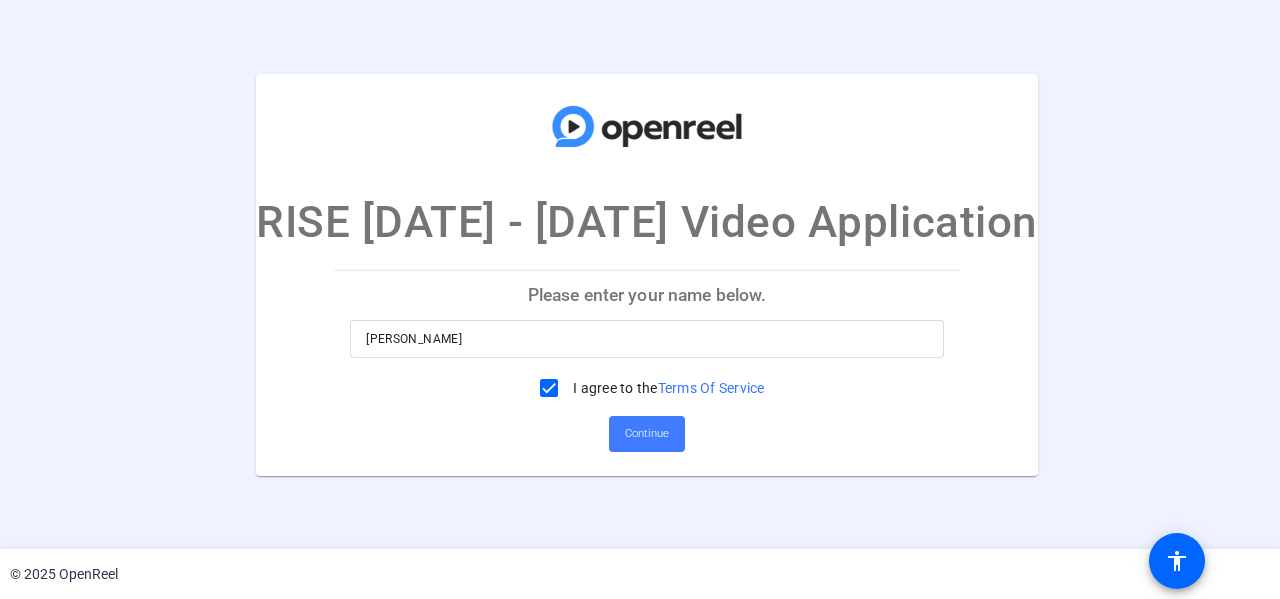 click on "Continue" 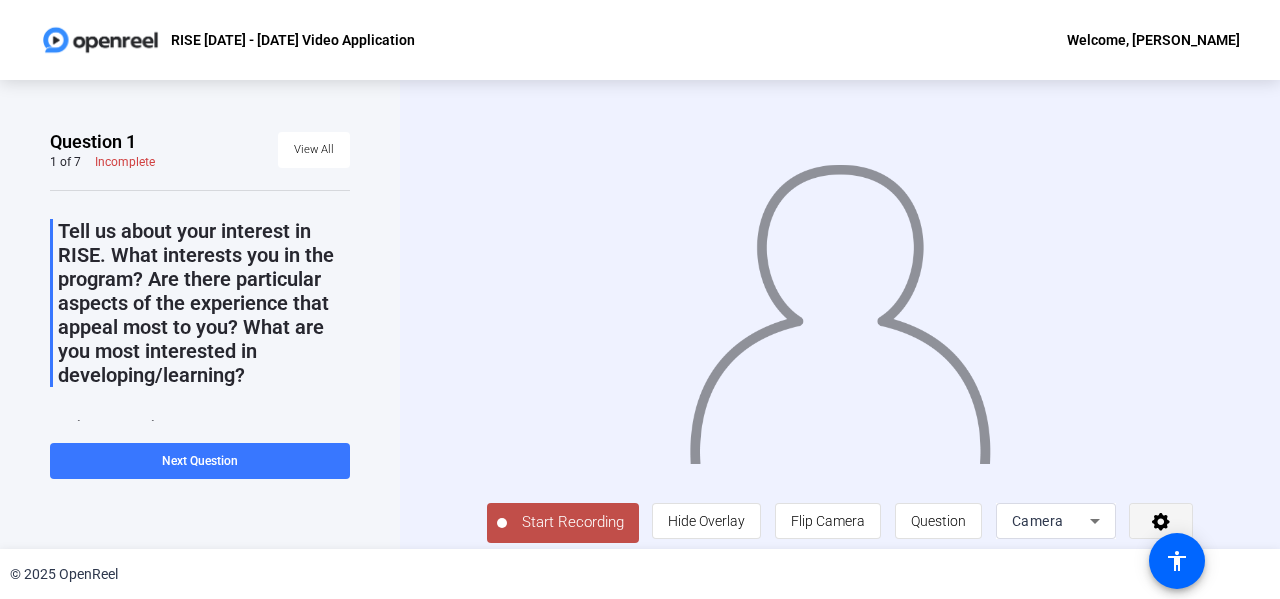 click 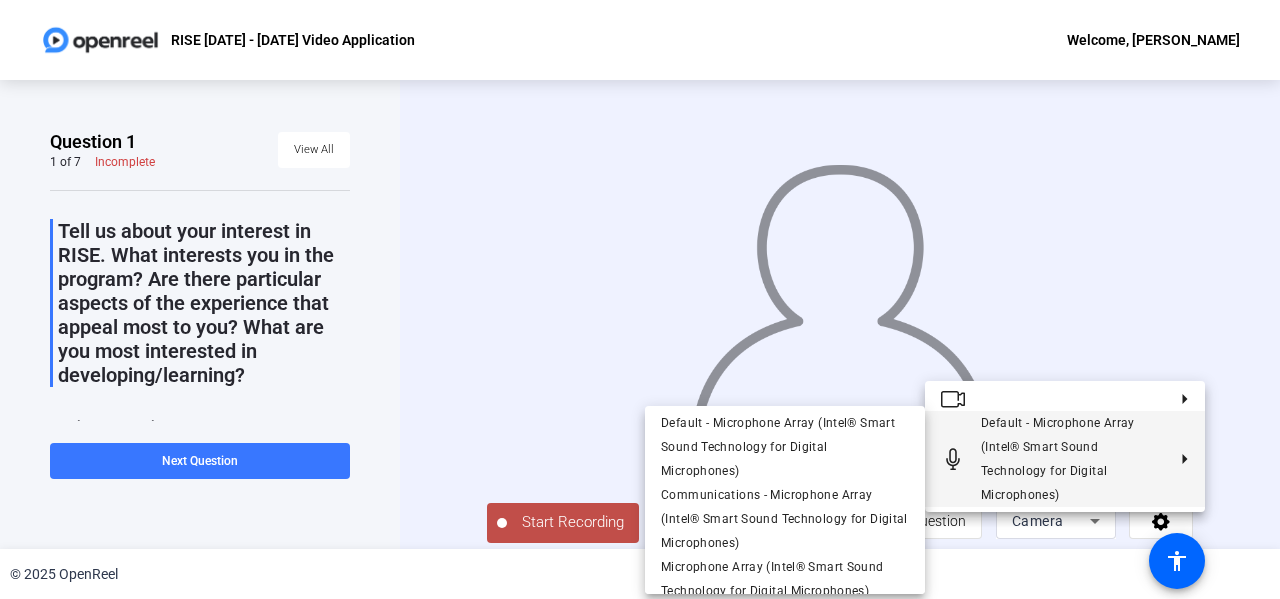 click at bounding box center [640, 299] 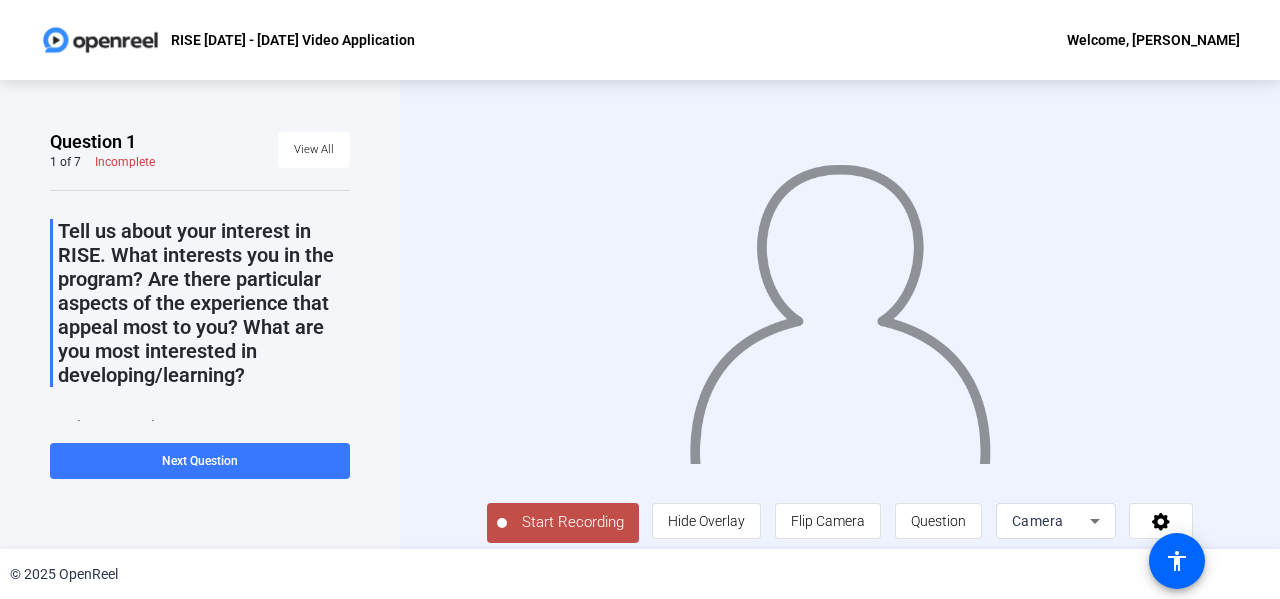 click on "Camera" at bounding box center (1038, 521) 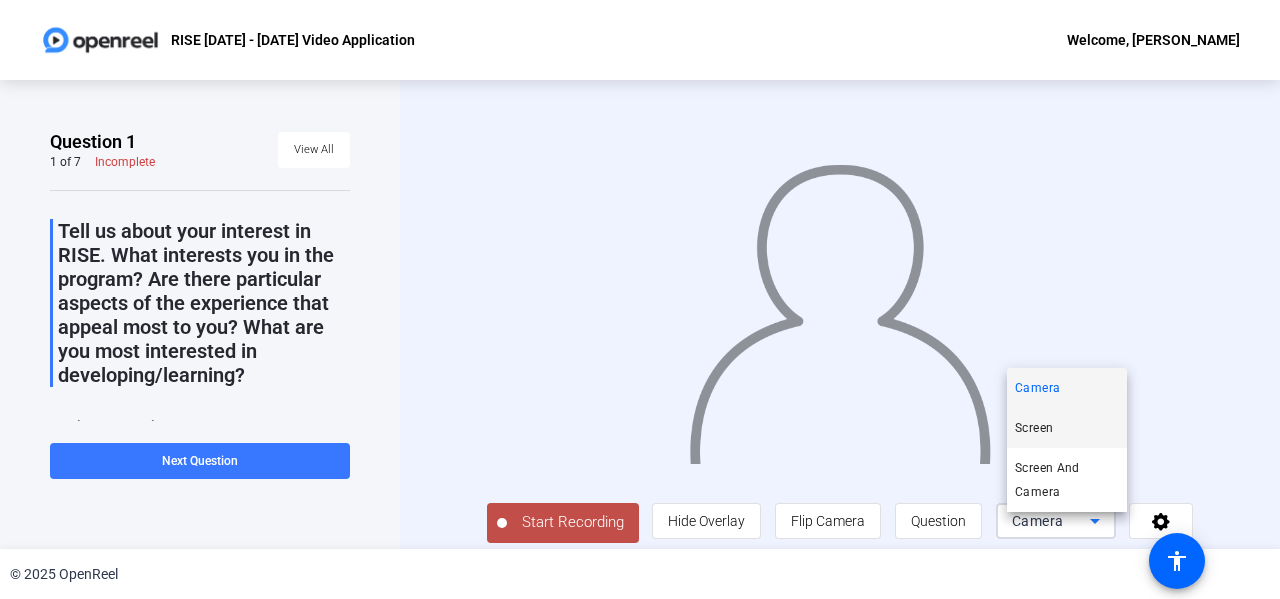 click on "Screen" at bounding box center [1034, 428] 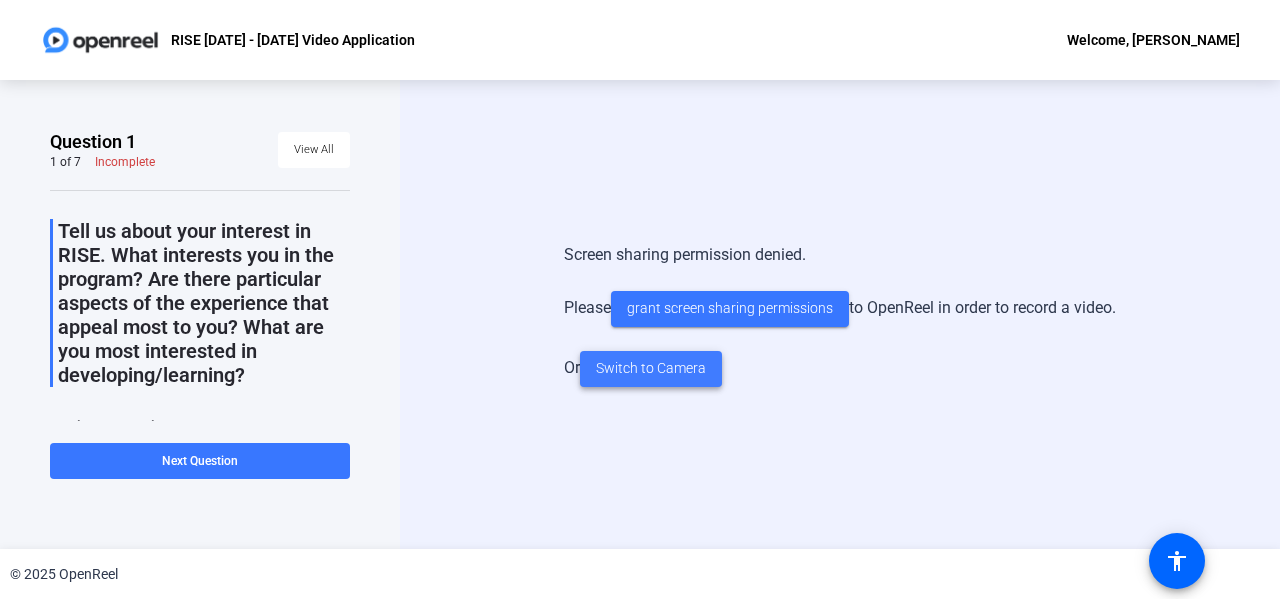 click on "Switch to Camera" 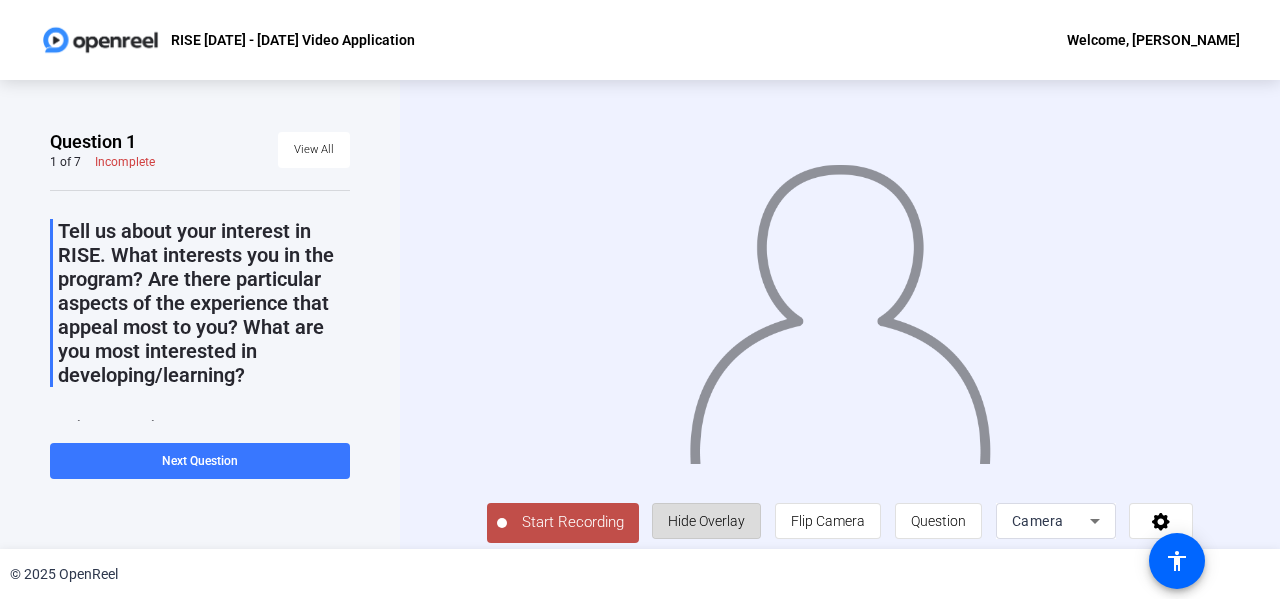 click on "Hide Overlay" 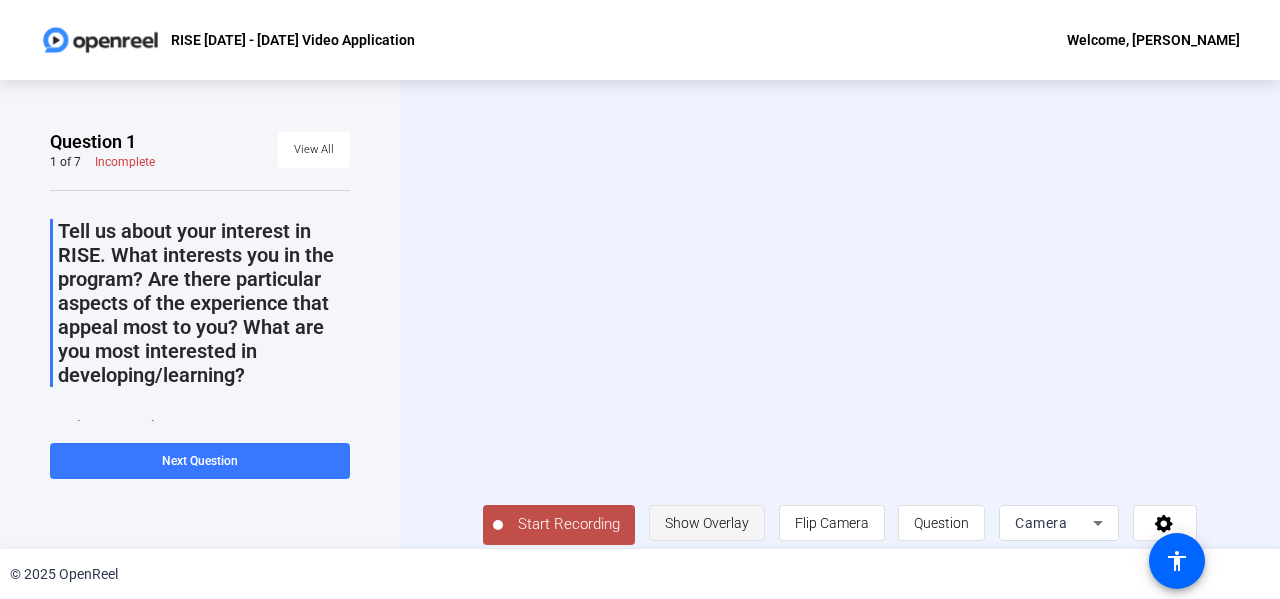 click on "Show Overlay" 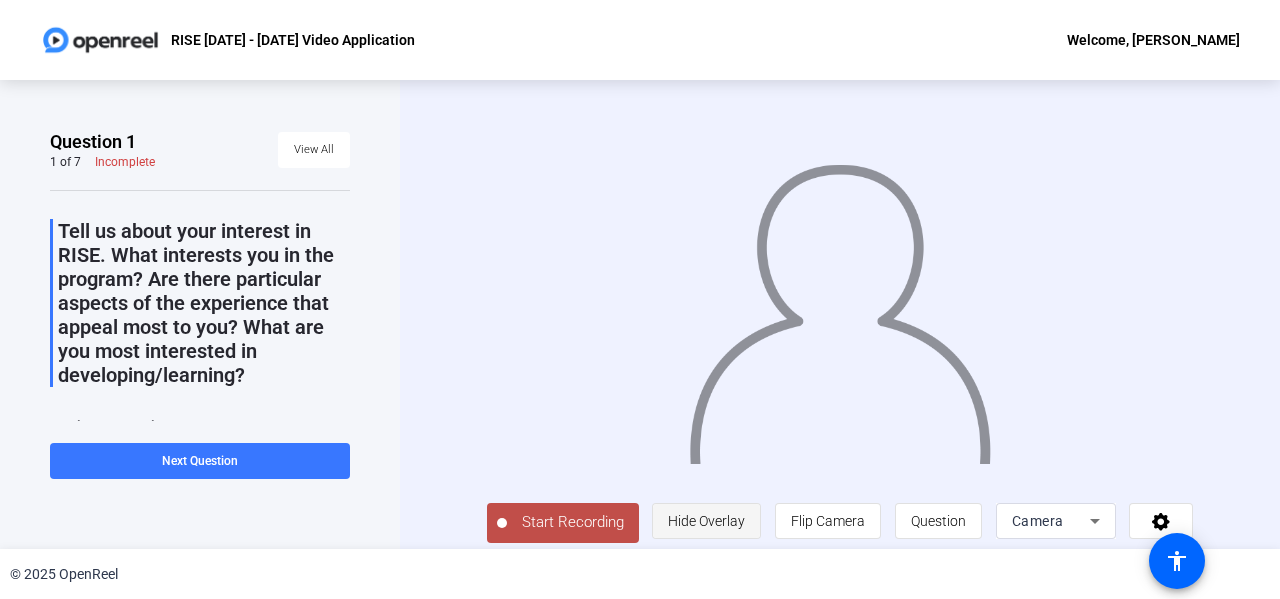 click on "Hide Overlay" 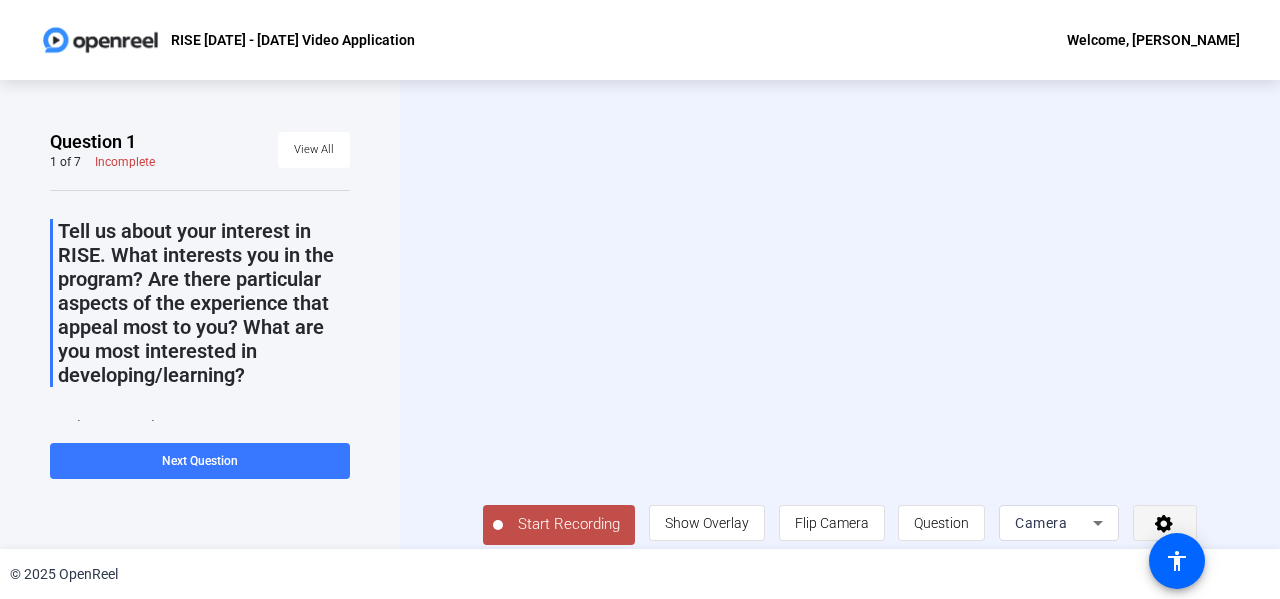 click 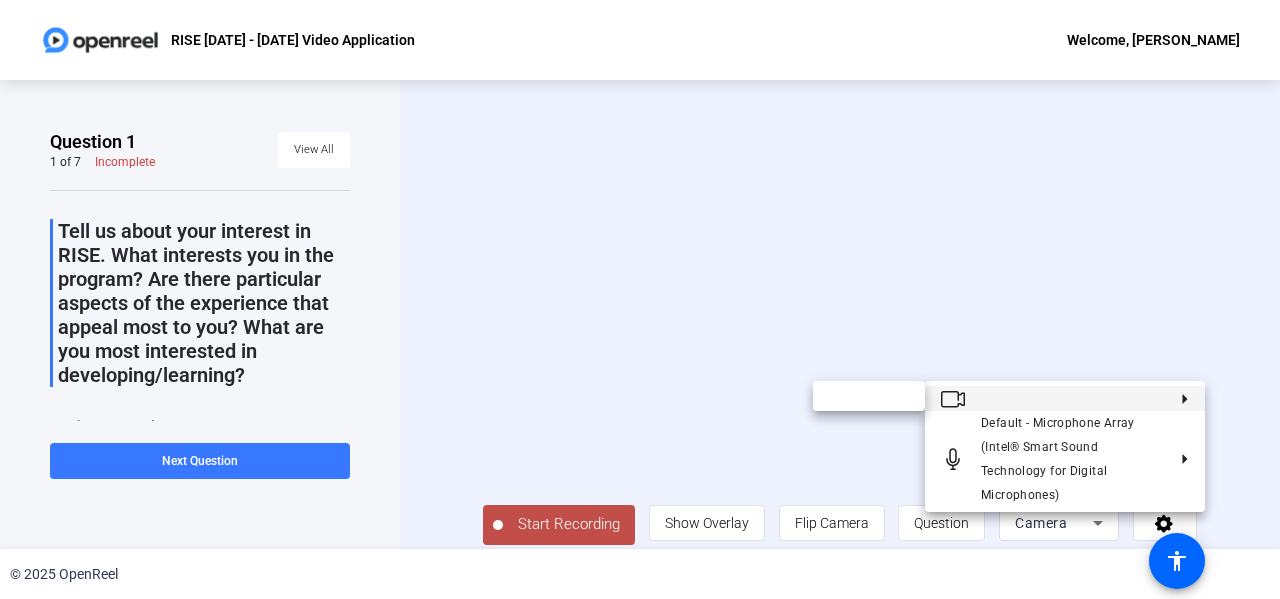 click at bounding box center [1065, 398] 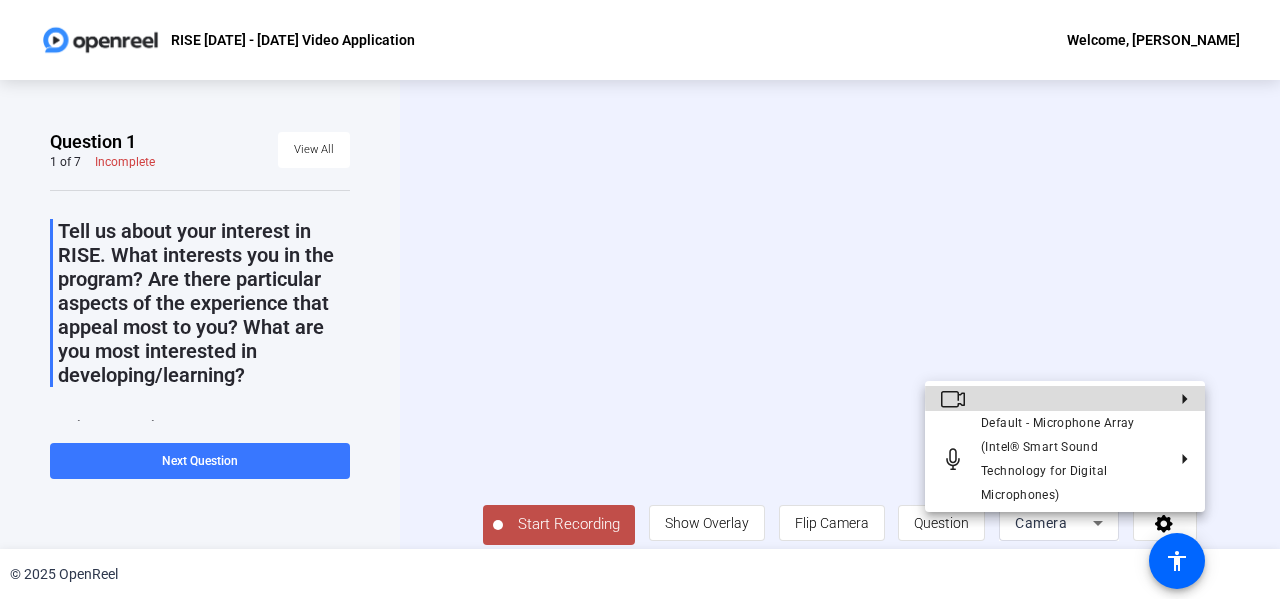 click at bounding box center [1065, 398] 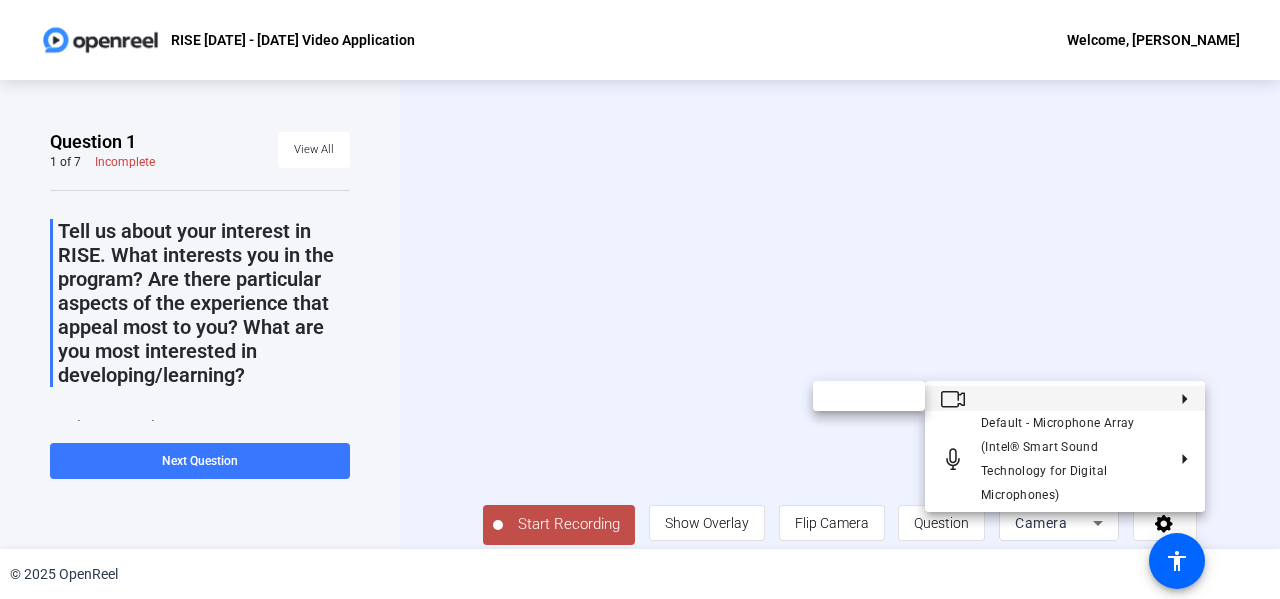 click at bounding box center [869, 389] 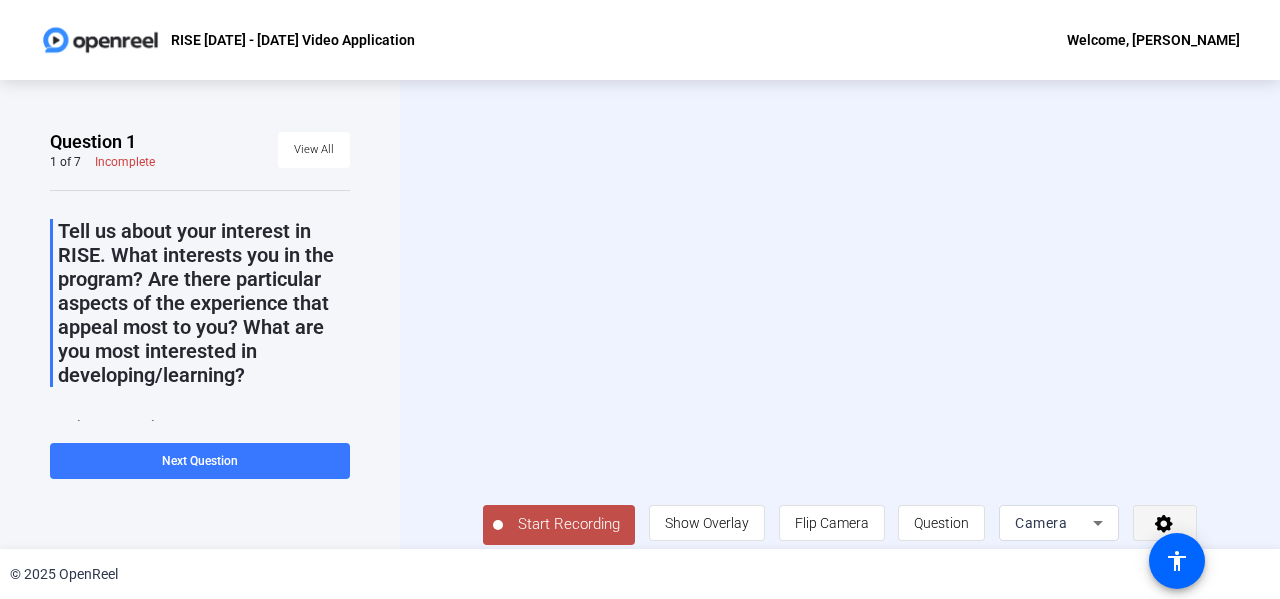 click 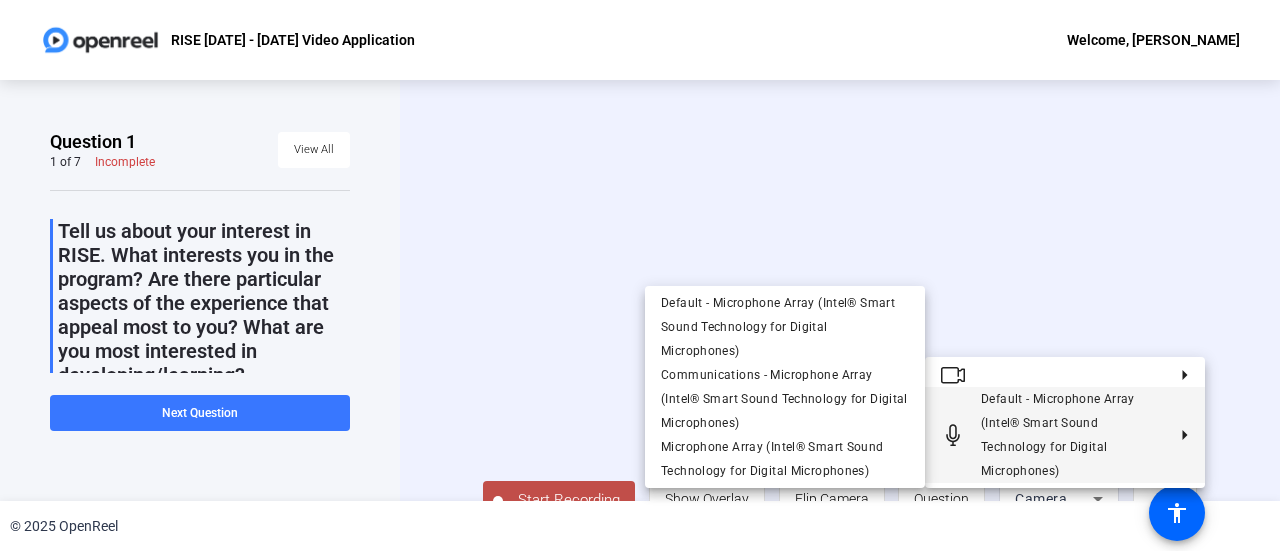 click at bounding box center (640, 275) 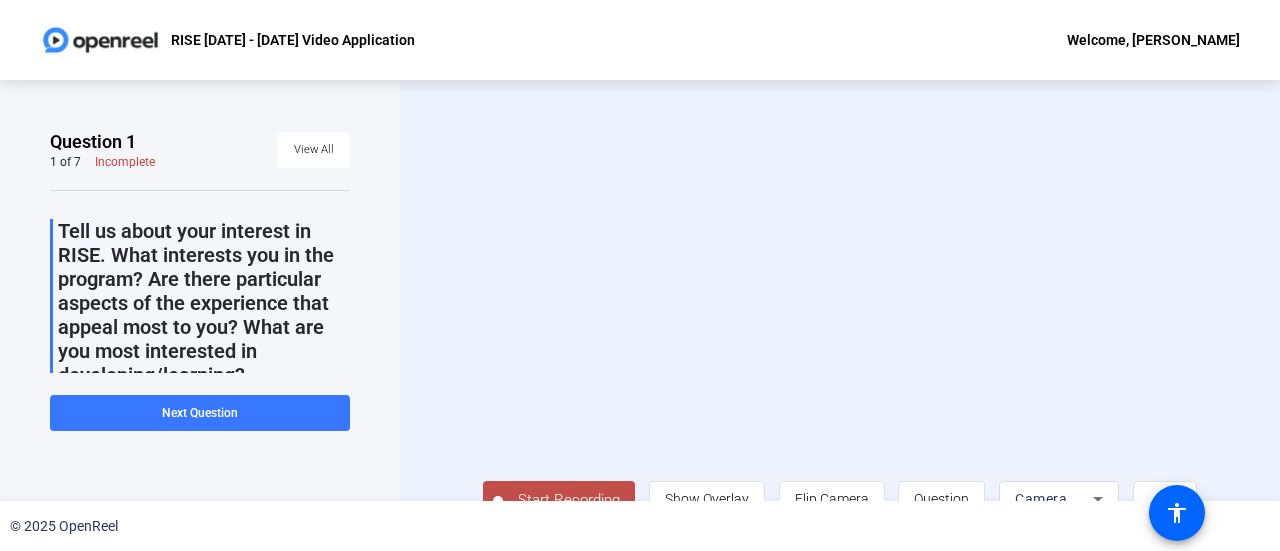 scroll, scrollTop: 23, scrollLeft: 0, axis: vertical 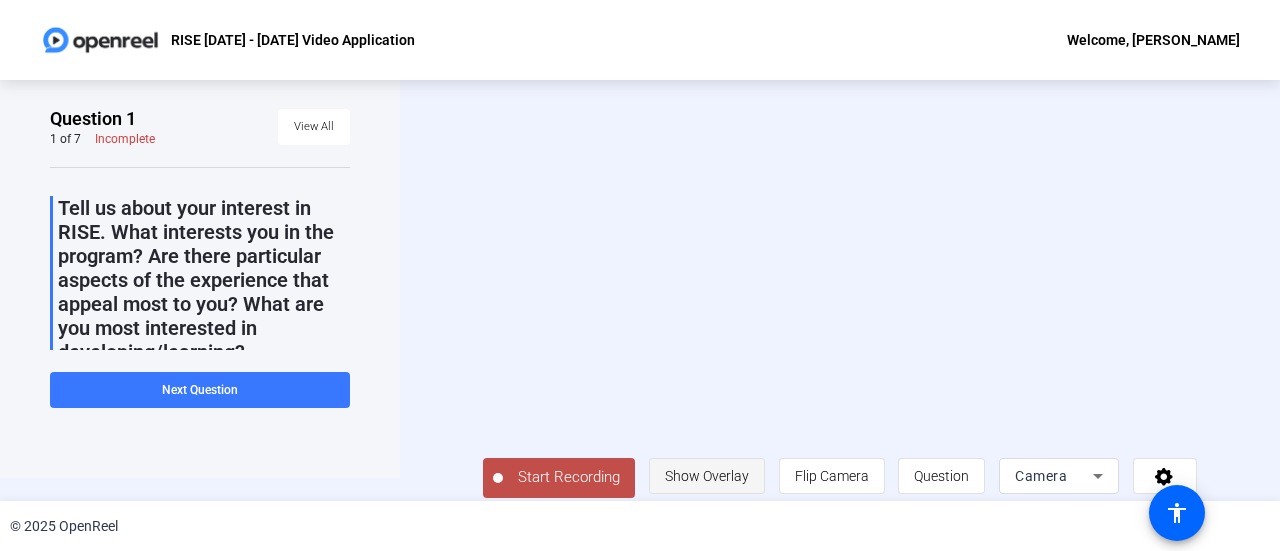click on "Show Overlay" 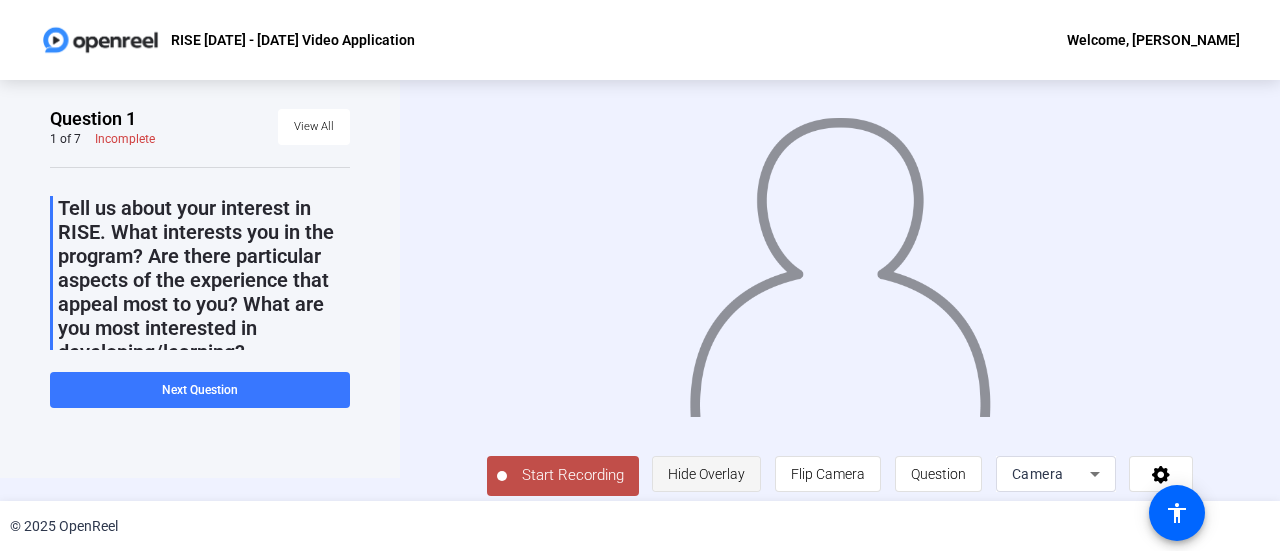click on "Hide Overlay" 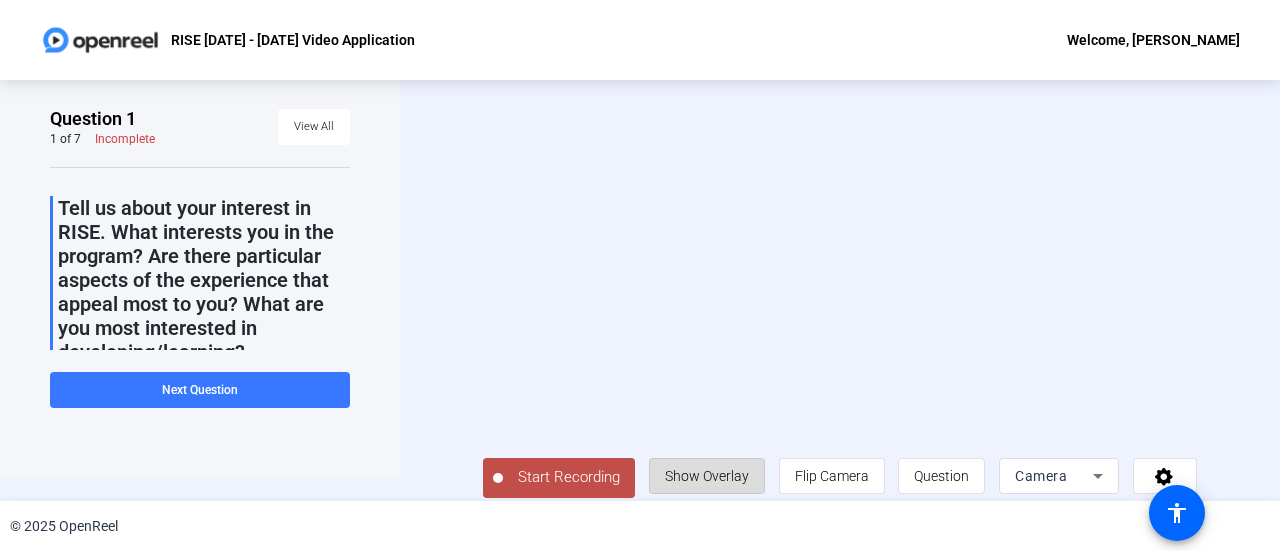click on "Show Overlay" 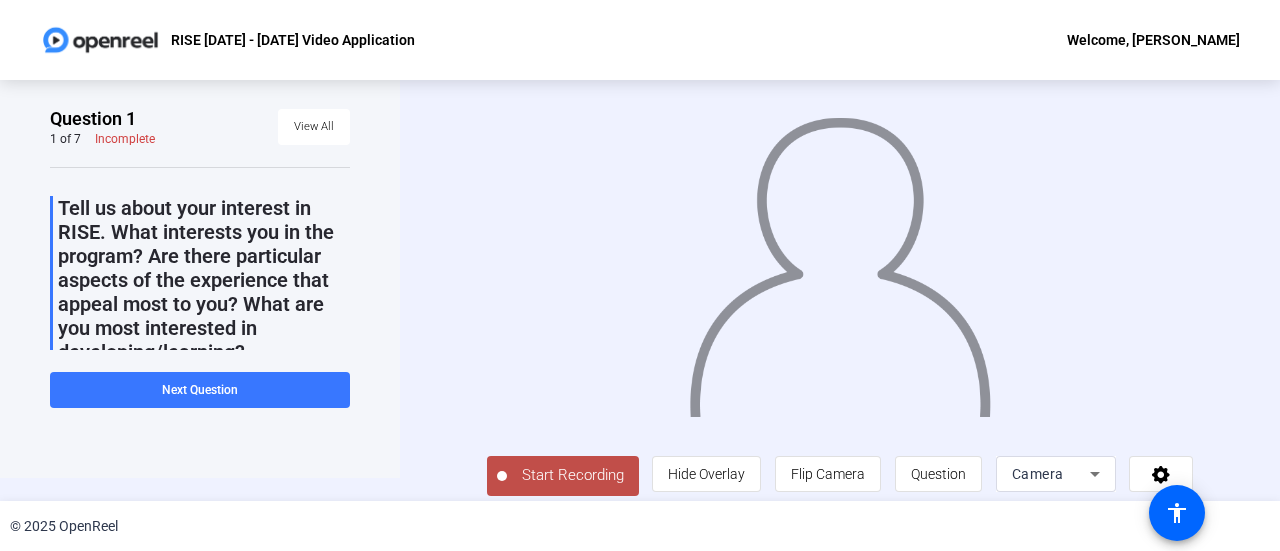 scroll, scrollTop: 0, scrollLeft: 0, axis: both 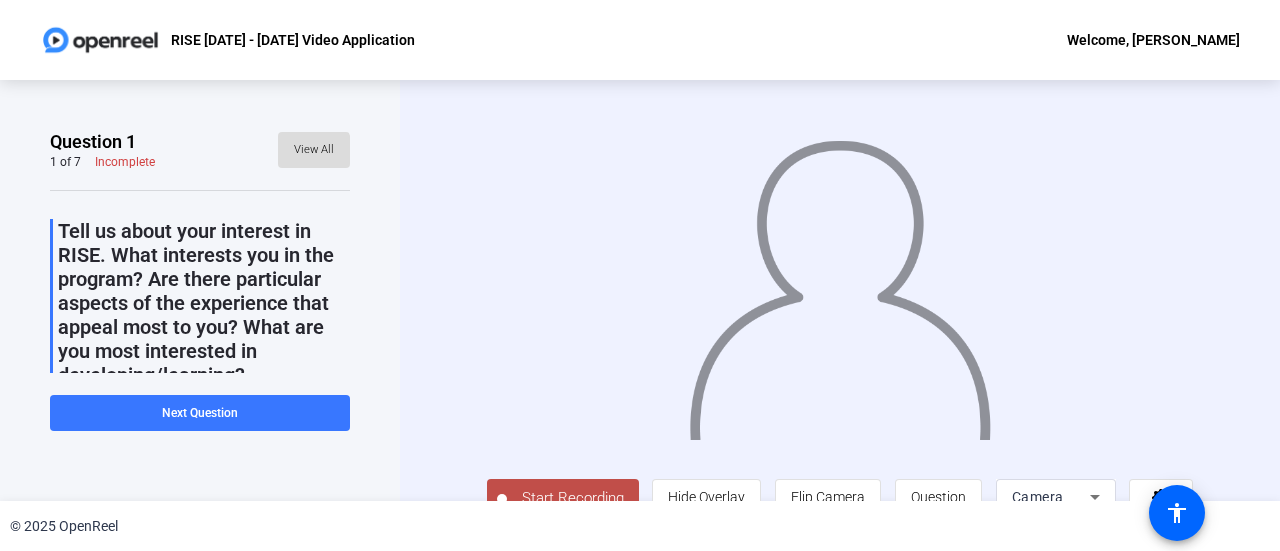 click 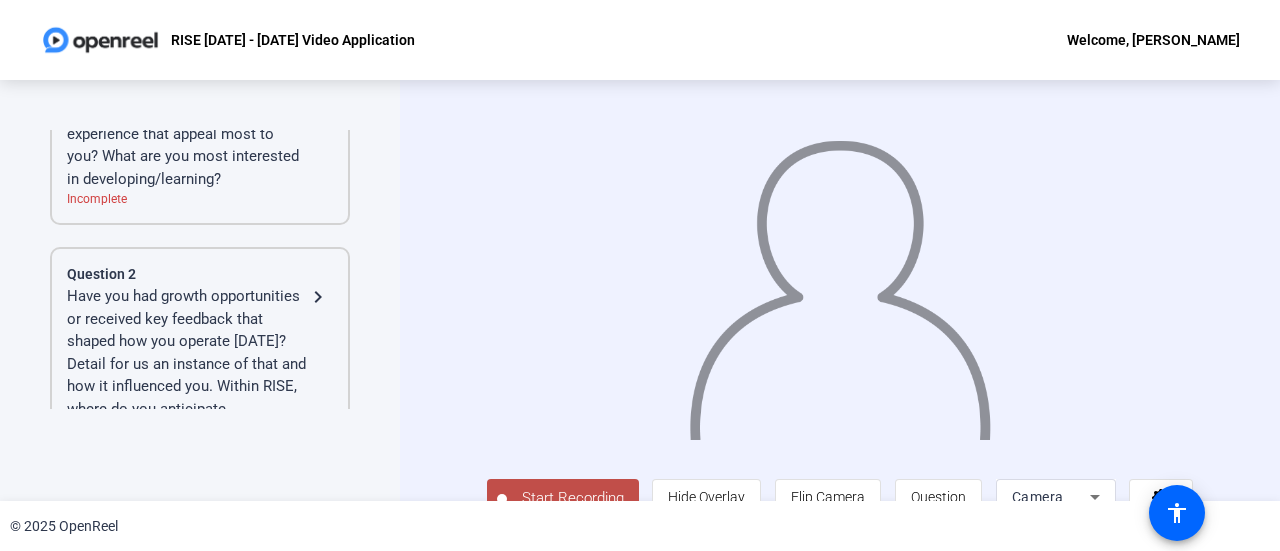 scroll, scrollTop: 0, scrollLeft: 0, axis: both 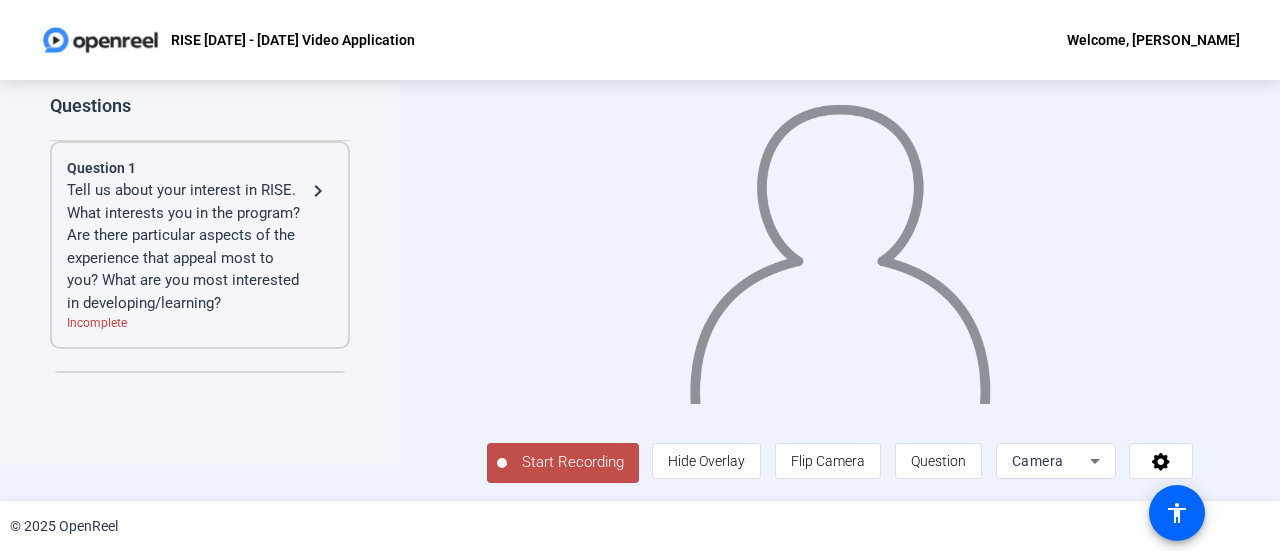 click on "Tell us about your interest in RISE. What interests you in the program? Are there particular aspects of the experience that appeal most to you? What are you most interested in developing/learning?" 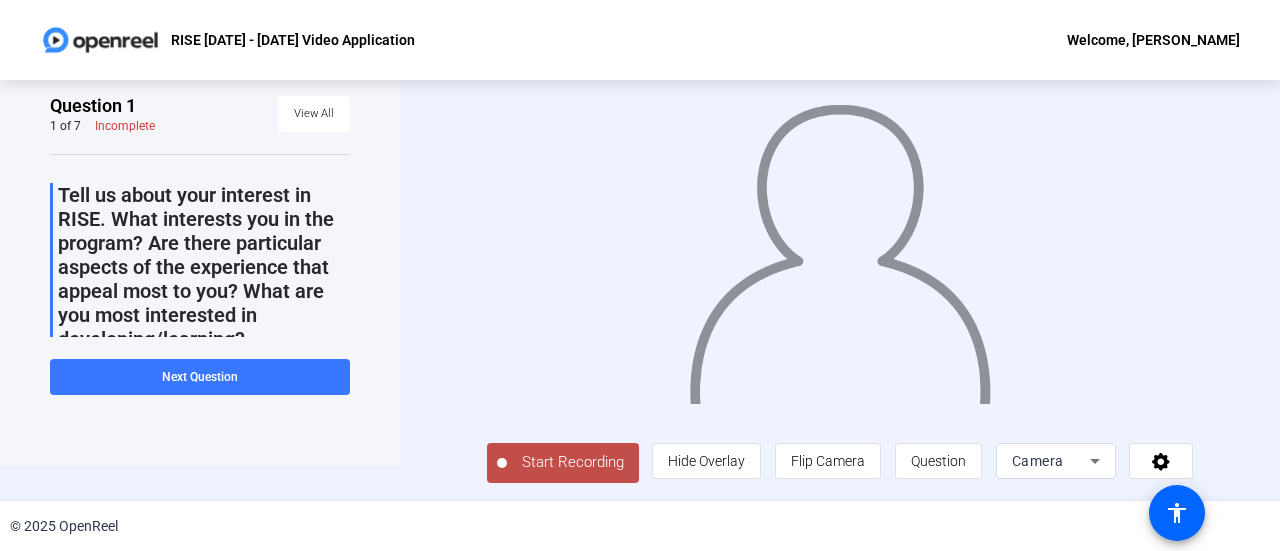 click on "Start Recording" 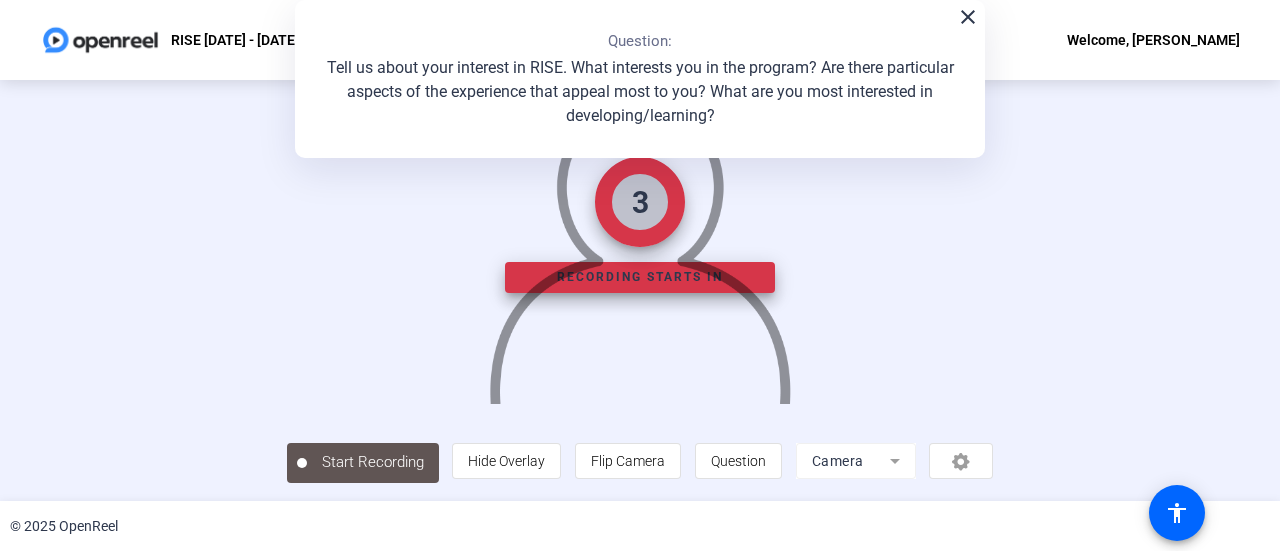 scroll, scrollTop: 0, scrollLeft: 0, axis: both 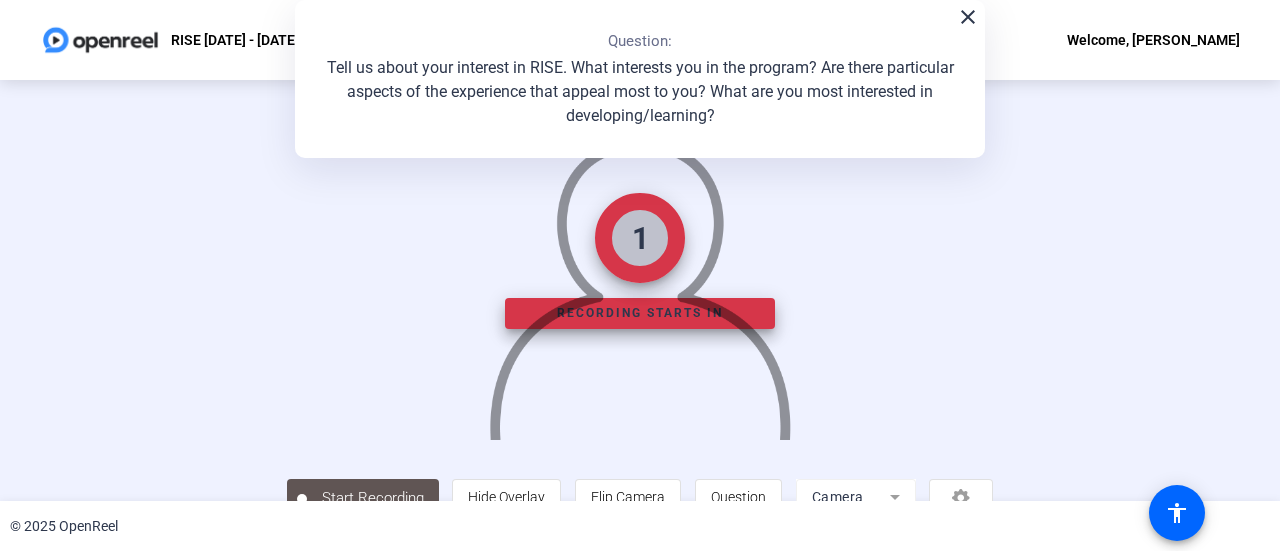 click on "close" 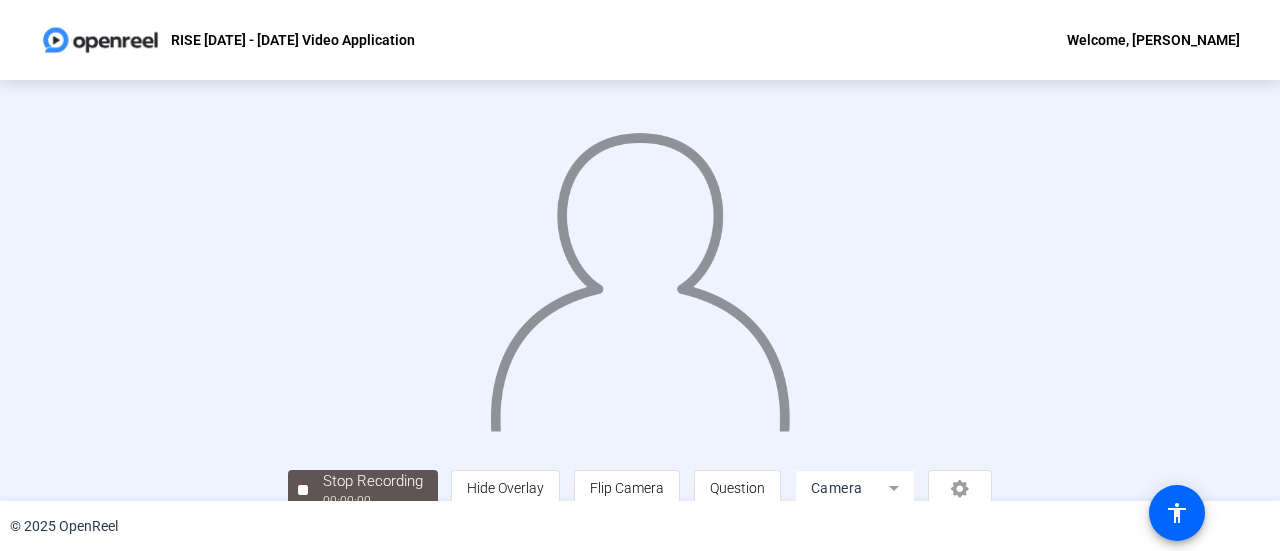 scroll, scrollTop: 140, scrollLeft: 0, axis: vertical 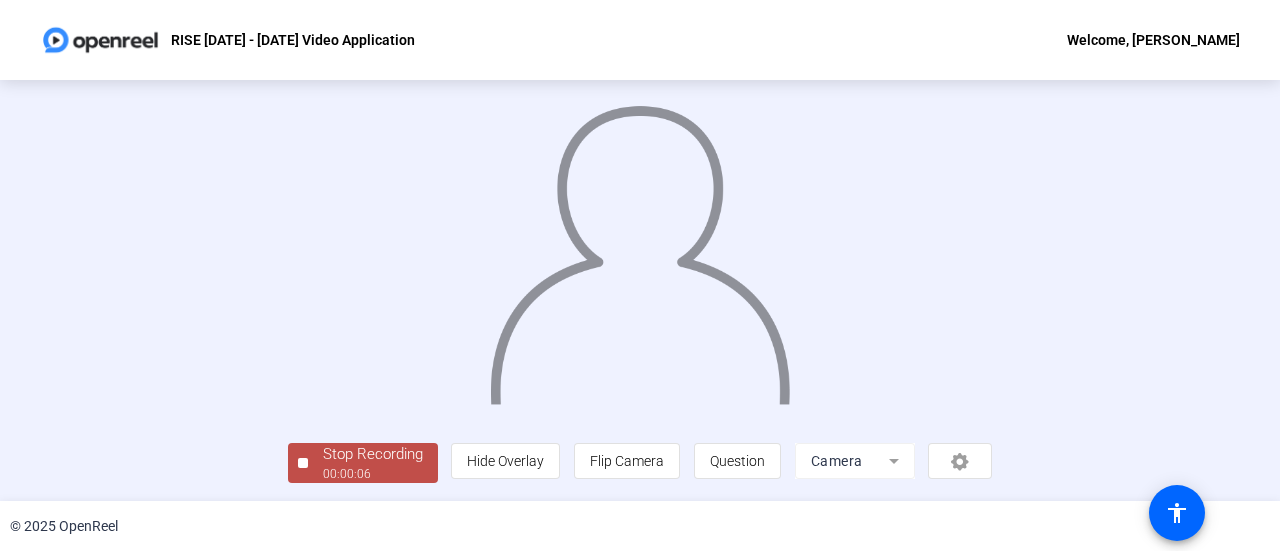 click 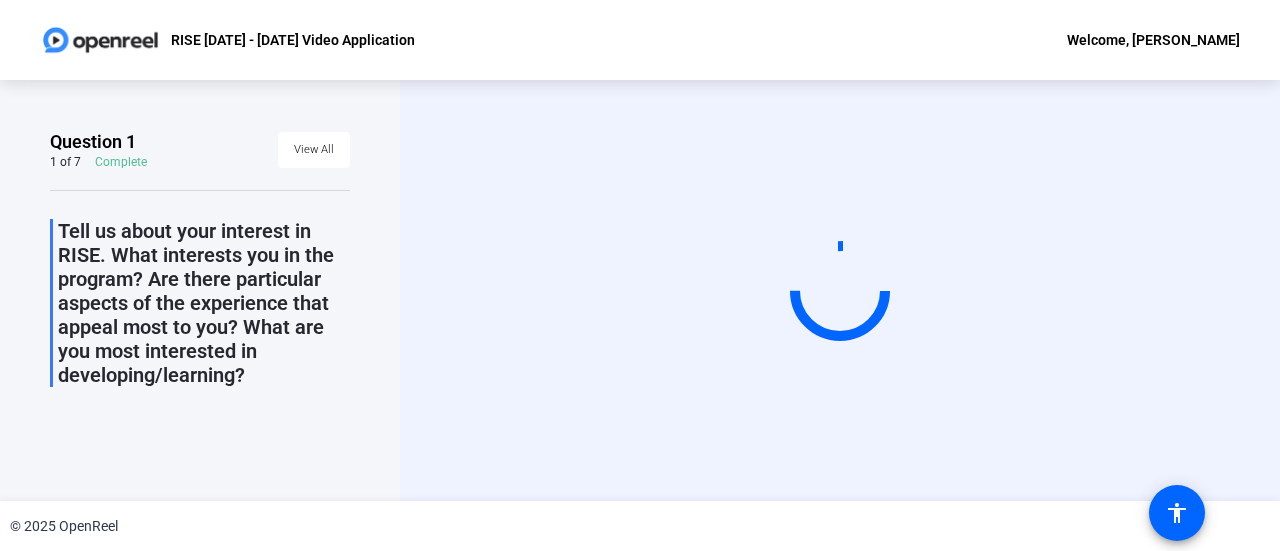 scroll, scrollTop: 0, scrollLeft: 0, axis: both 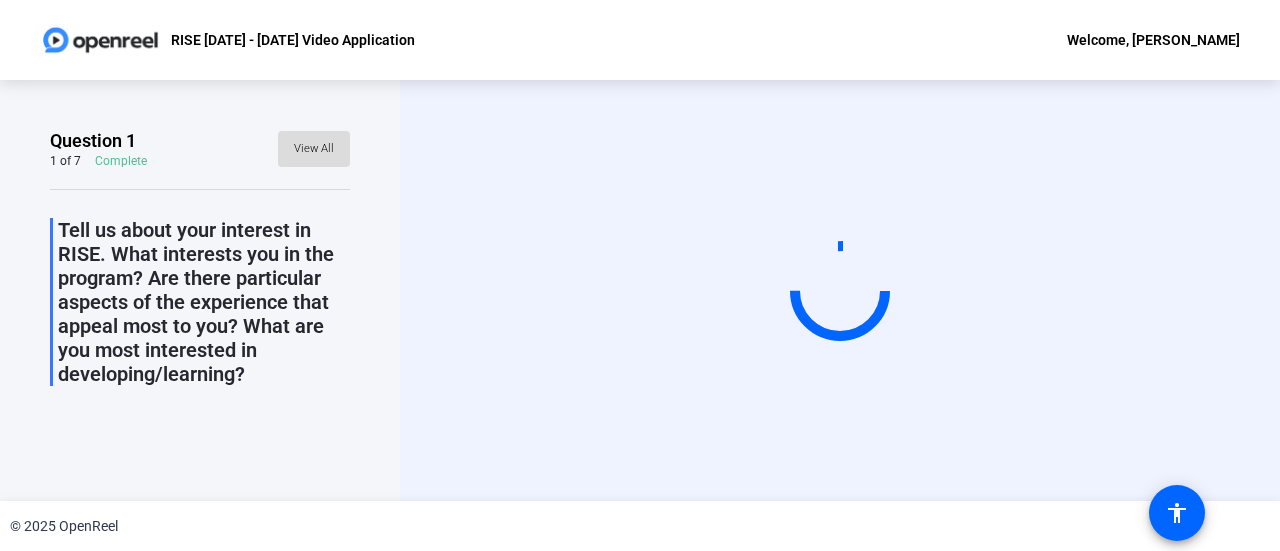 click on "View All" 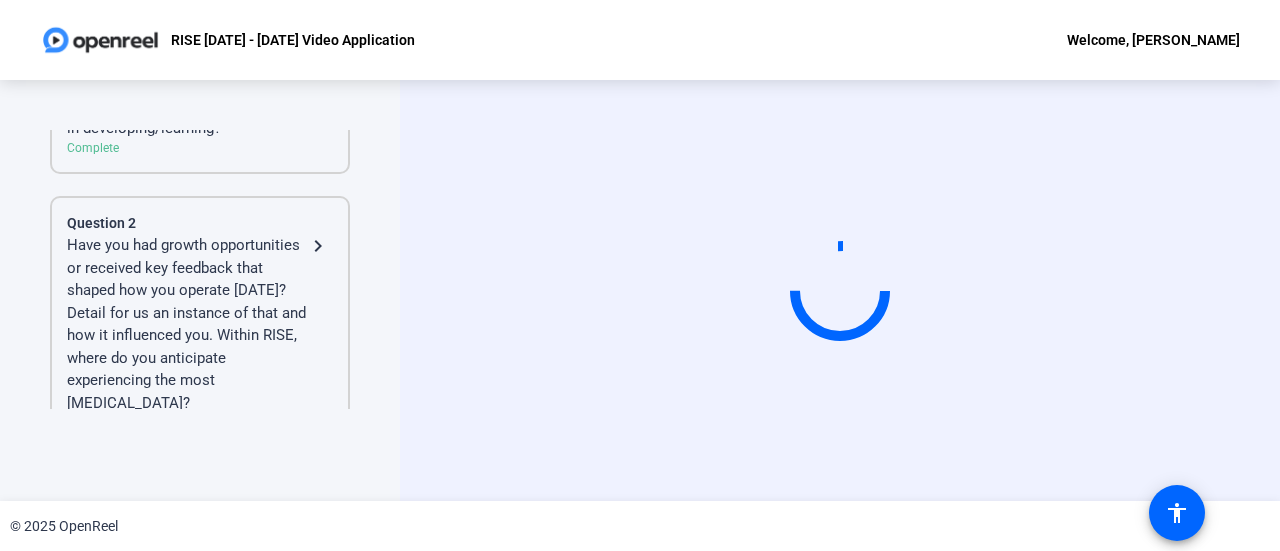 click on "Have you had growth opportunities or received key feedback that shaped how you operate [DATE]? Detail for us an instance of that and how it influenced you. Within RISE, where do you anticipate experiencing the most personal growth?" 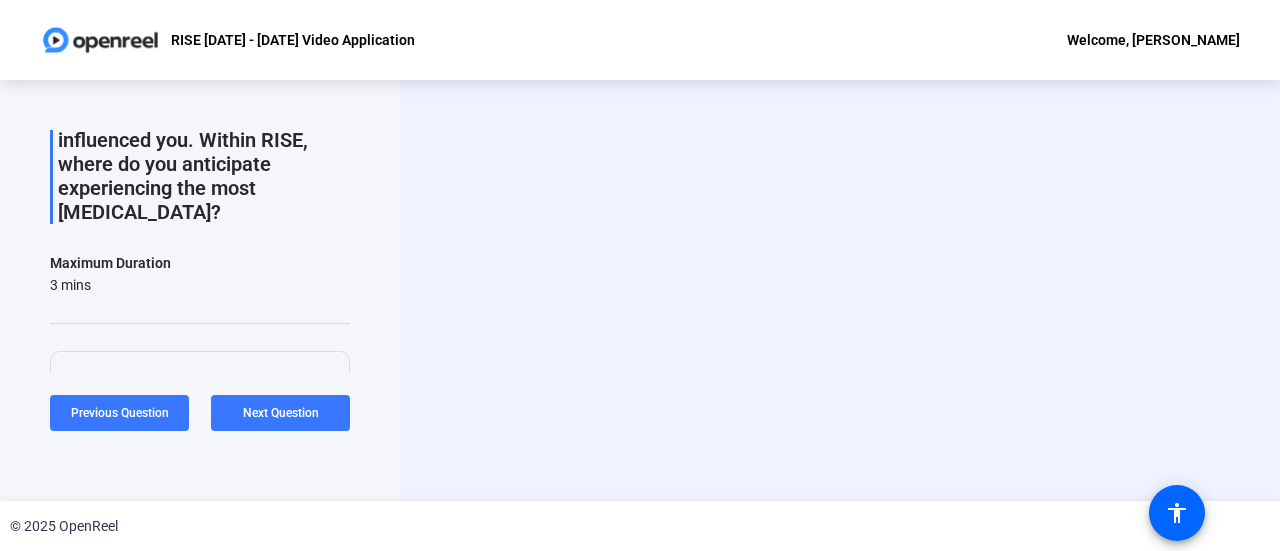 scroll, scrollTop: 165, scrollLeft: 0, axis: vertical 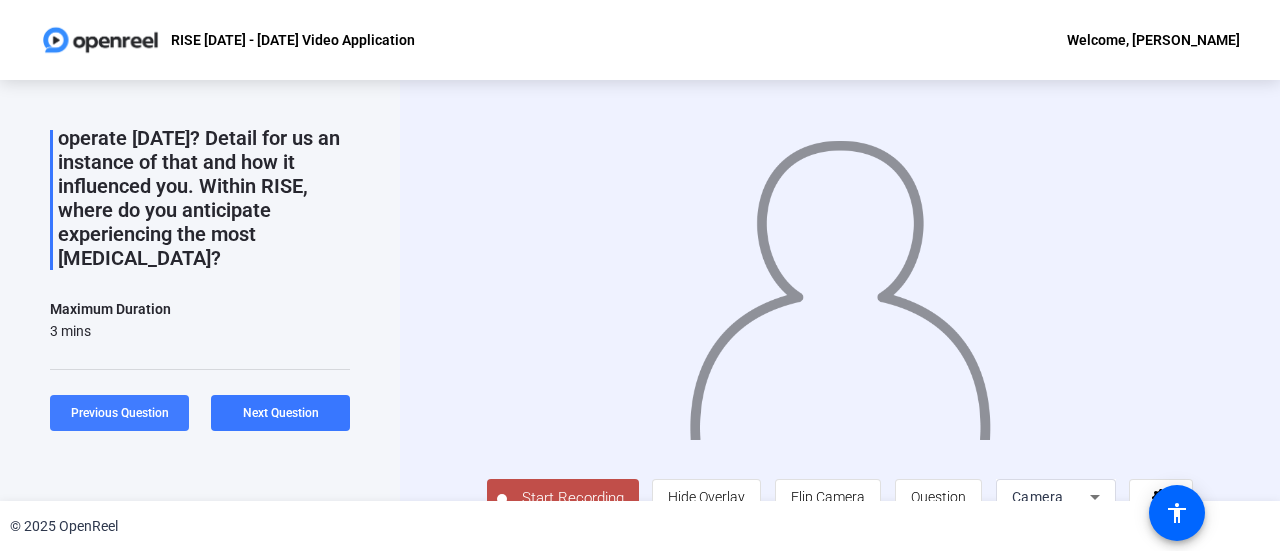 click on "Previous Question" 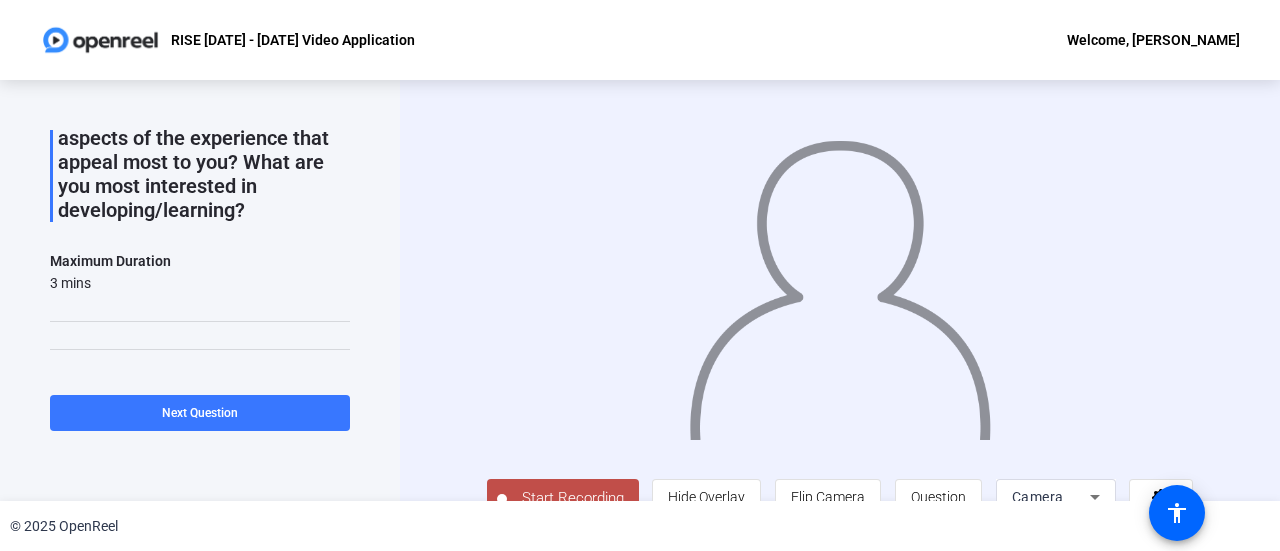 scroll, scrollTop: 0, scrollLeft: 0, axis: both 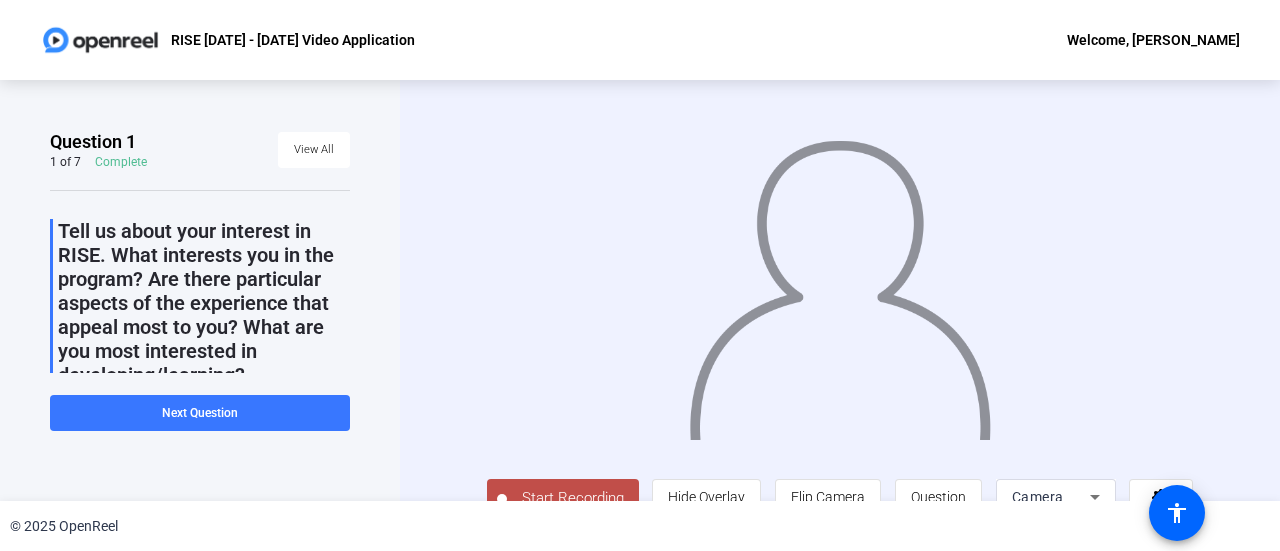 click on "Tell us about your interest in RISE. What interests you in the program? Are there particular aspects of the experience that appeal most to you? What are you most interested in developing/learning?" 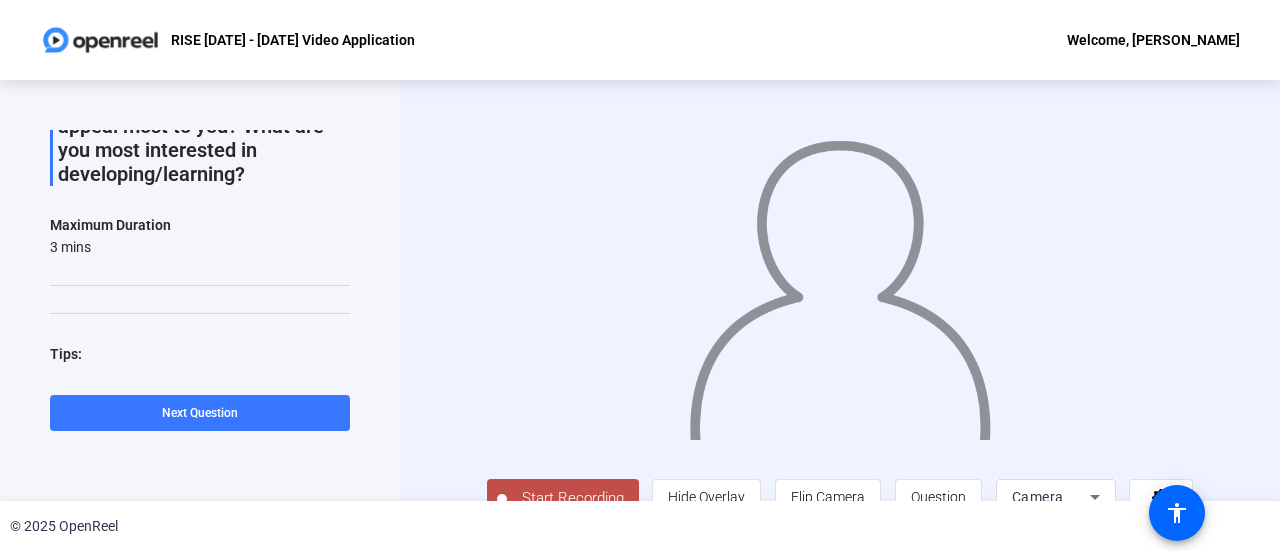 scroll, scrollTop: 206, scrollLeft: 0, axis: vertical 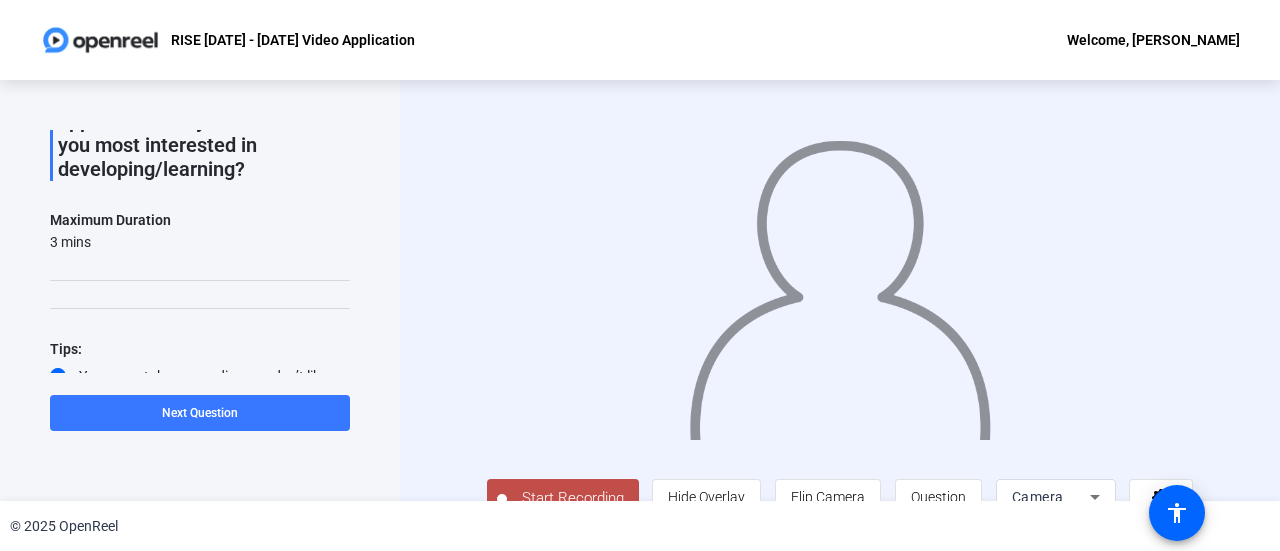 click on "3 mins" 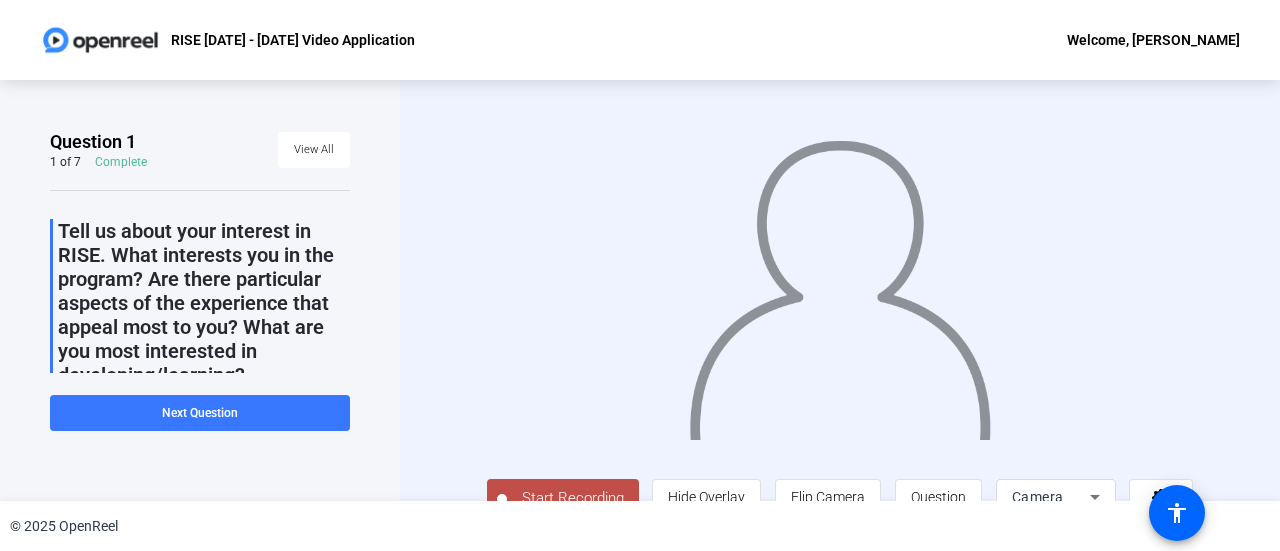 click on "Question 1 1 of 7  Complete  View All" 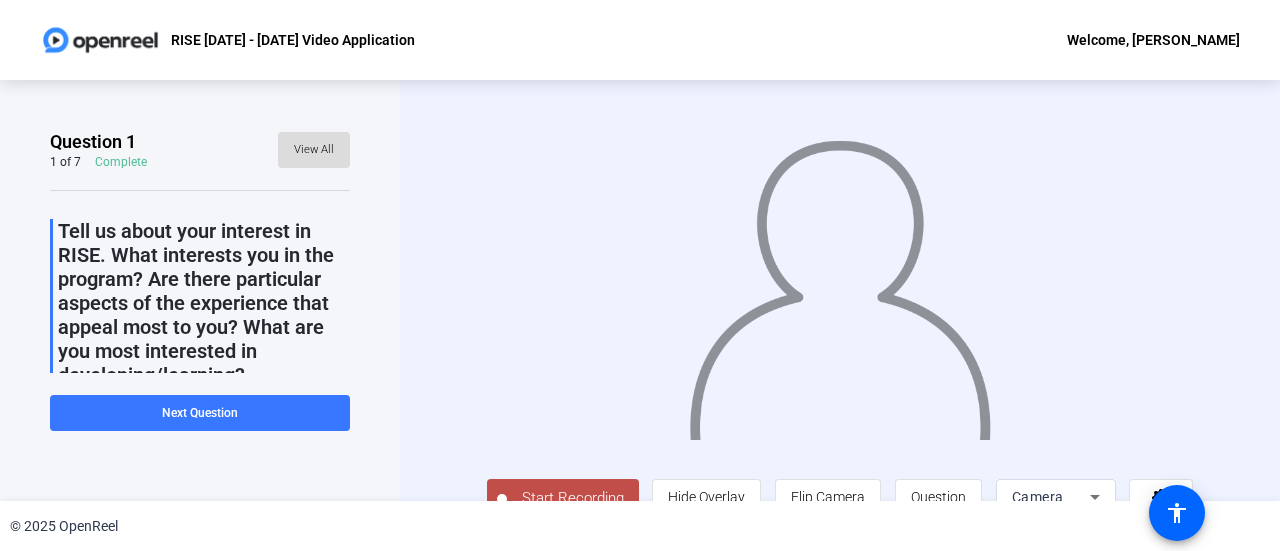 click on "View All" 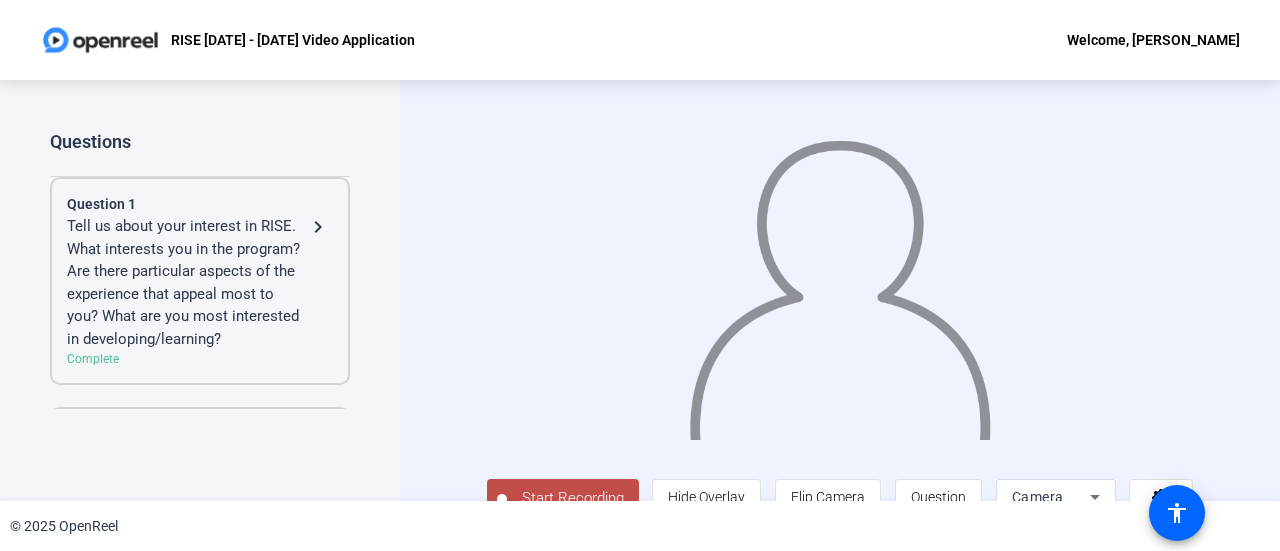 click on "Tell us about your interest in RISE. What interests you in the program? Are there particular aspects of the experience that appeal most to you? What are you most interested in developing/learning?" 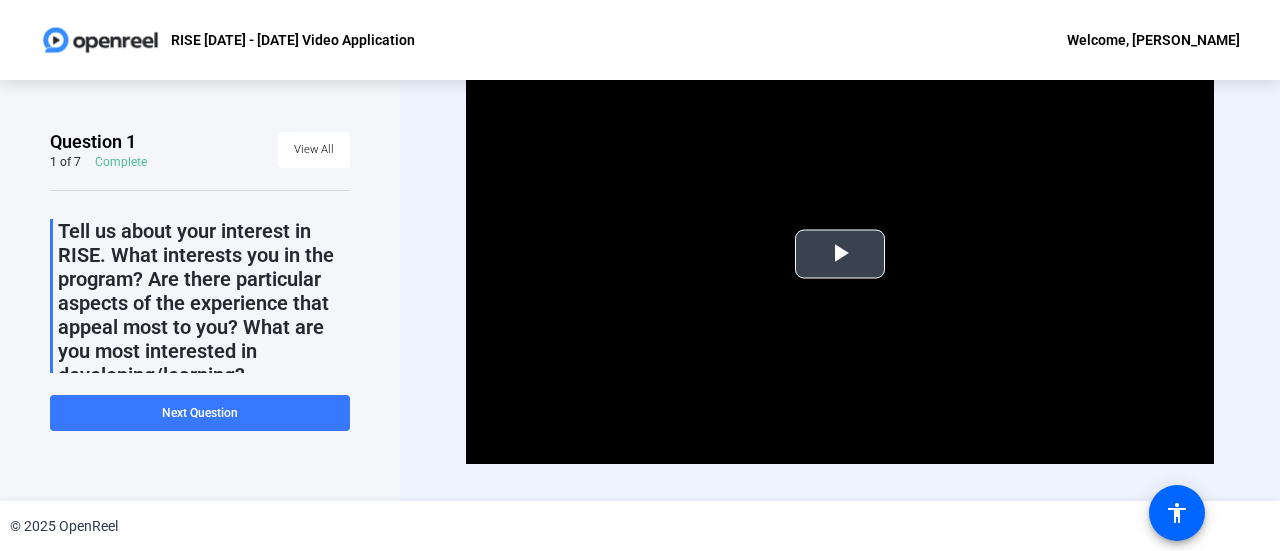 scroll, scrollTop: 40, scrollLeft: 0, axis: vertical 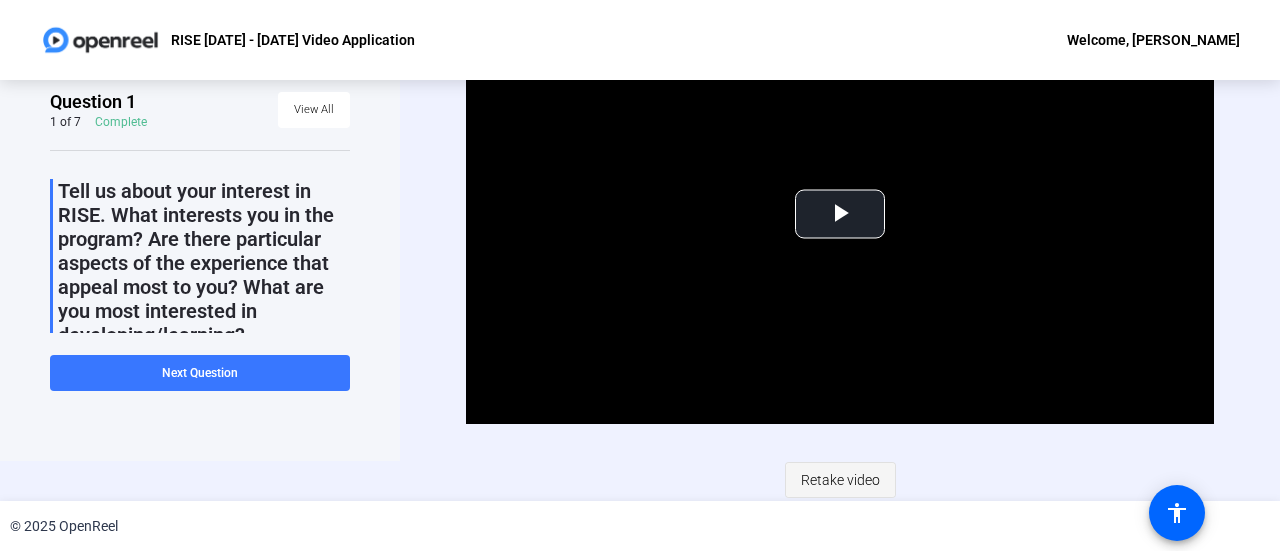 click on "Retake video" 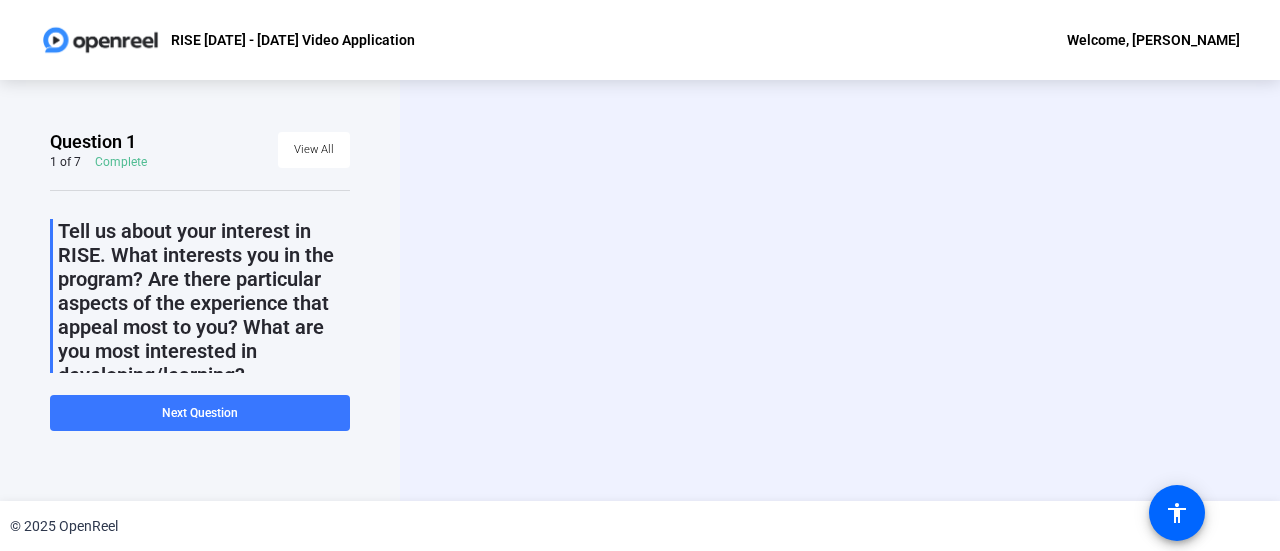 scroll, scrollTop: 0, scrollLeft: 0, axis: both 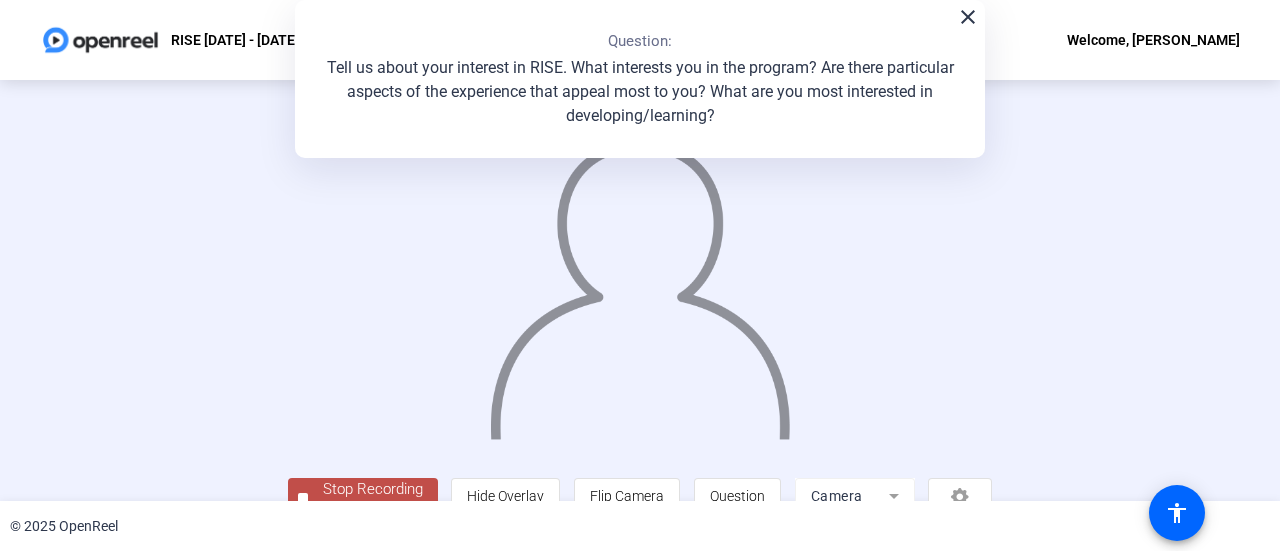 click on "close" 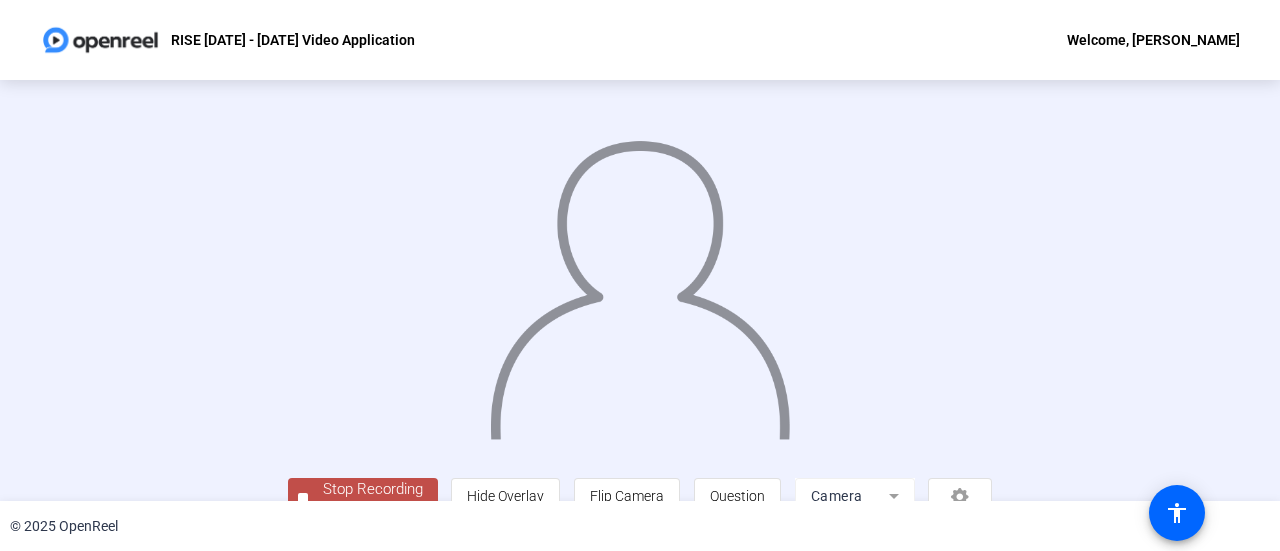 scroll, scrollTop: 140, scrollLeft: 0, axis: vertical 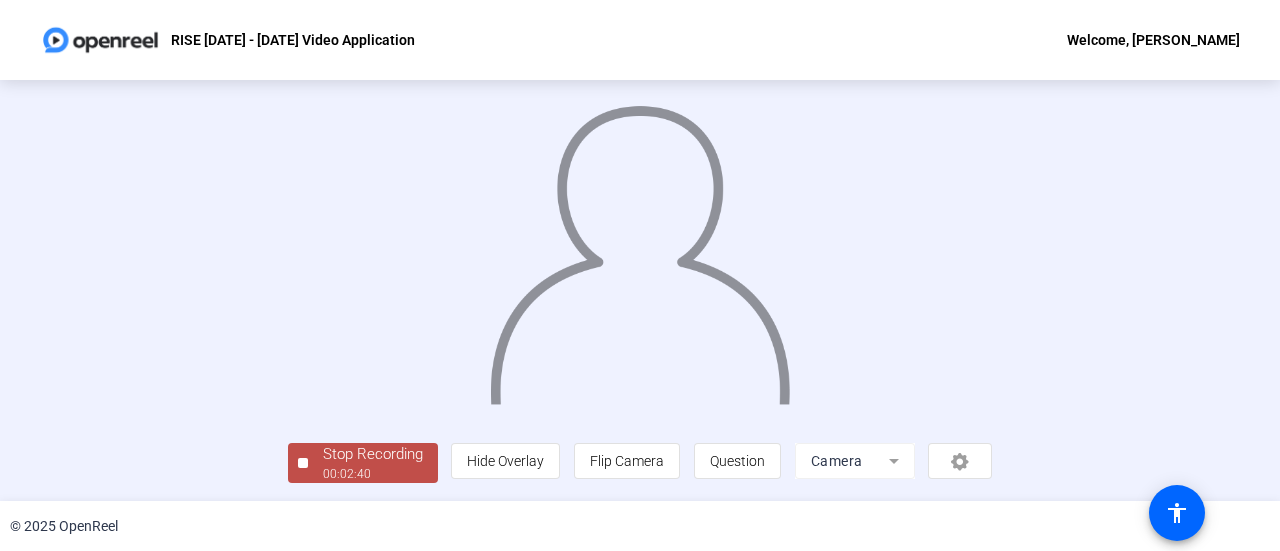 click on "Stop Recording" 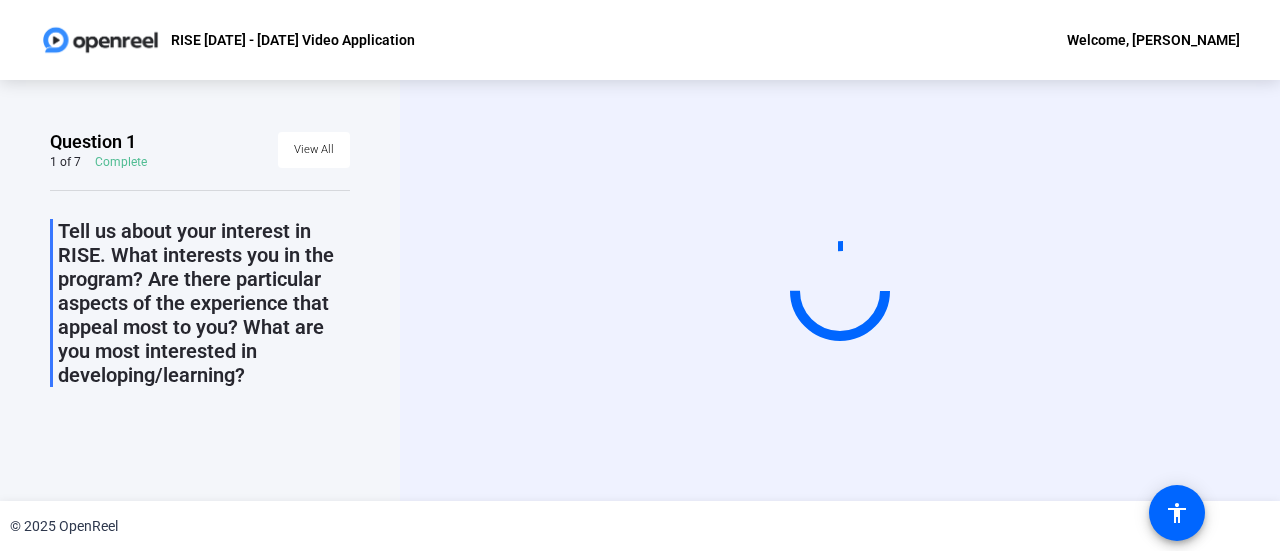 scroll, scrollTop: 0, scrollLeft: 0, axis: both 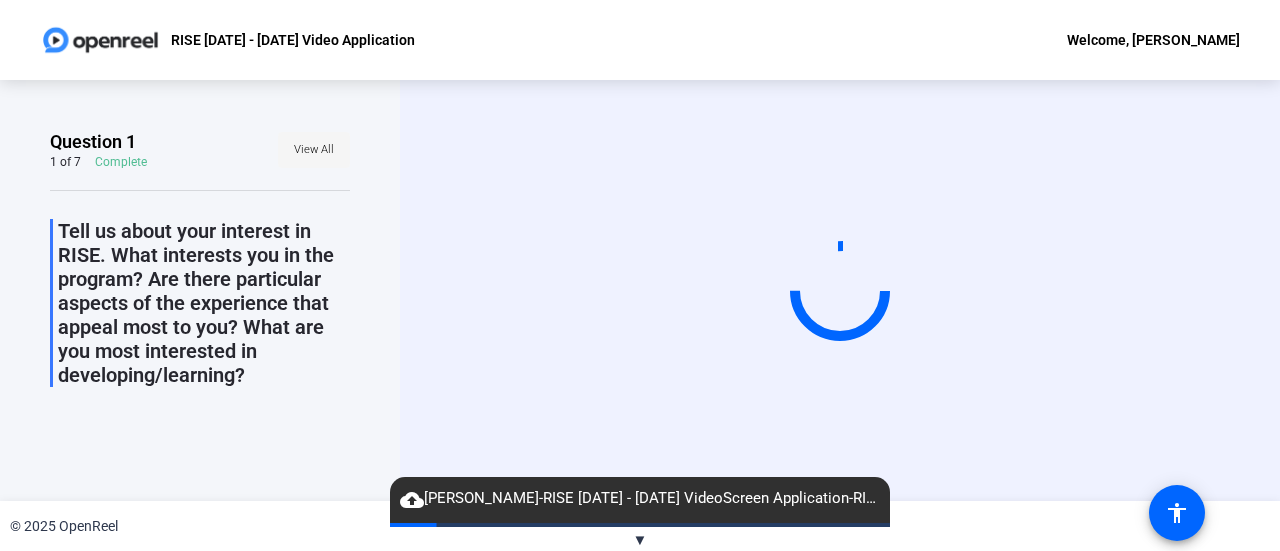 click on "View All" 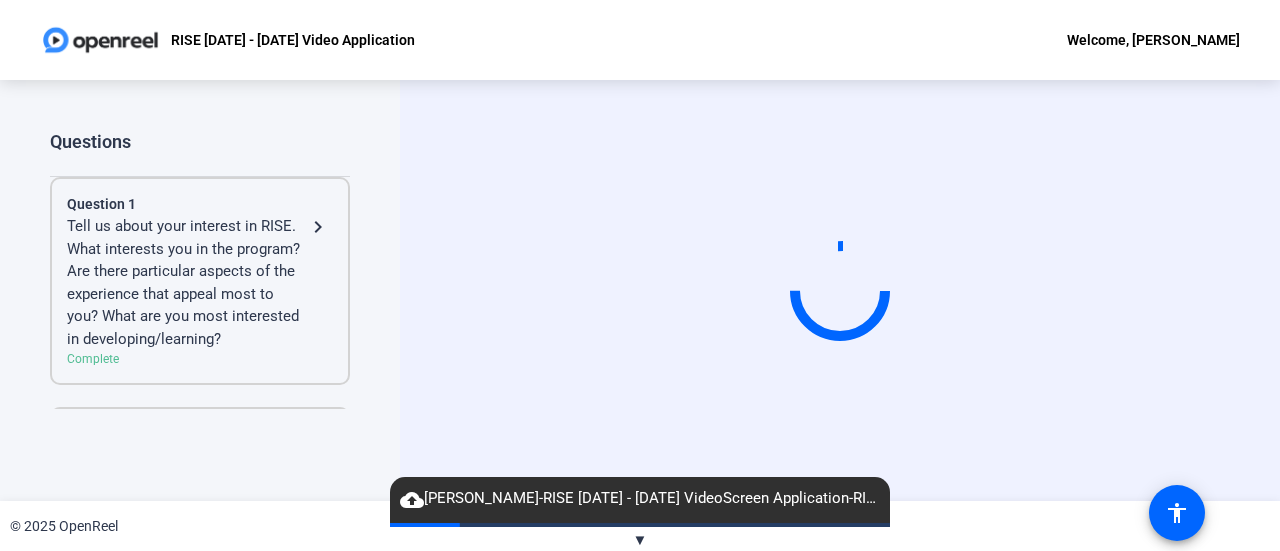 scroll, scrollTop: 179, scrollLeft: 0, axis: vertical 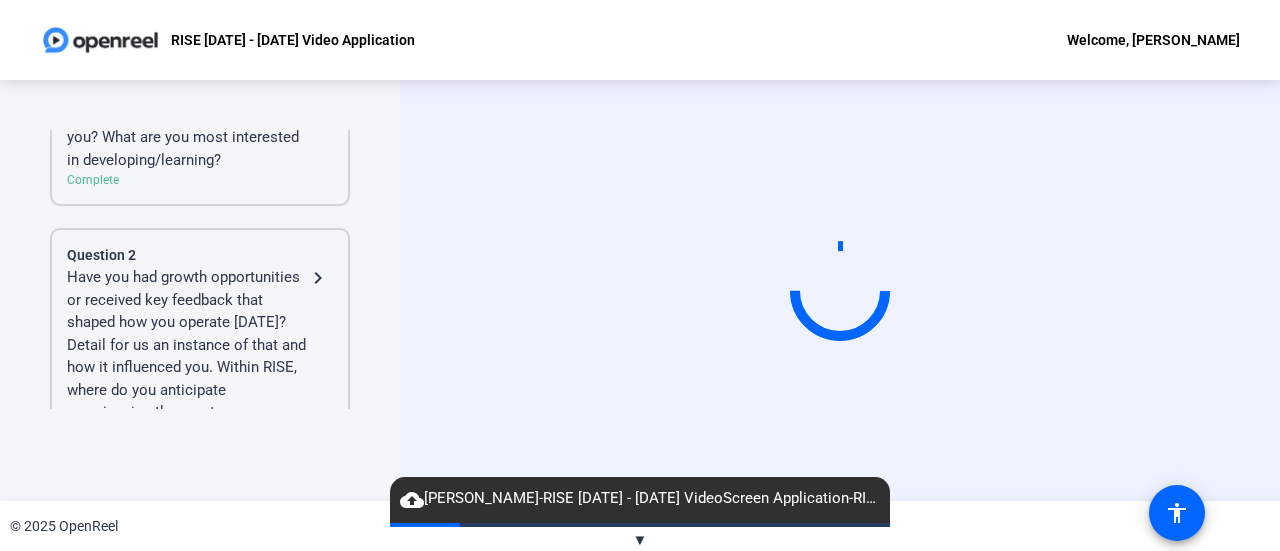 click on "Question 2 Have you had growth opportunities or received key feedback that shaped how you operate today? Detail for us an instance of that and how it influenced you. Within RISE, where do you anticipate experiencing the most personal growth? navigate_next  Incomplete" 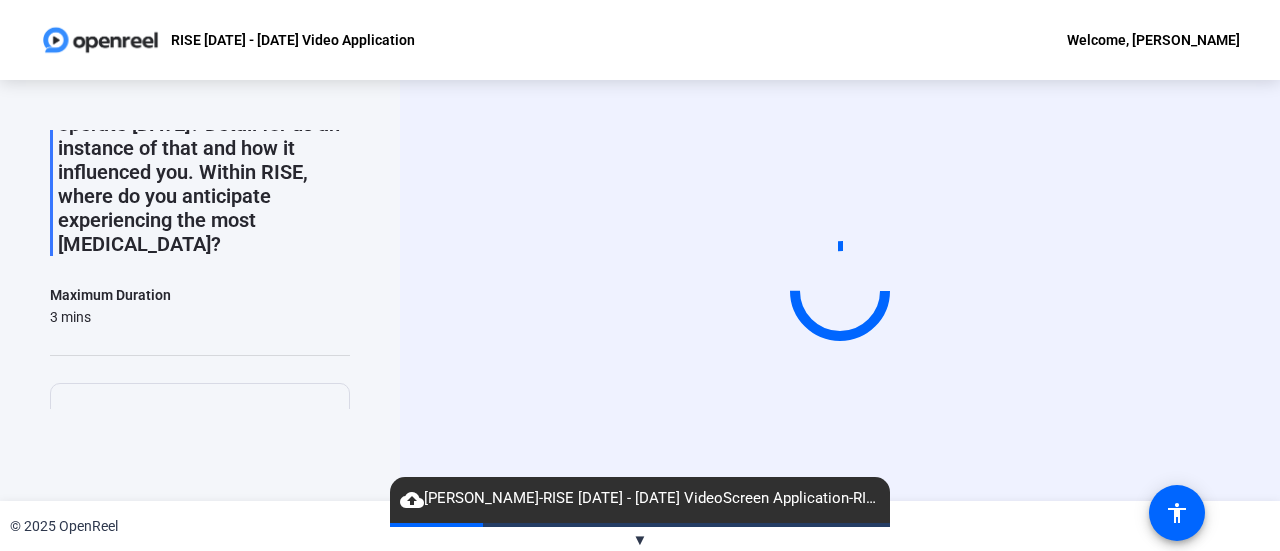 click on "Have you had growth opportunities or received key feedback that shaped how you operate today? Detail for us an instance of that and how it influenced you. Within RISE, where do you anticipate experiencing the most personal growth?  Maximum Duration  3 mins   Start Recording  No recordings yet  Once you record a video it will show up here.  Tips:
You can retake a recording you don’t like
Pick a quiet and well-lit area to record
Be yourself! It doesn’t have to be perfect" 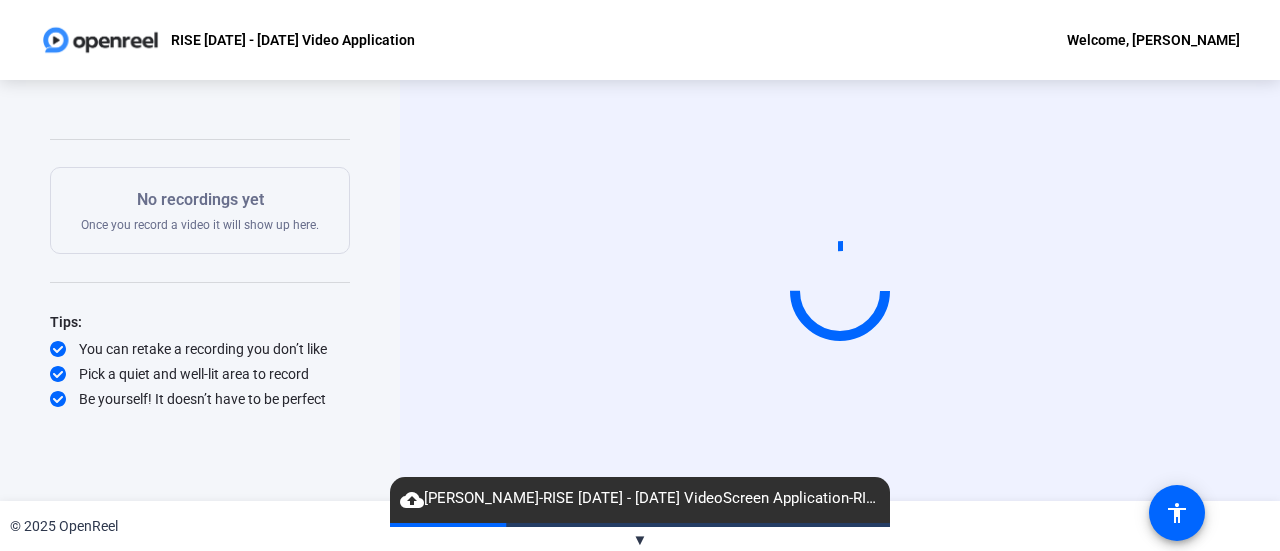 scroll, scrollTop: 0, scrollLeft: 0, axis: both 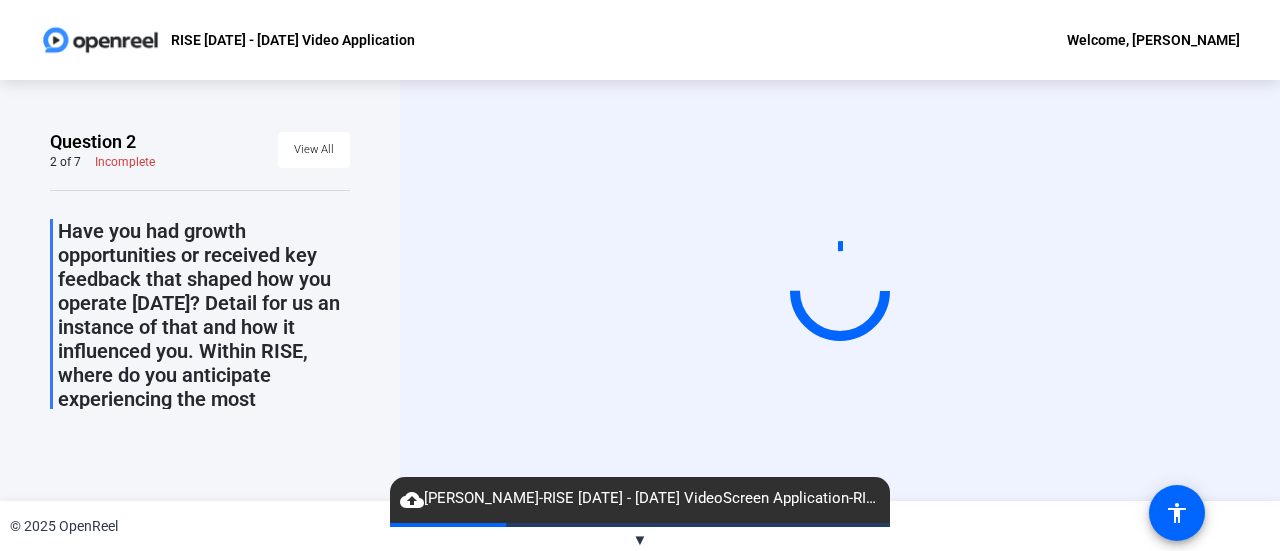 click on "Have you had growth opportunities or received key feedback that shaped how you operate [DATE]? Detail for us an instance of that and how it influenced you. Within RISE, where do you anticipate experiencing the most personal growth?" 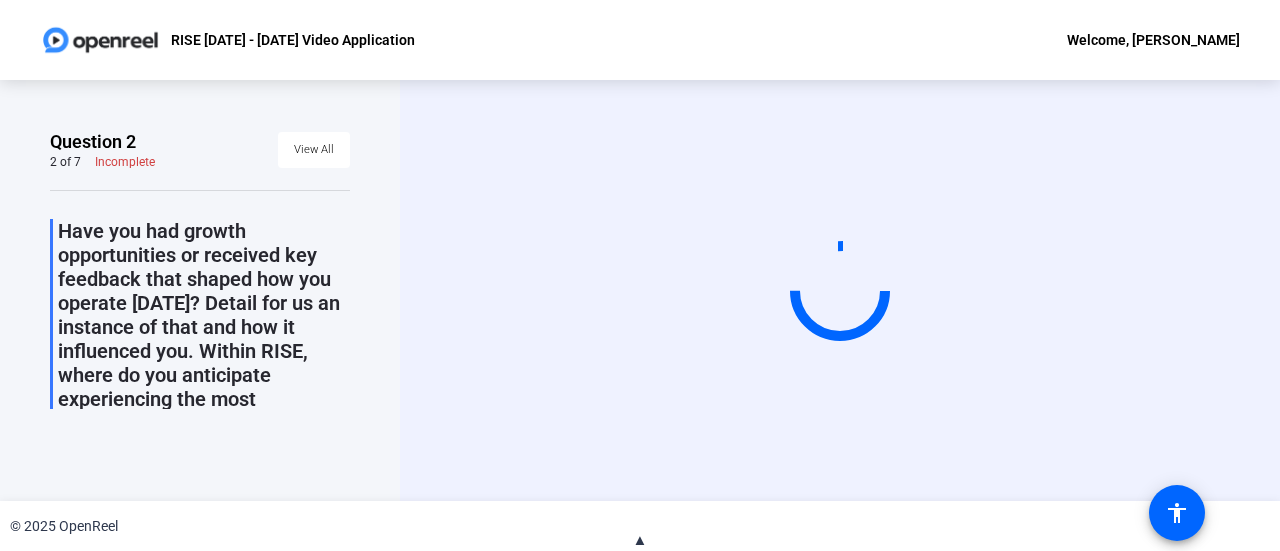click on "▲" 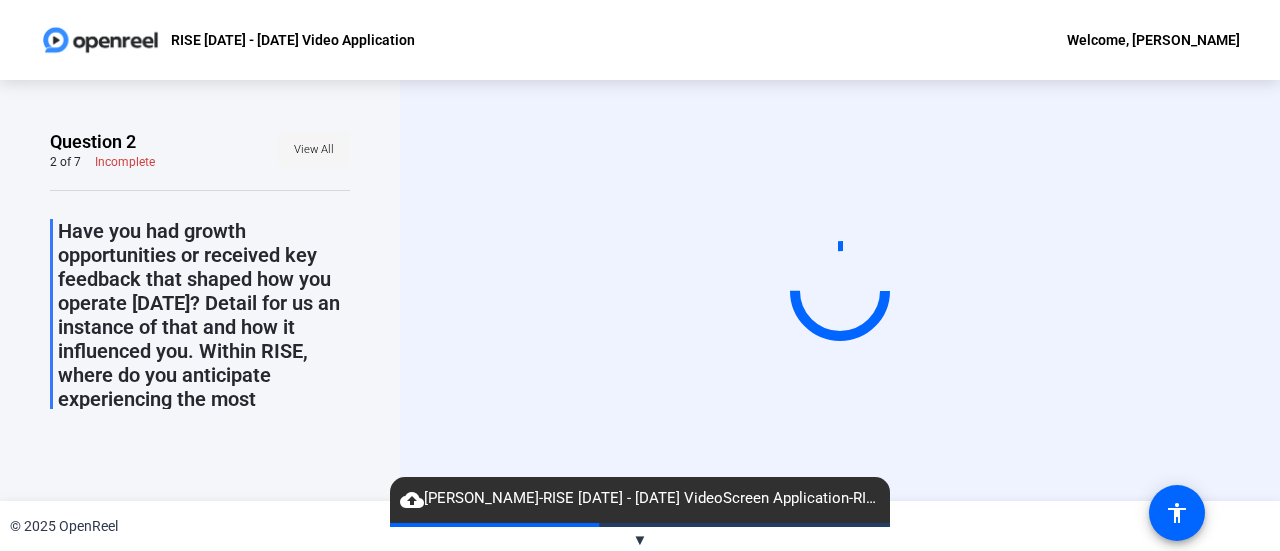 click on "View All" 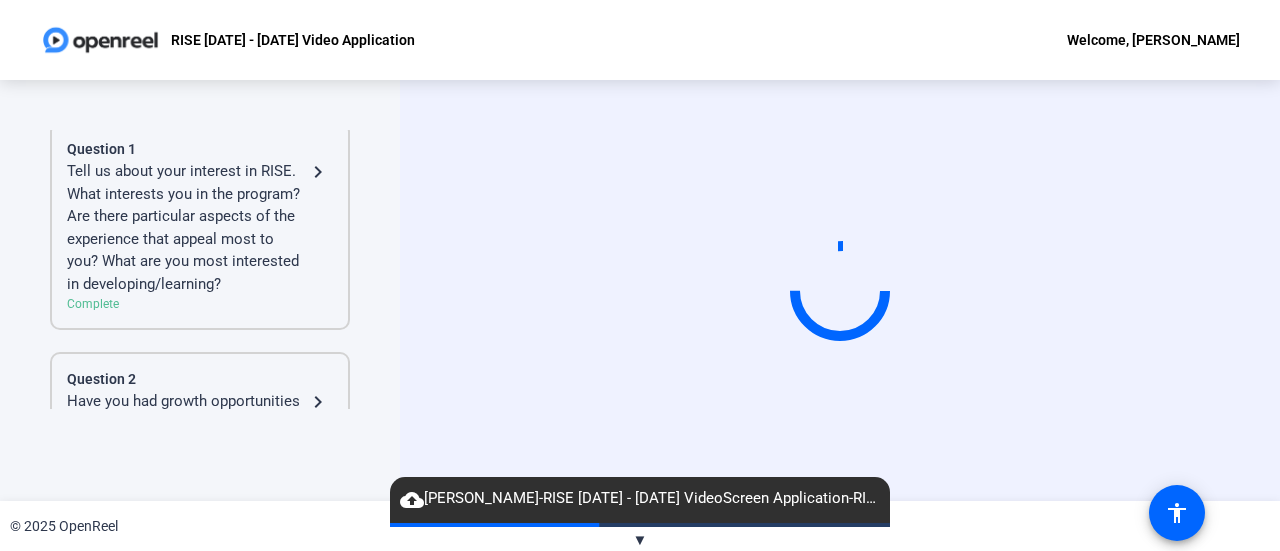 click on "Tell us about your interest in RISE. What interests you in the program? Are there particular aspects of the experience that appeal most to you? What are you most interested in developing/learning?" 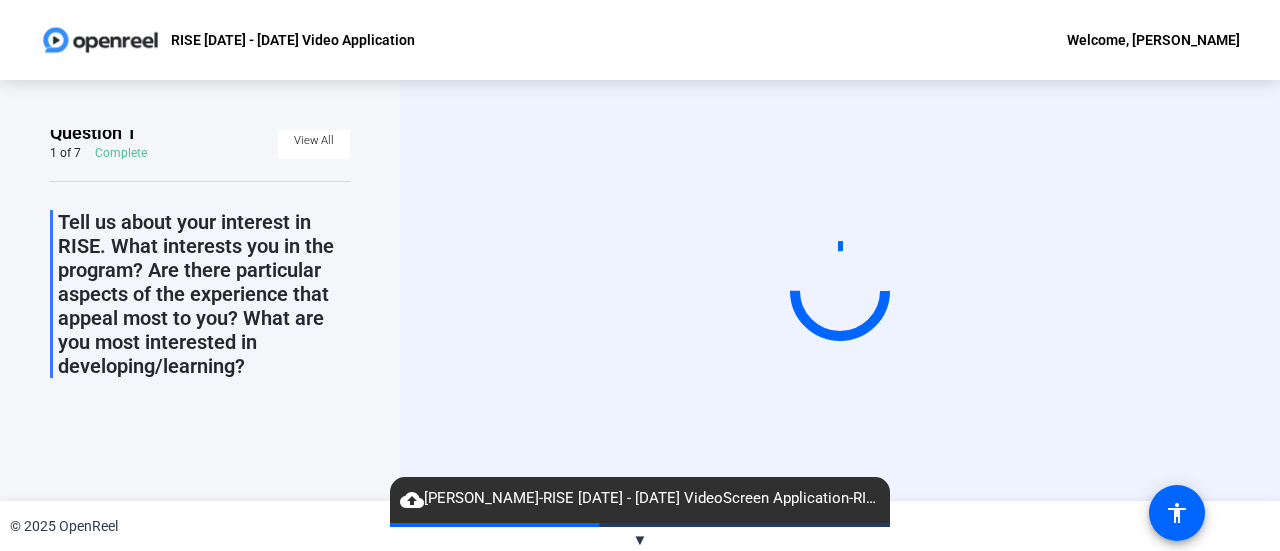 click on "Tell us about your interest in RISE. What interests you in the program? Are there particular aspects of the experience that appeal most to you? What are you most interested in developing/learning?" 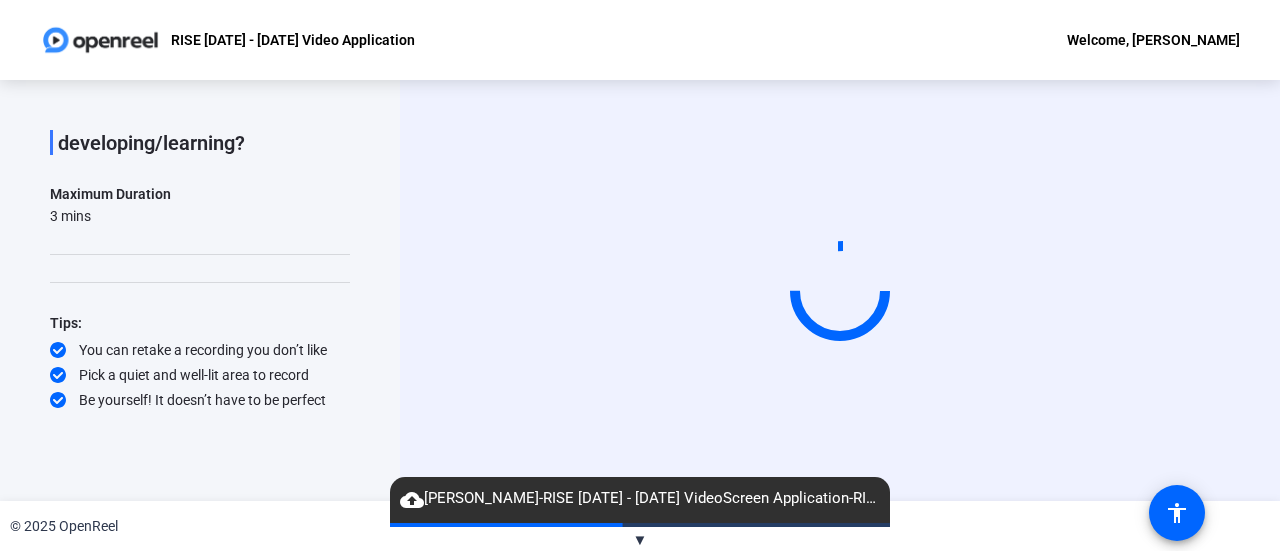 scroll, scrollTop: 0, scrollLeft: 0, axis: both 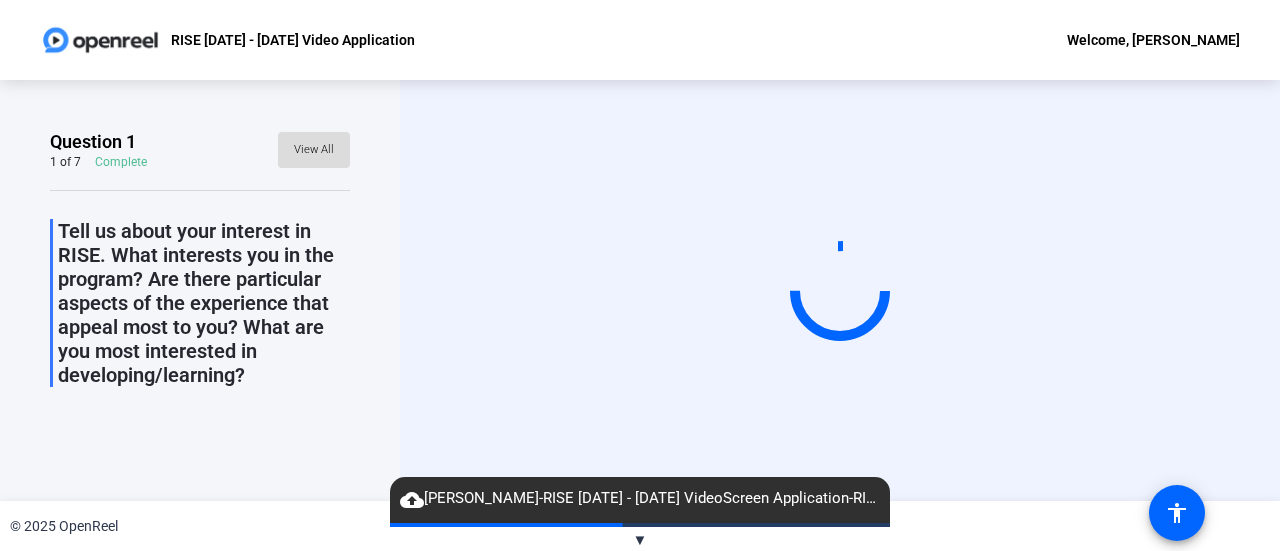 click on "View All" 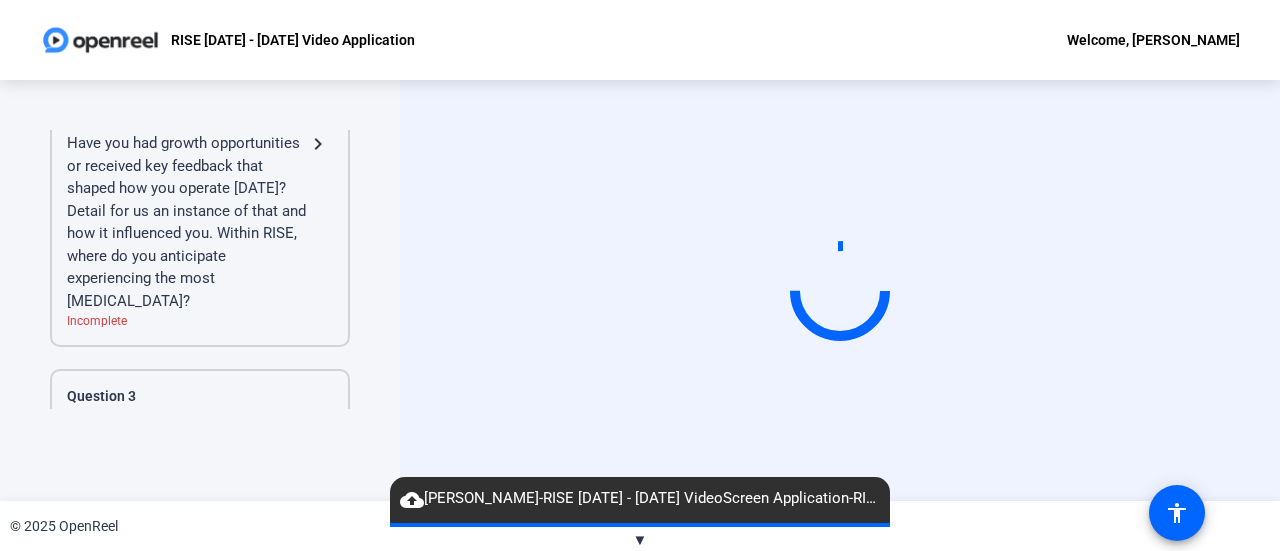 scroll, scrollTop: 0, scrollLeft: 0, axis: both 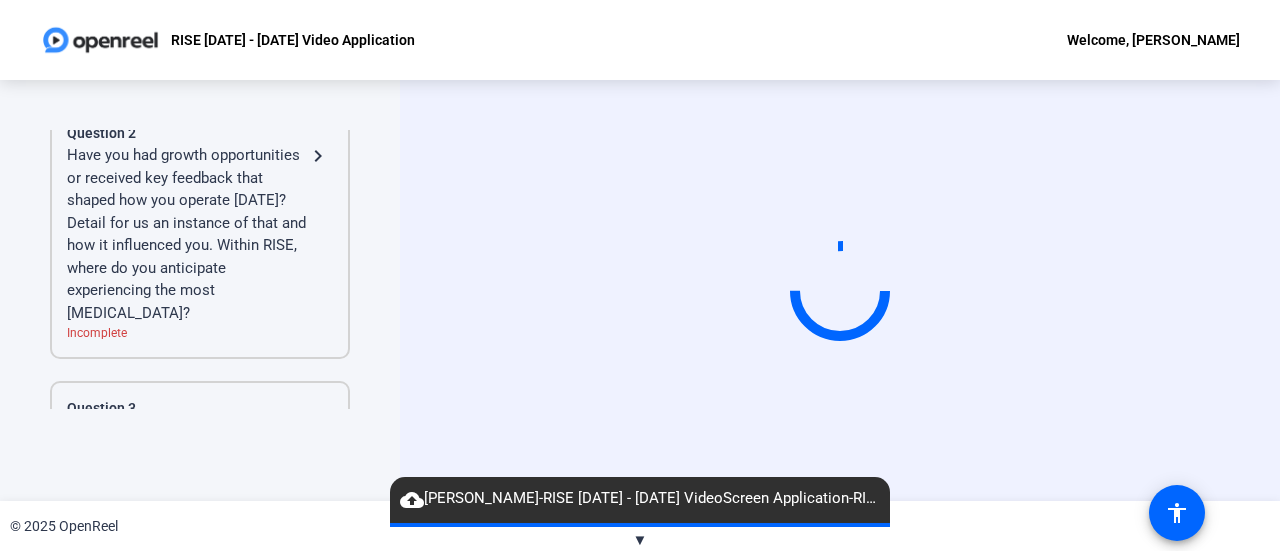 click on "Have you had growth opportunities or received key feedback that shaped how you operate [DATE]? Detail for us an instance of that and how it influenced you. Within RISE, where do you anticipate experiencing the most personal growth?" 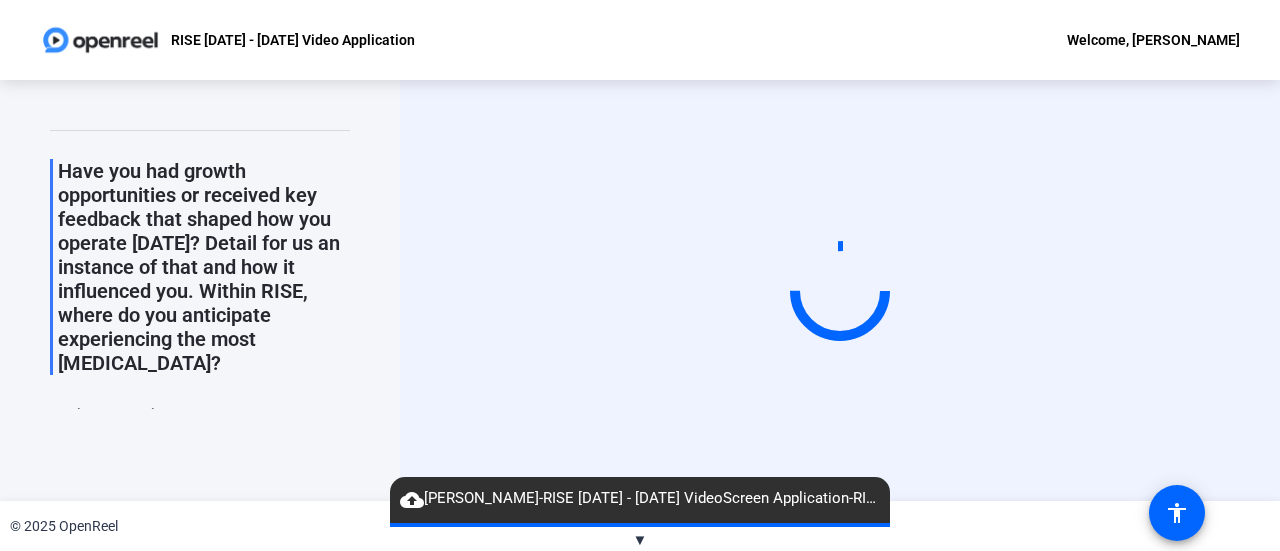 scroll, scrollTop: 0, scrollLeft: 0, axis: both 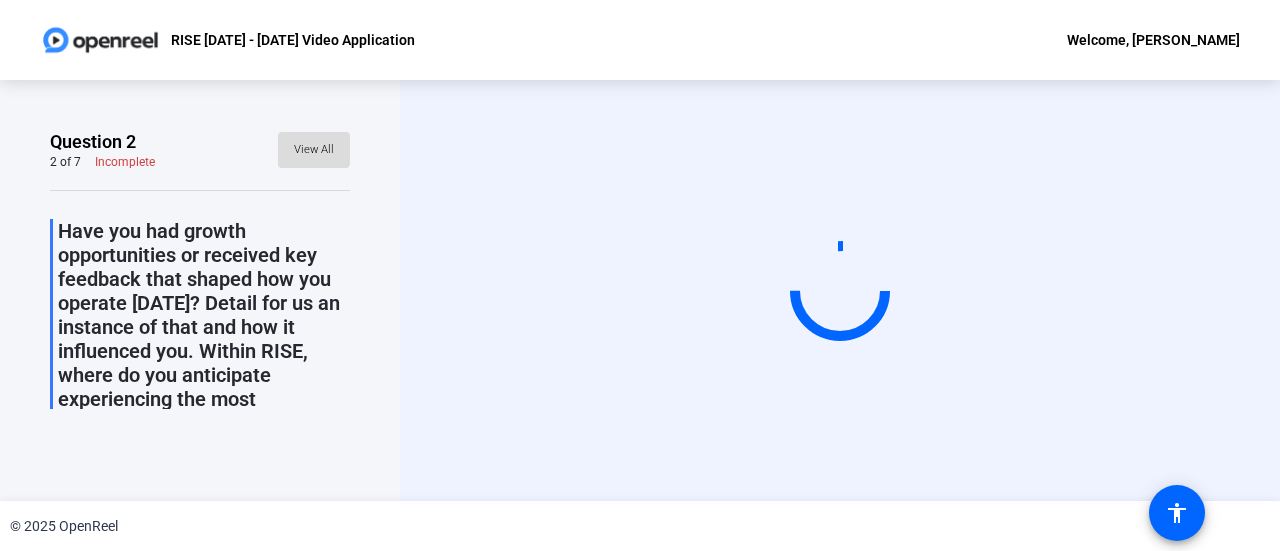 click 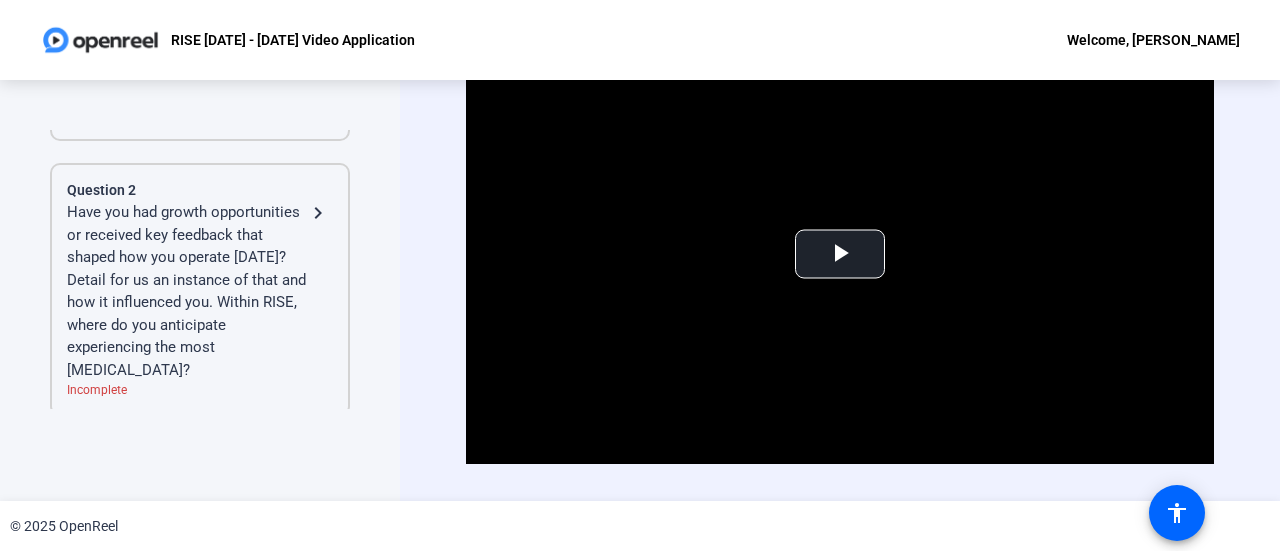 scroll, scrollTop: 243, scrollLeft: 0, axis: vertical 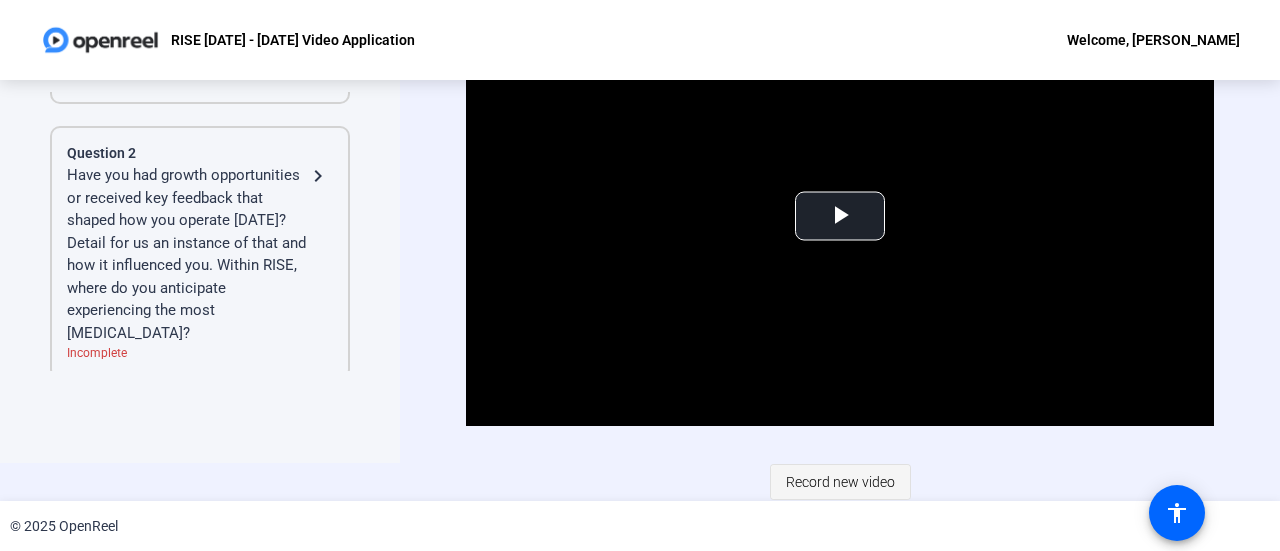 click on "Record new video" 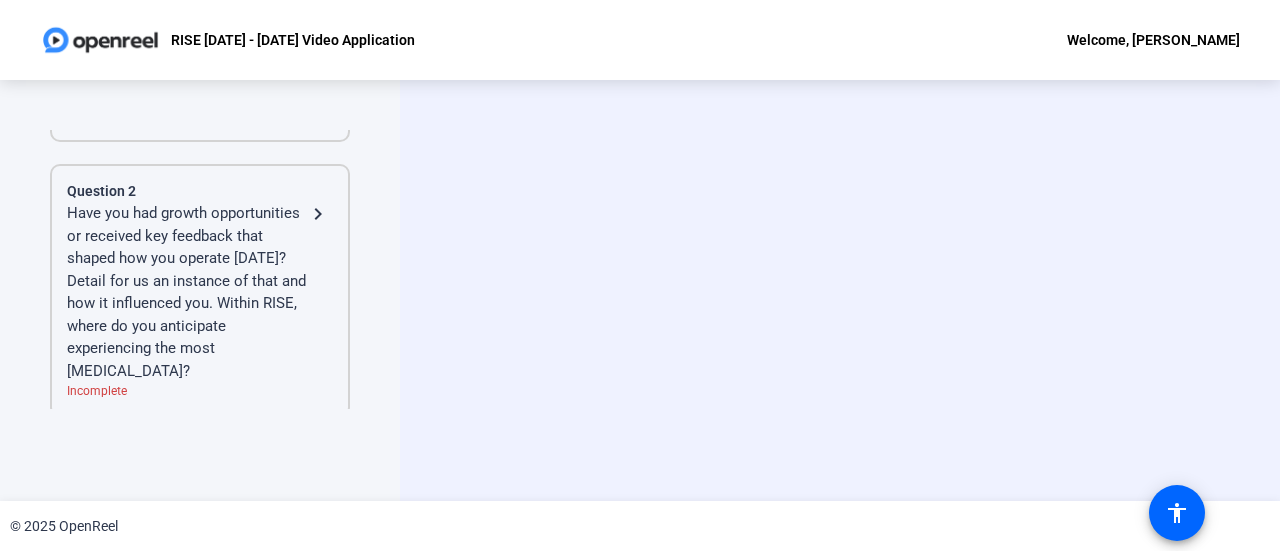 scroll, scrollTop: 0, scrollLeft: 0, axis: both 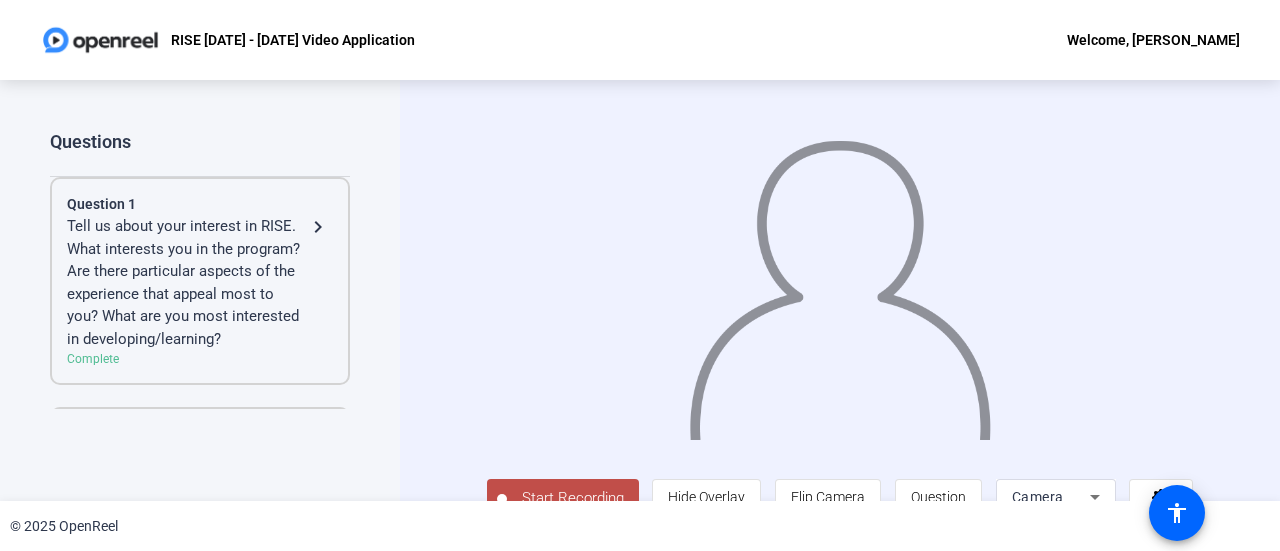 click on "Tell us about your interest in RISE. What interests you in the program? Are there particular aspects of the experience that appeal most to you? What are you most interested in developing/learning?" 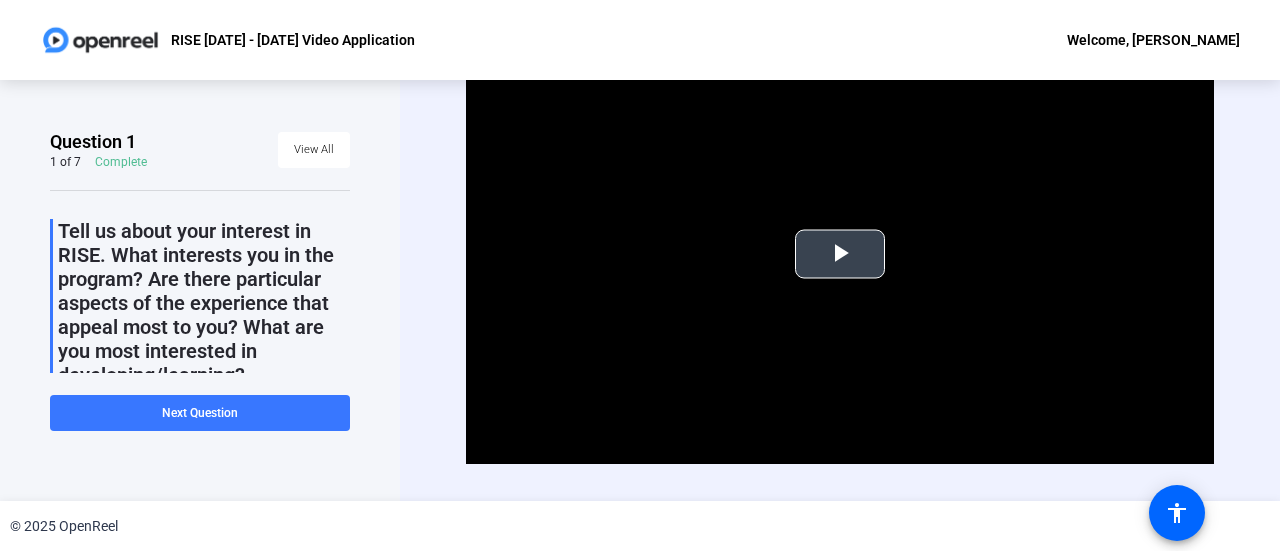 scroll, scrollTop: 40, scrollLeft: 0, axis: vertical 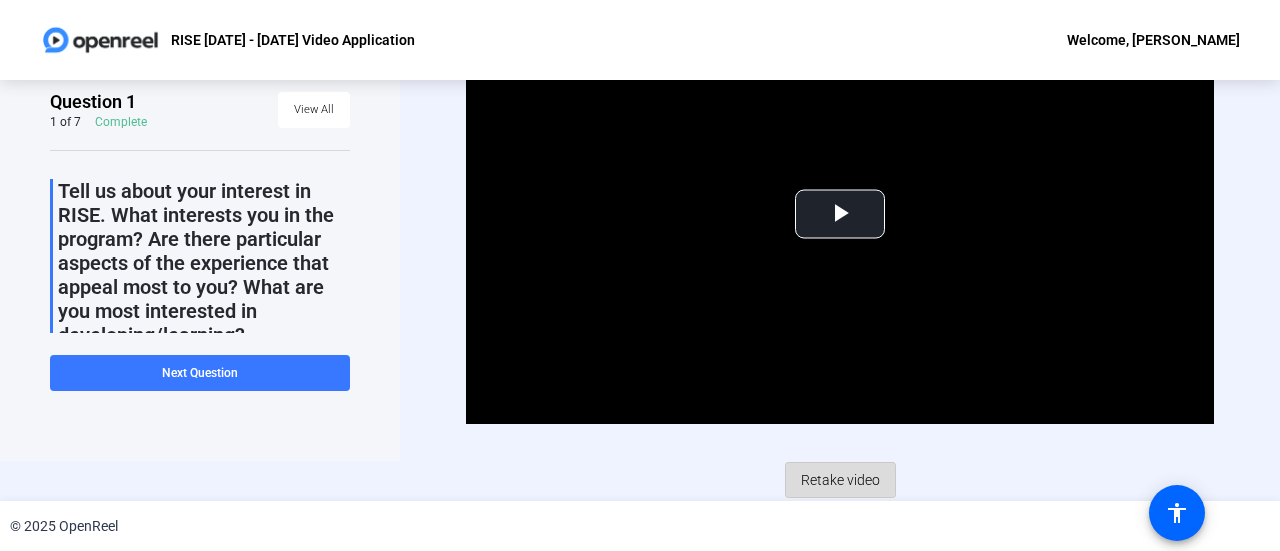 click on "Retake video" 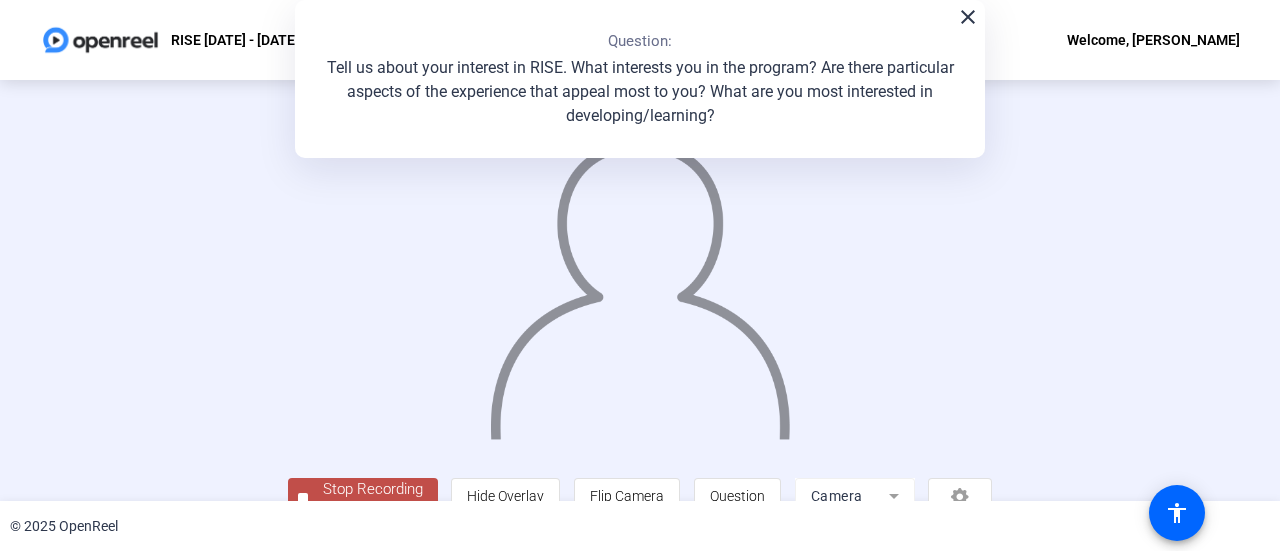 click on "close" 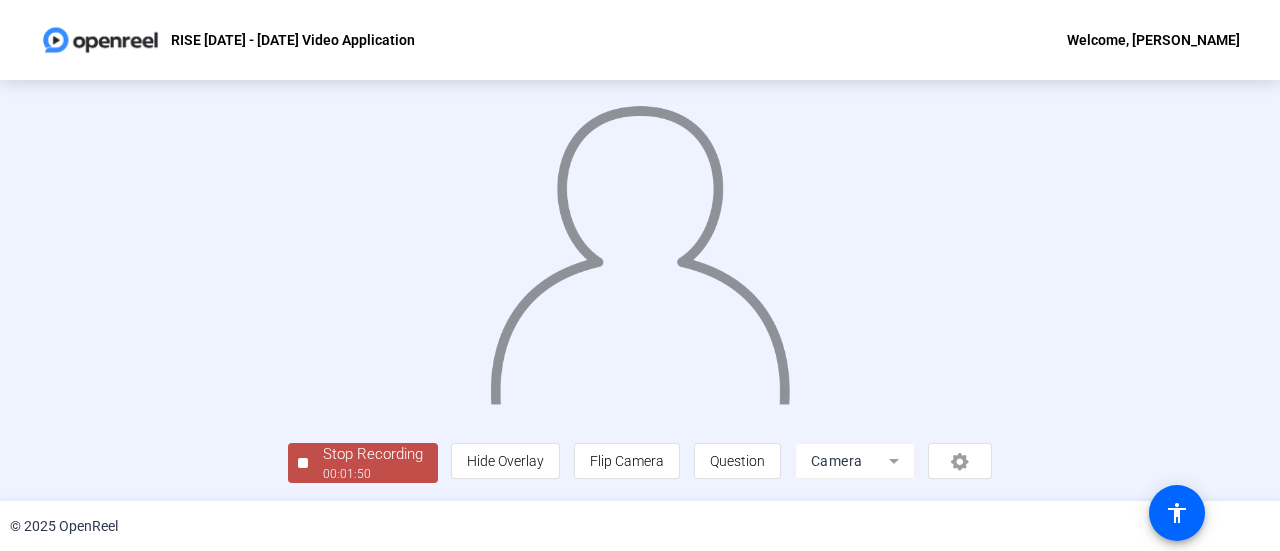 scroll, scrollTop: 140, scrollLeft: 0, axis: vertical 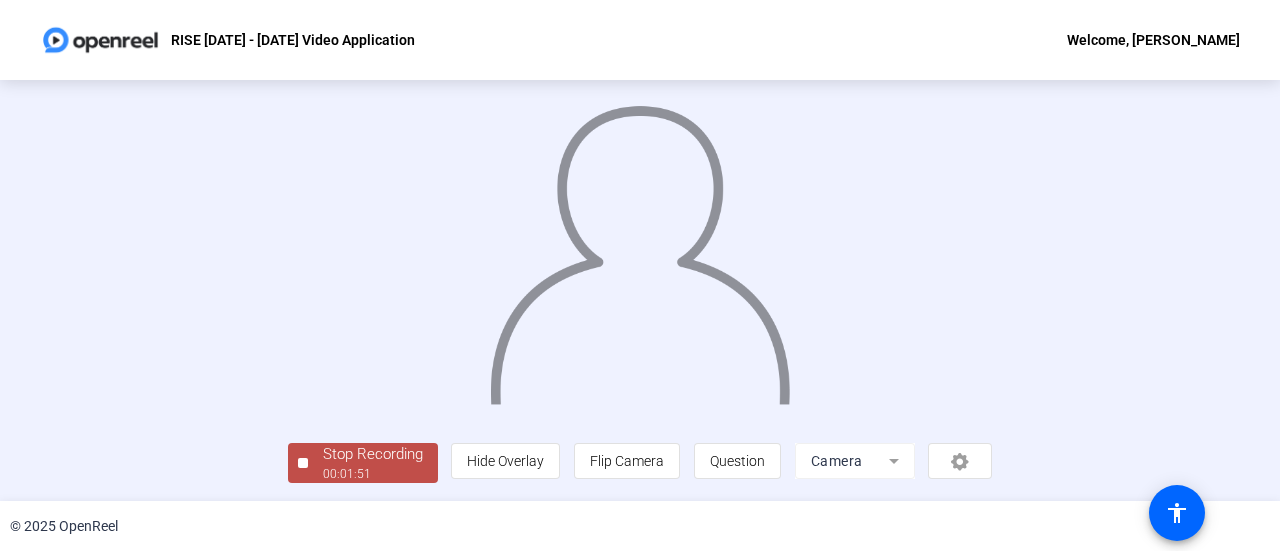 click on "Stop Recording" 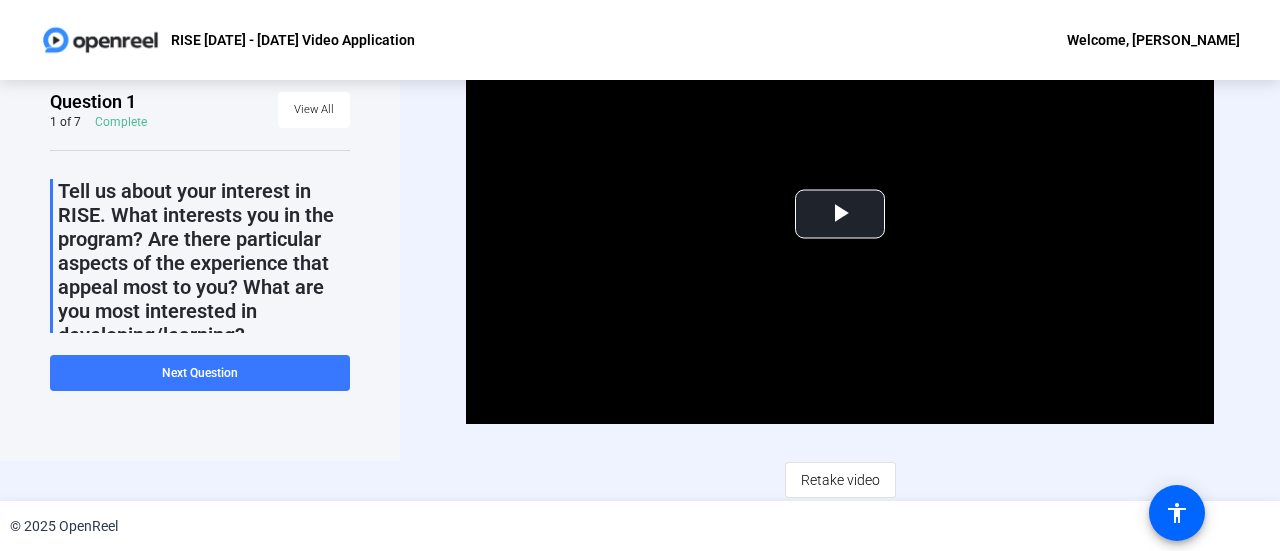 scroll, scrollTop: 39, scrollLeft: 0, axis: vertical 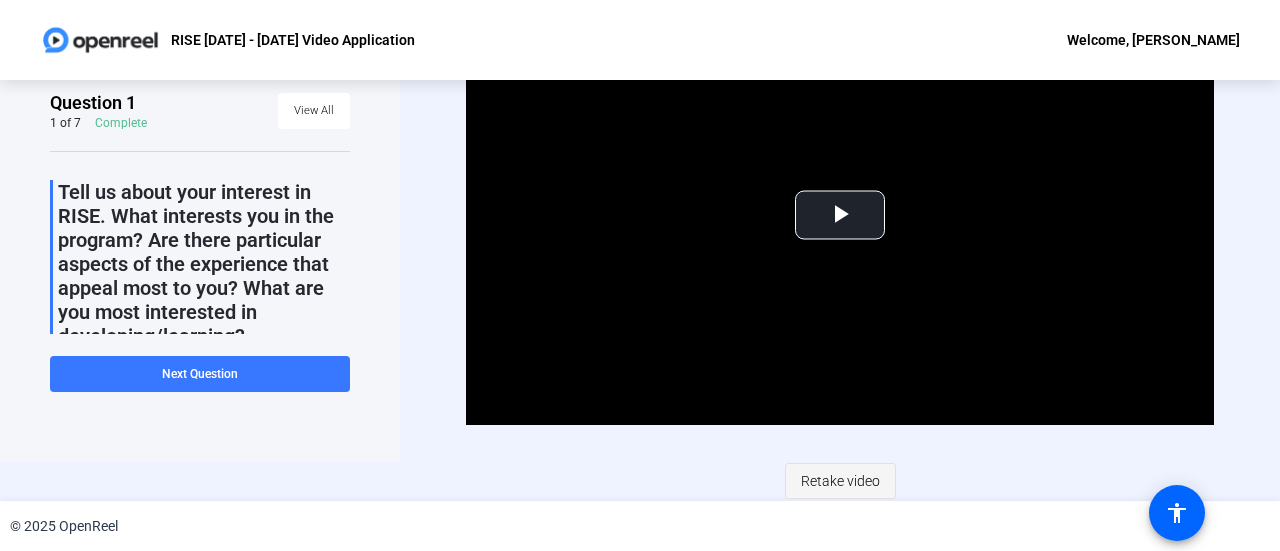 click on "Retake video" 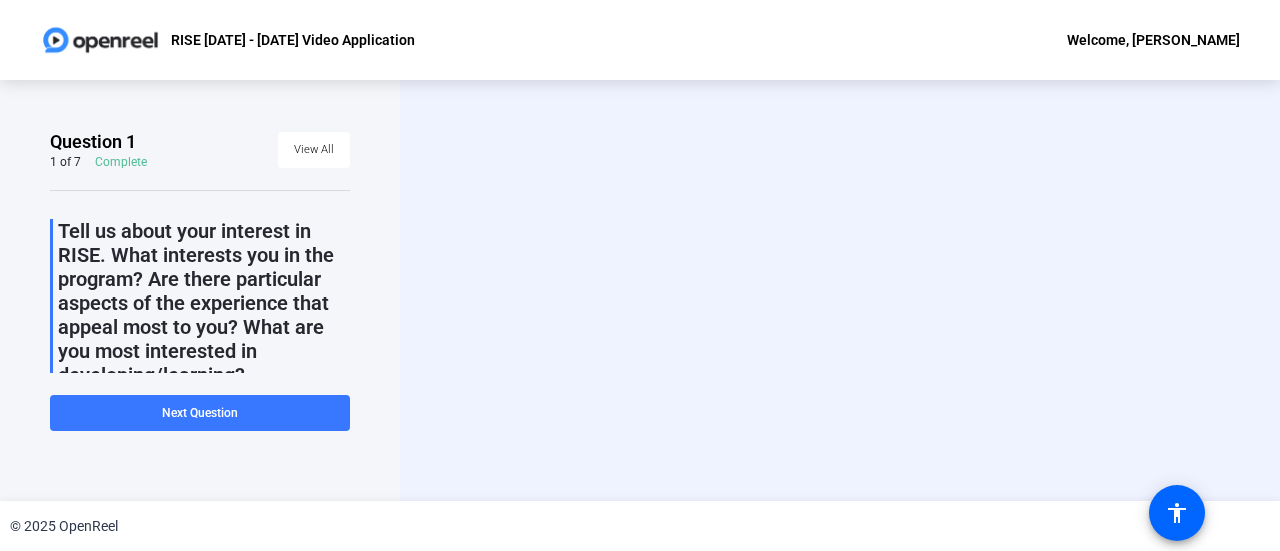 scroll, scrollTop: 0, scrollLeft: 0, axis: both 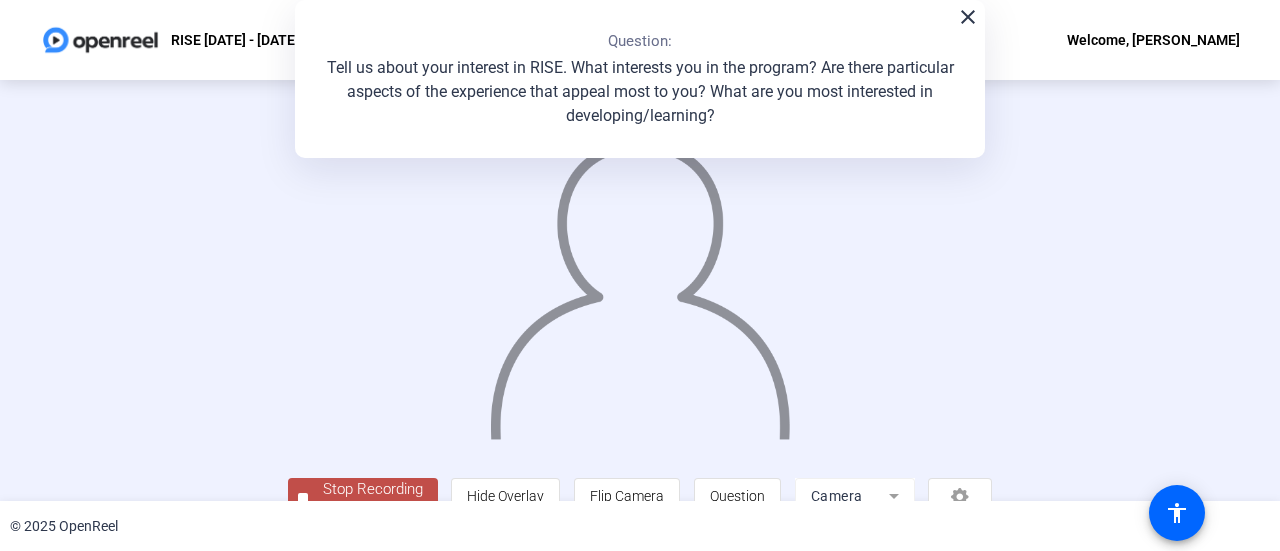 click on "close" 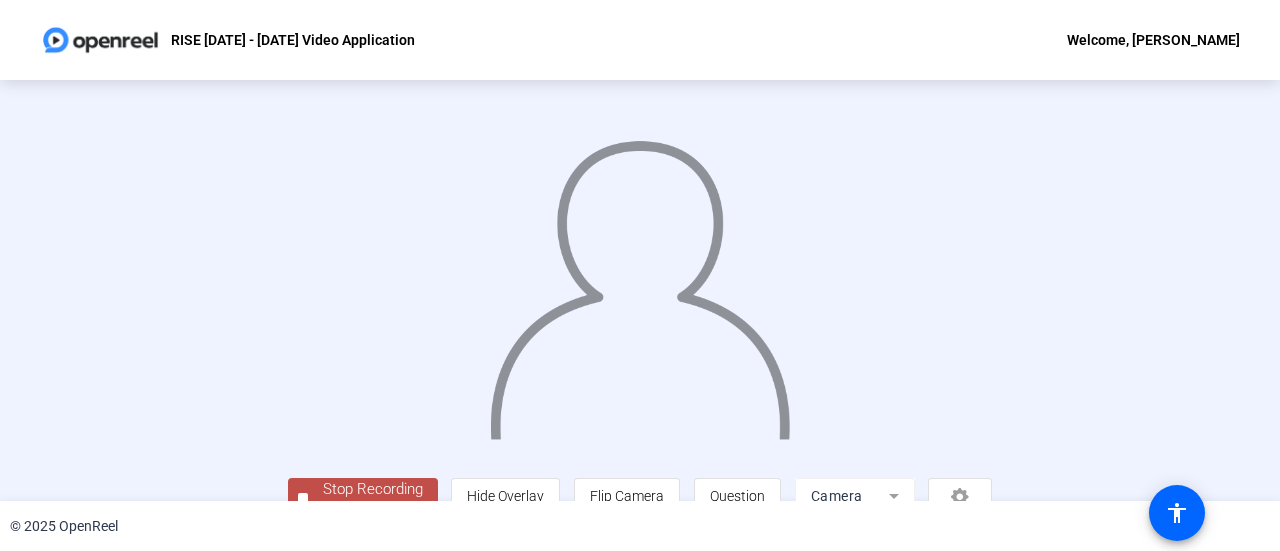 scroll, scrollTop: 140, scrollLeft: 0, axis: vertical 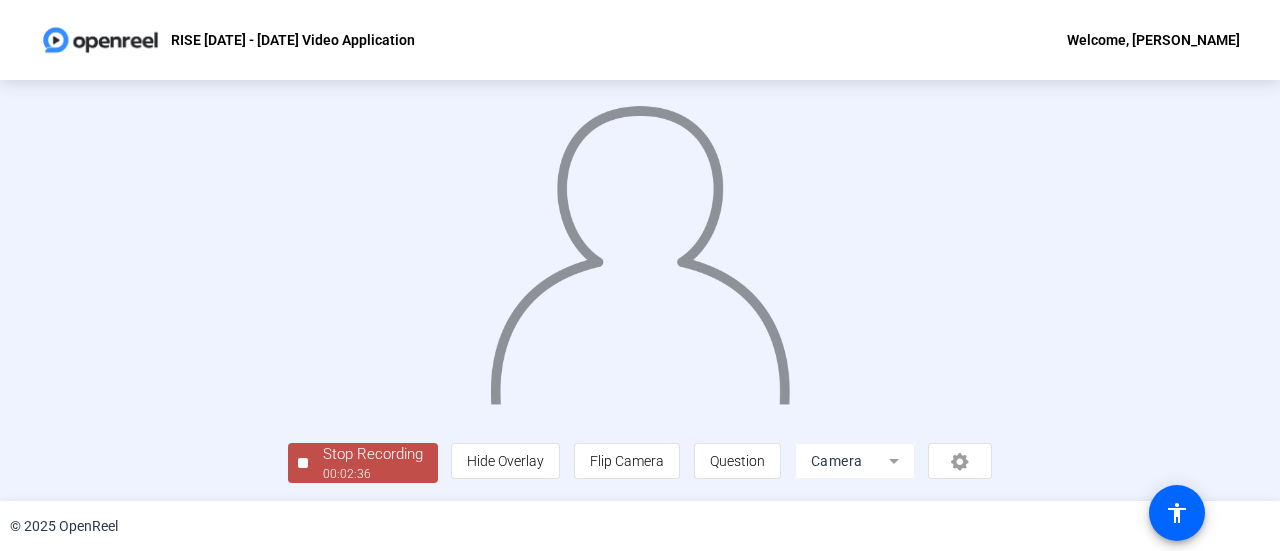 click on "Stop Recording" 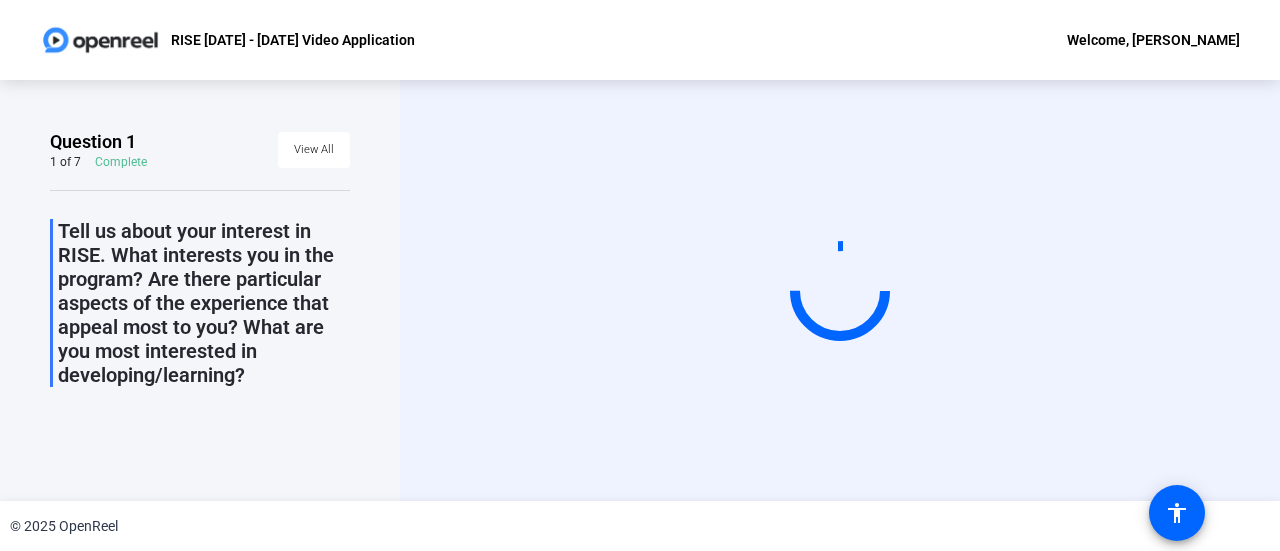 scroll, scrollTop: 0, scrollLeft: 0, axis: both 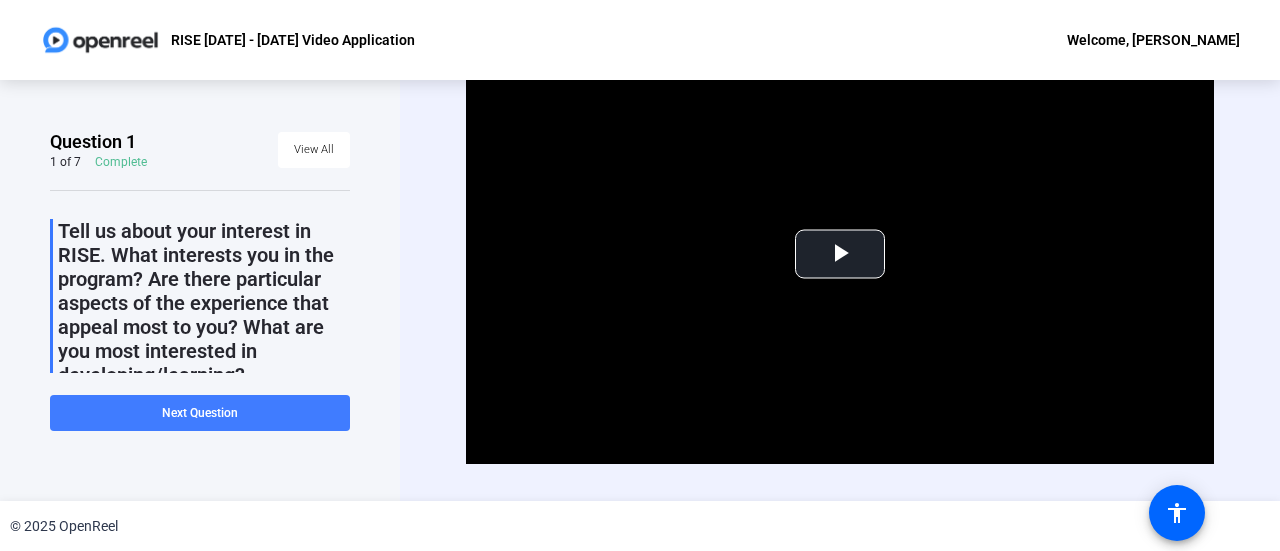 click on "Next Question" 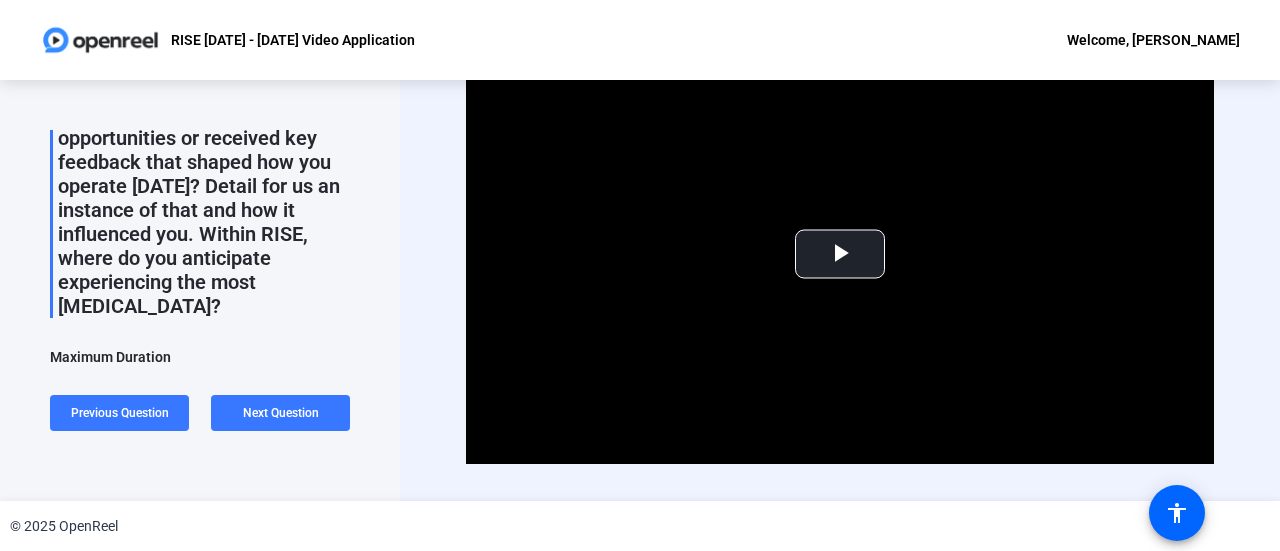 scroll, scrollTop: 116, scrollLeft: 0, axis: vertical 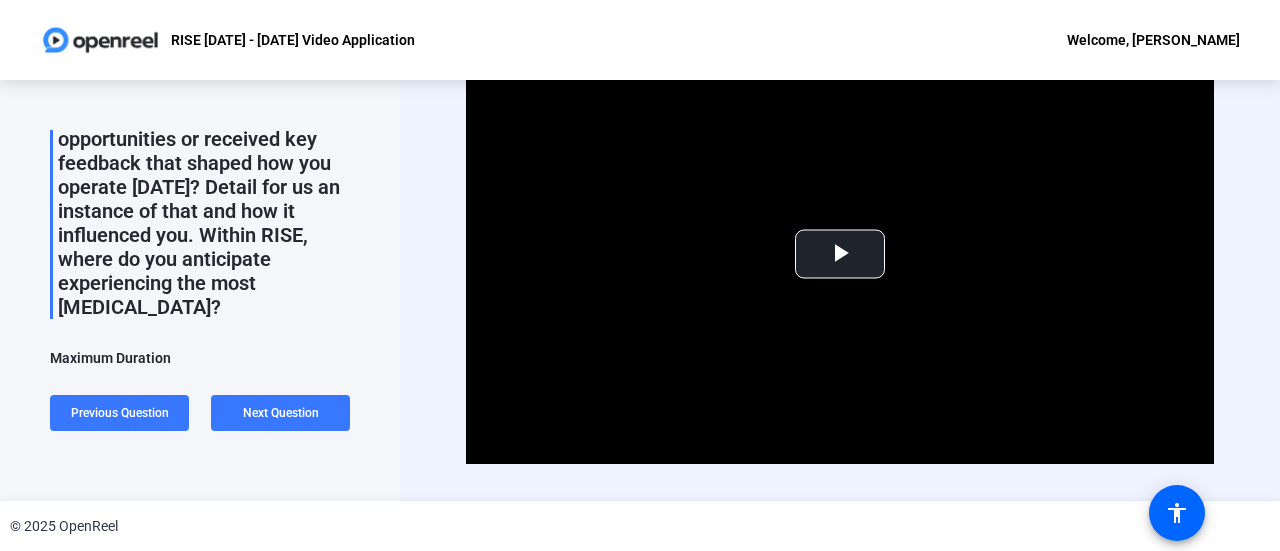 click on "Have you had growth opportunities or received key feedback that shaped how you operate [DATE]? Detail for us an instance of that and how it influenced you. Within RISE, where do you anticipate experiencing the most personal growth?" 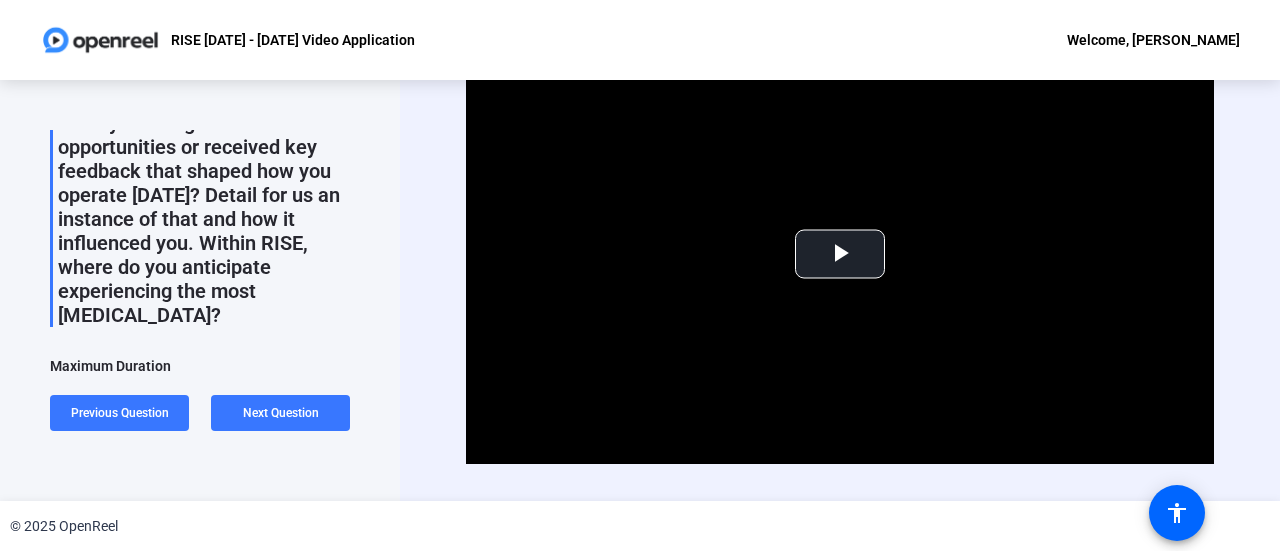 drag, startPoint x: 243, startPoint y: 284, endPoint x: 745, endPoint y: 495, distance: 544.5411 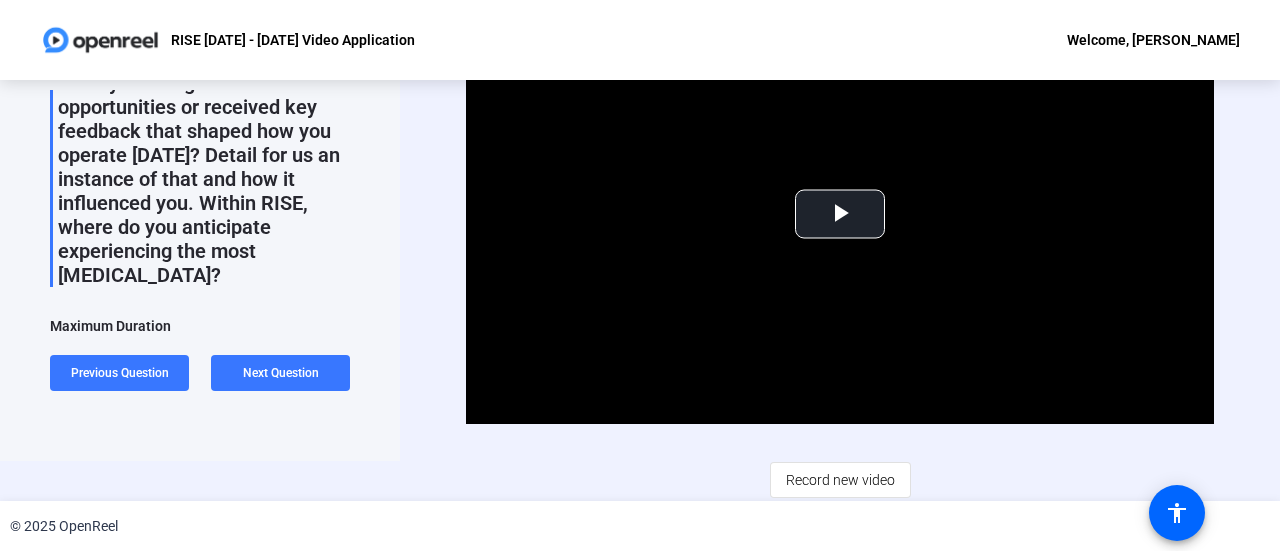 scroll, scrollTop: 0, scrollLeft: 0, axis: both 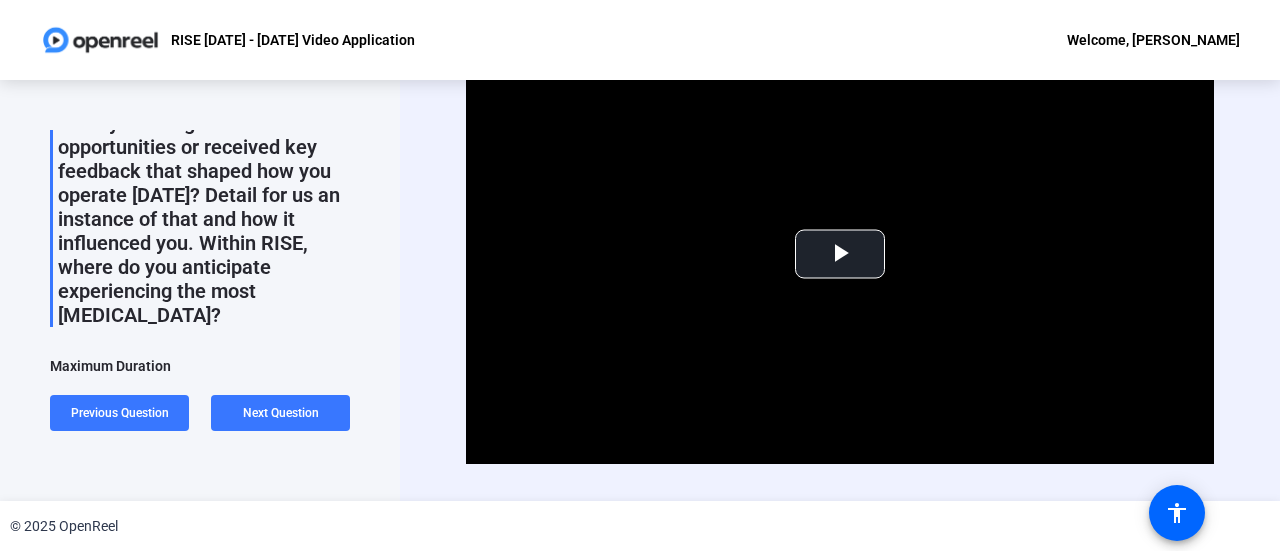 click on "Have you had growth opportunities or received key feedback that shaped how you operate [DATE]? Detail for us an instance of that and how it influenced you. Within RISE, where do you anticipate experiencing the most personal growth?" 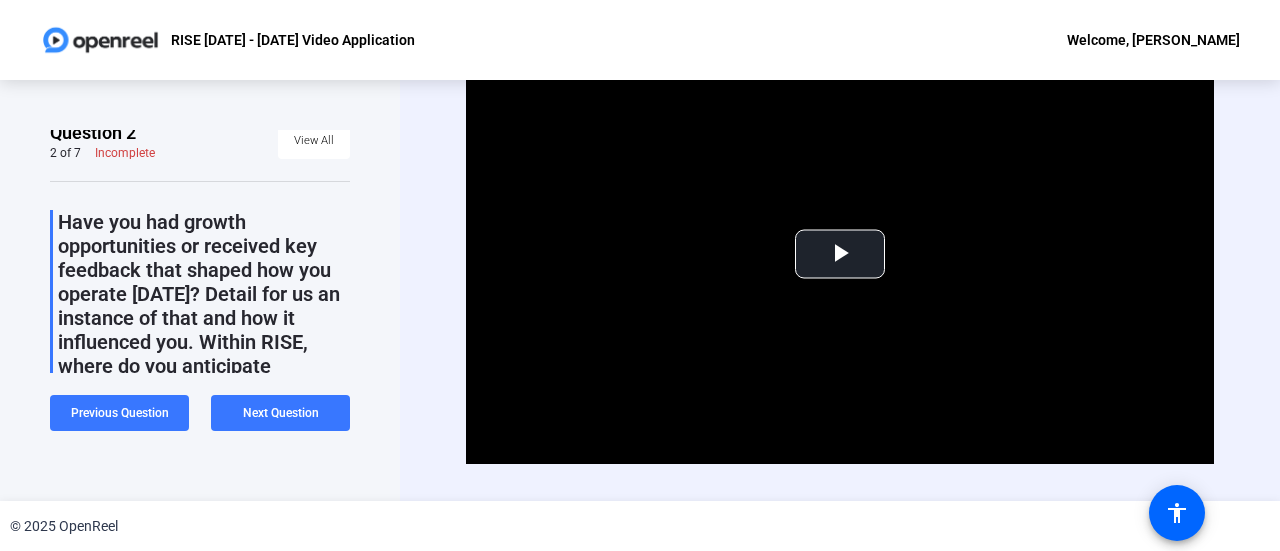 scroll, scrollTop: 0, scrollLeft: 0, axis: both 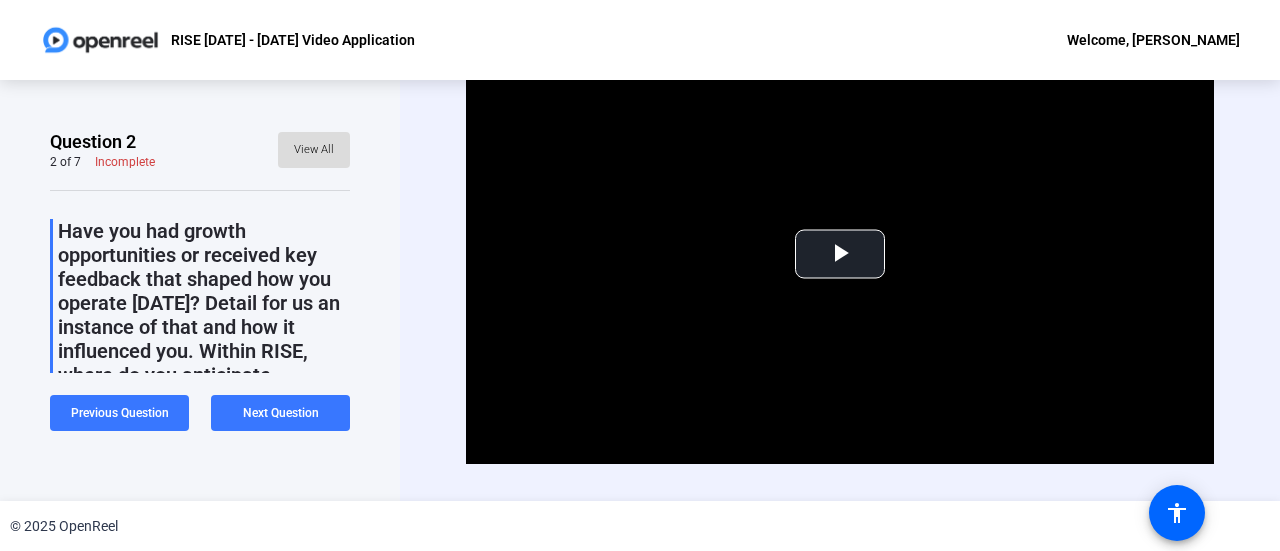 click on "View All" 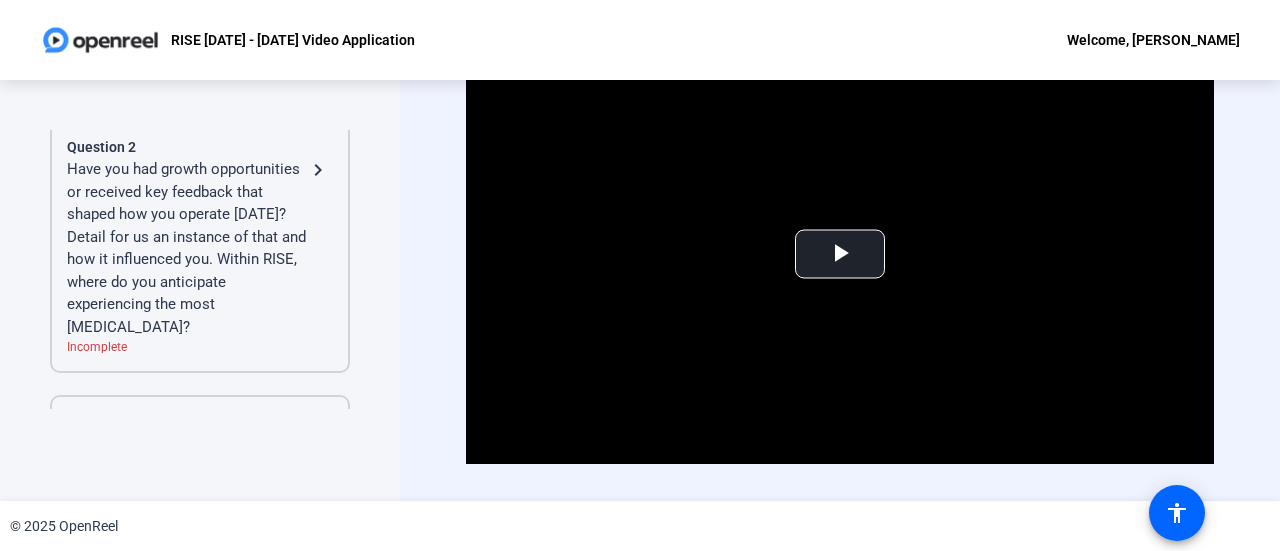 click on "Have you had growth opportunities or received key feedback that shaped how you operate [DATE]? Detail for us an instance of that and how it influenced you. Within RISE, where do you anticipate experiencing the most personal growth?" 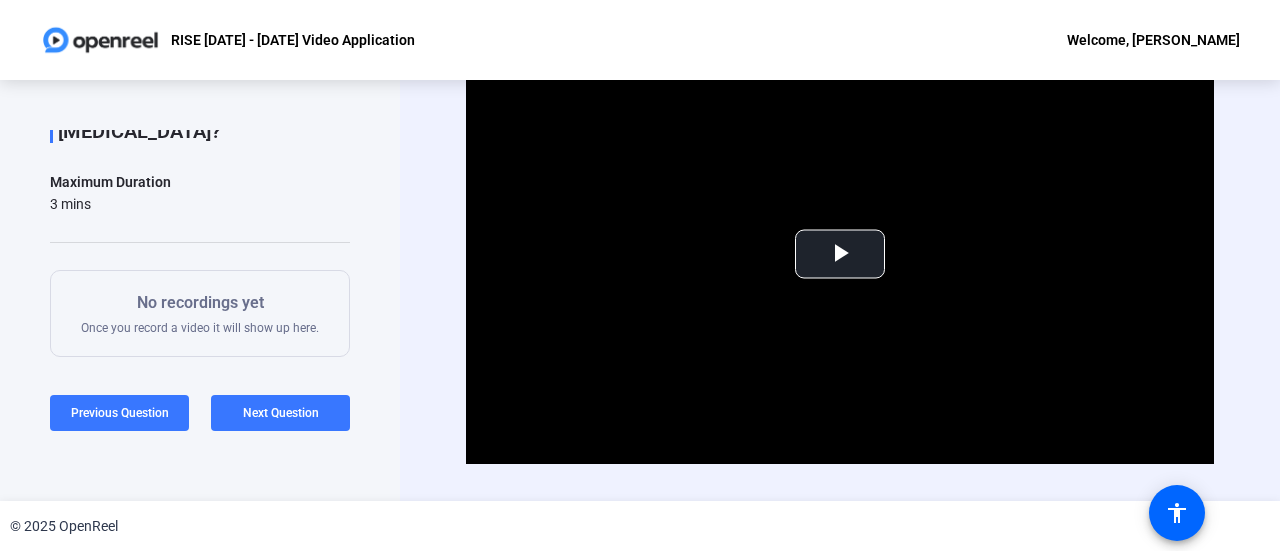 scroll, scrollTop: 431, scrollLeft: 0, axis: vertical 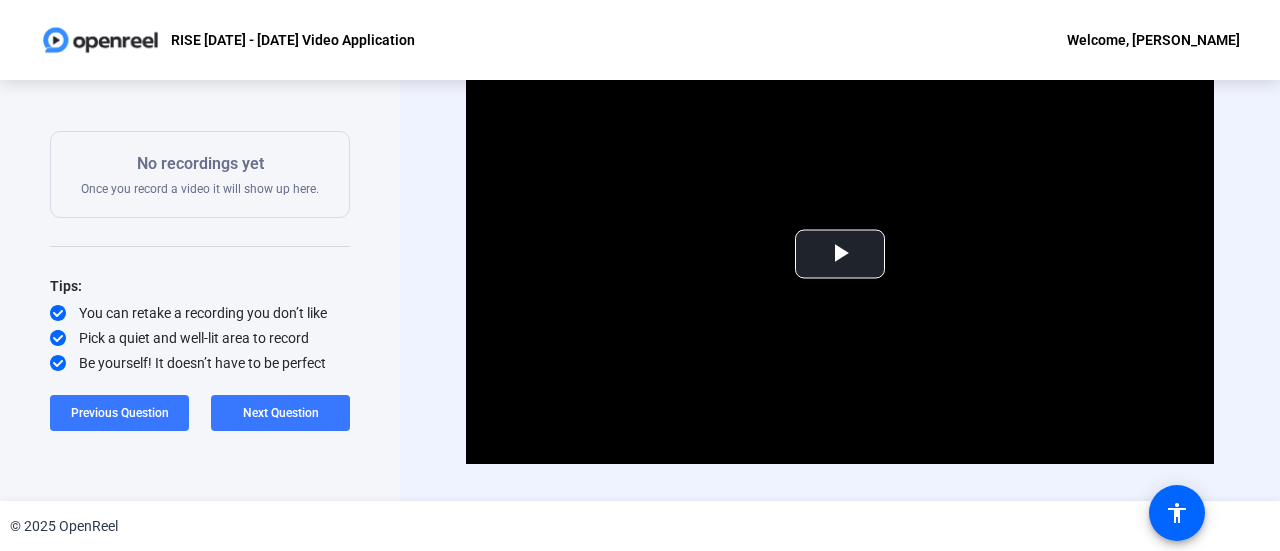 click on "No recordings yet  Once you record a video it will show up here." 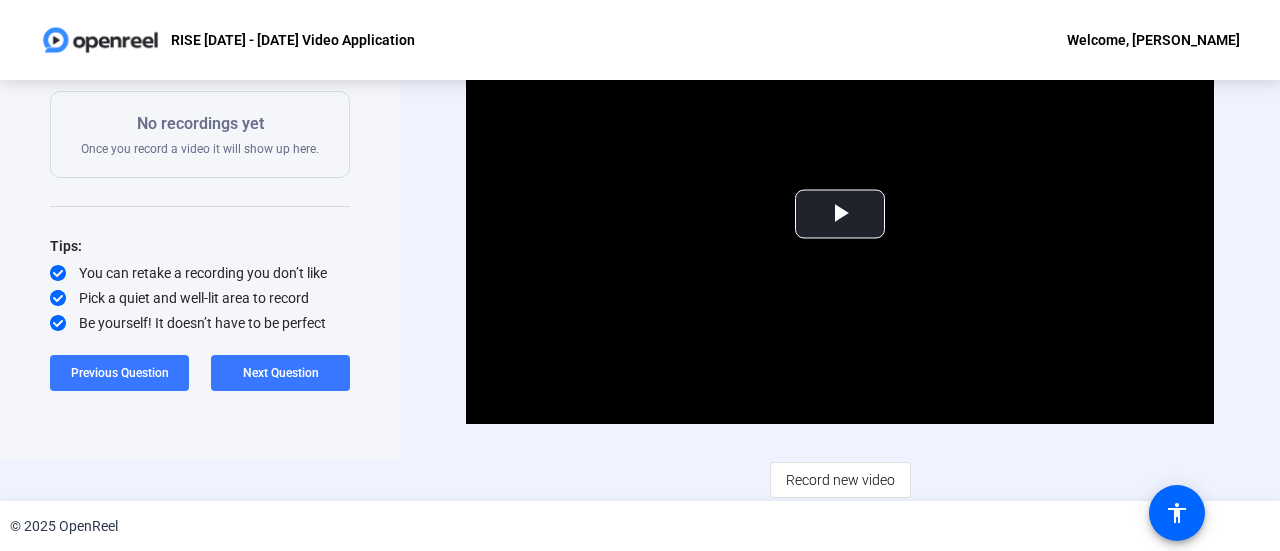 scroll, scrollTop: 0, scrollLeft: 0, axis: both 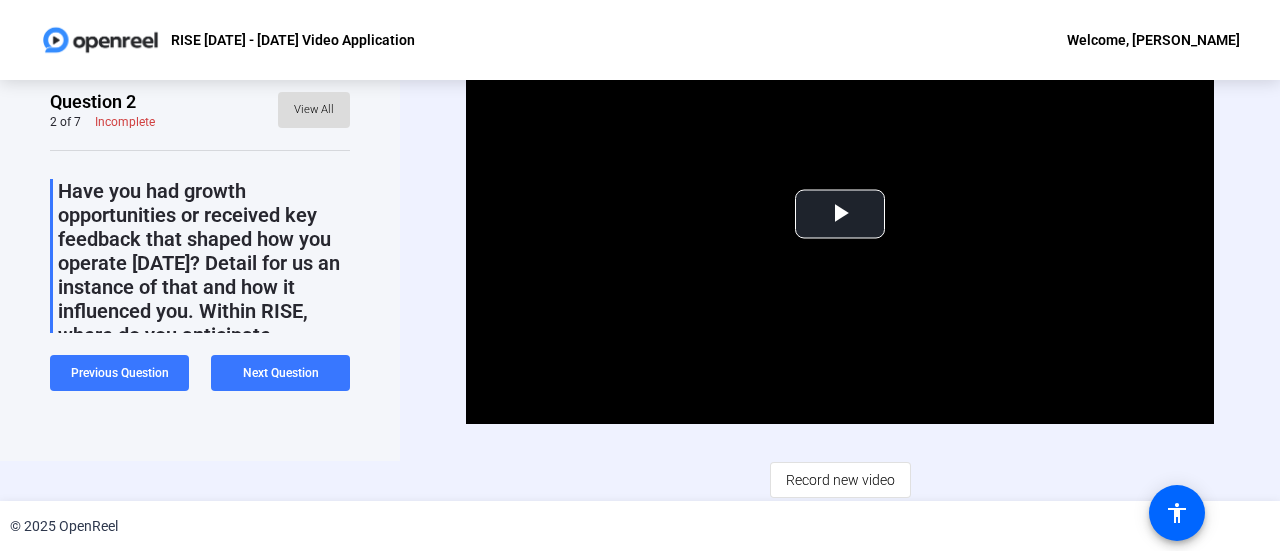 click on "View All" 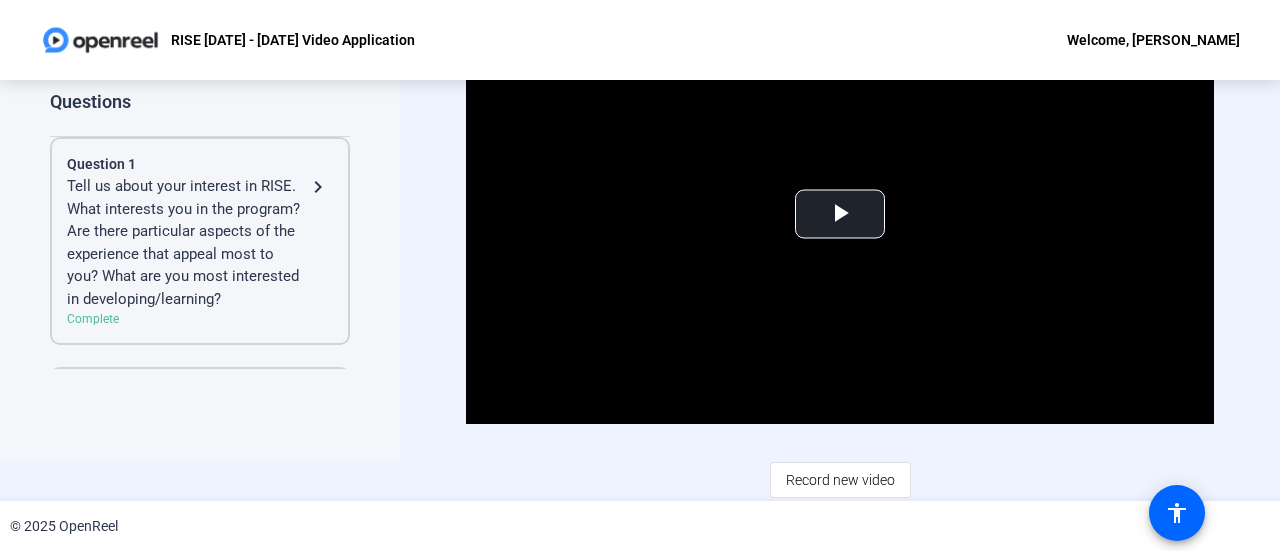 click on "Tell us about your interest in RISE. What interests you in the program? Are there particular aspects of the experience that appeal most to you? What are you most interested in developing/learning?" 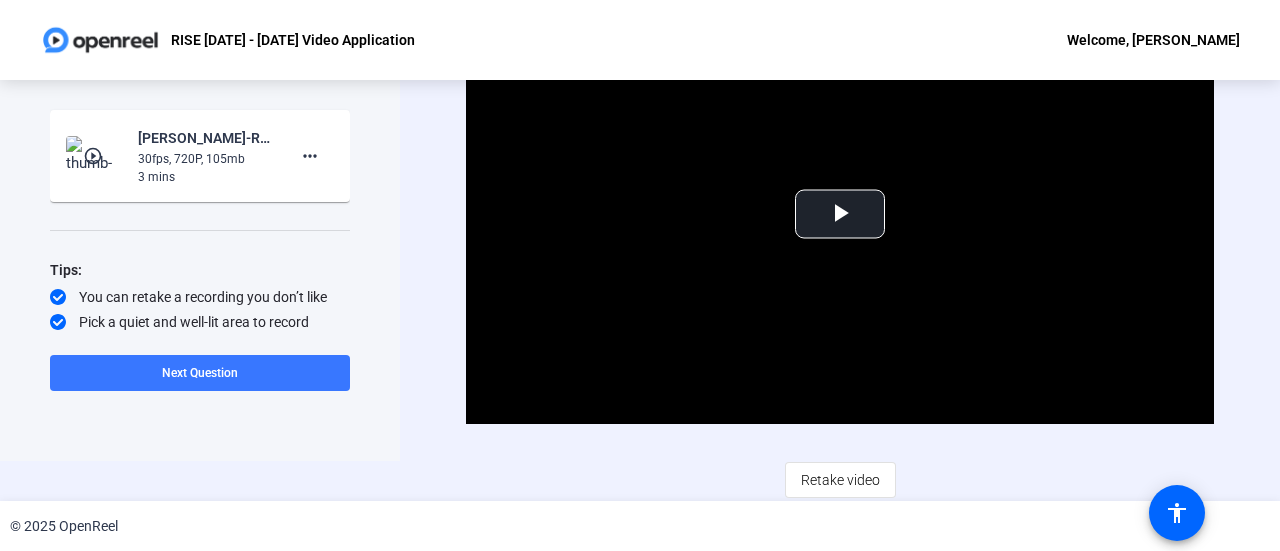 scroll, scrollTop: 388, scrollLeft: 0, axis: vertical 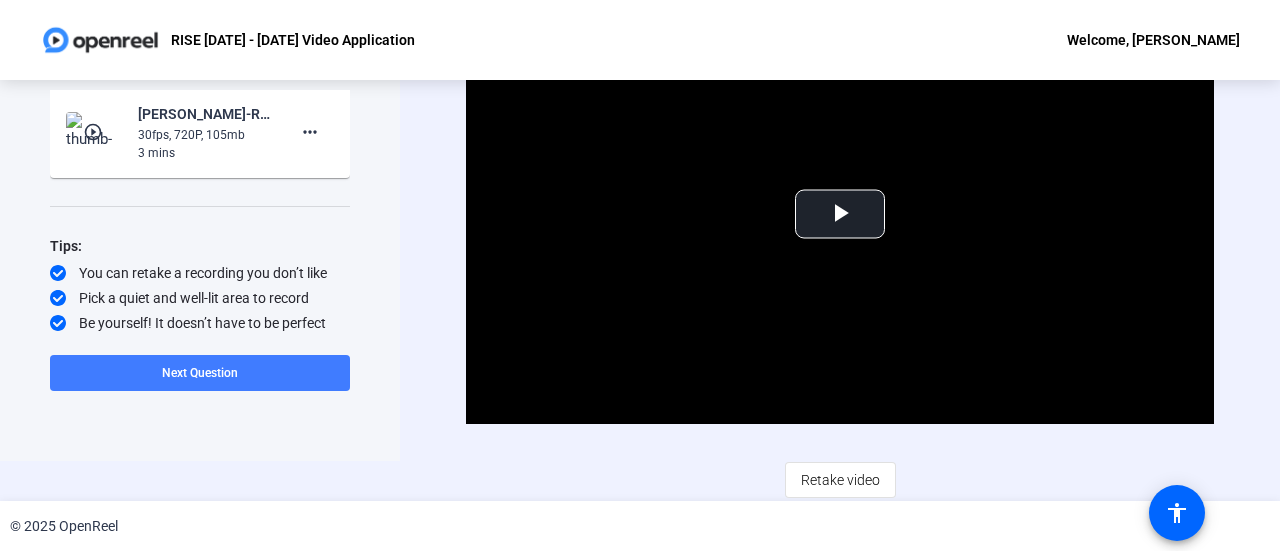 click 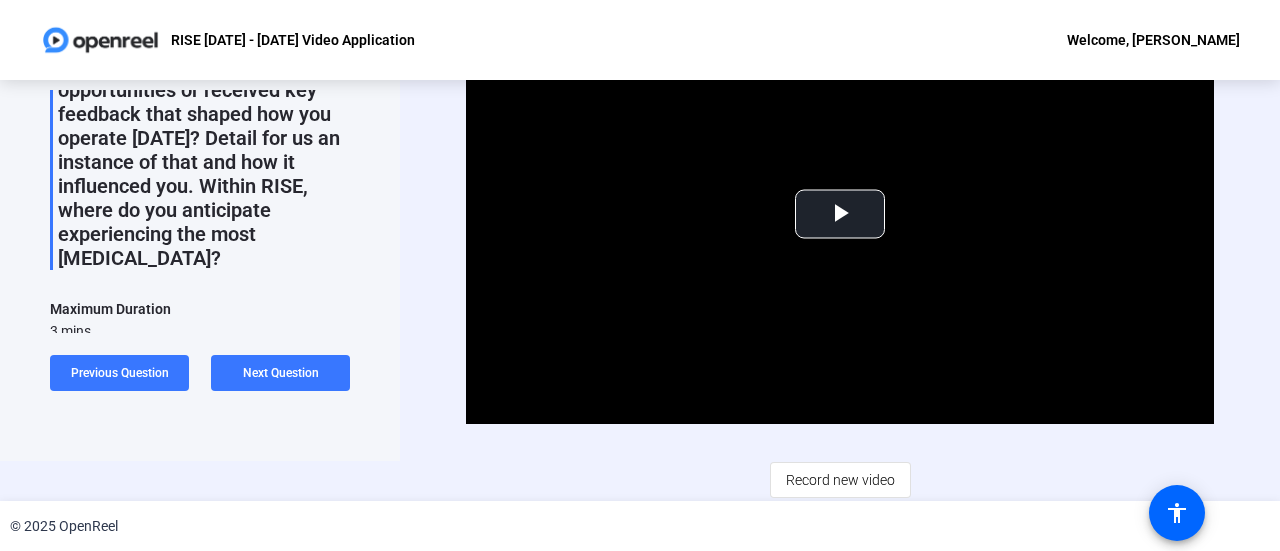 scroll, scrollTop: 0, scrollLeft: 0, axis: both 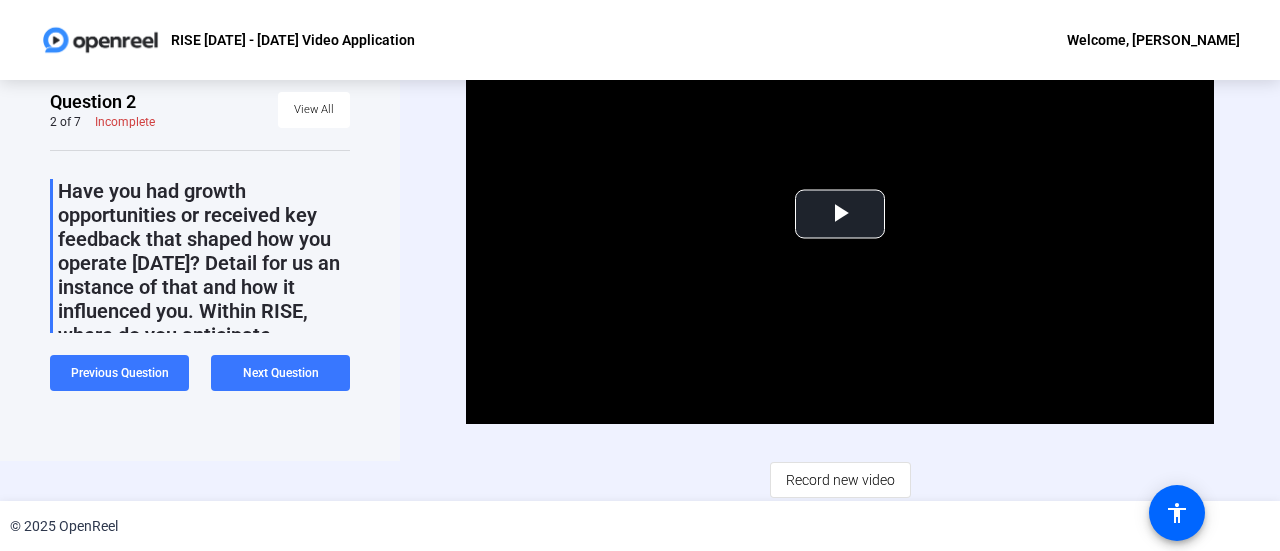 click on "Have you had growth opportunities or received key feedback that shaped how you operate today? Detail for us an instance of that and how it influenced you. Within RISE, where do you anticipate experiencing the most personal growth?  Maximum Duration  3 mins   Start Recording  No recordings yet  Once you record a video it will show up here.  Tips:
You can retake a recording you don’t like
Pick a quiet and well-lit area to record
Be yourself! It doesn’t have to be perfect" 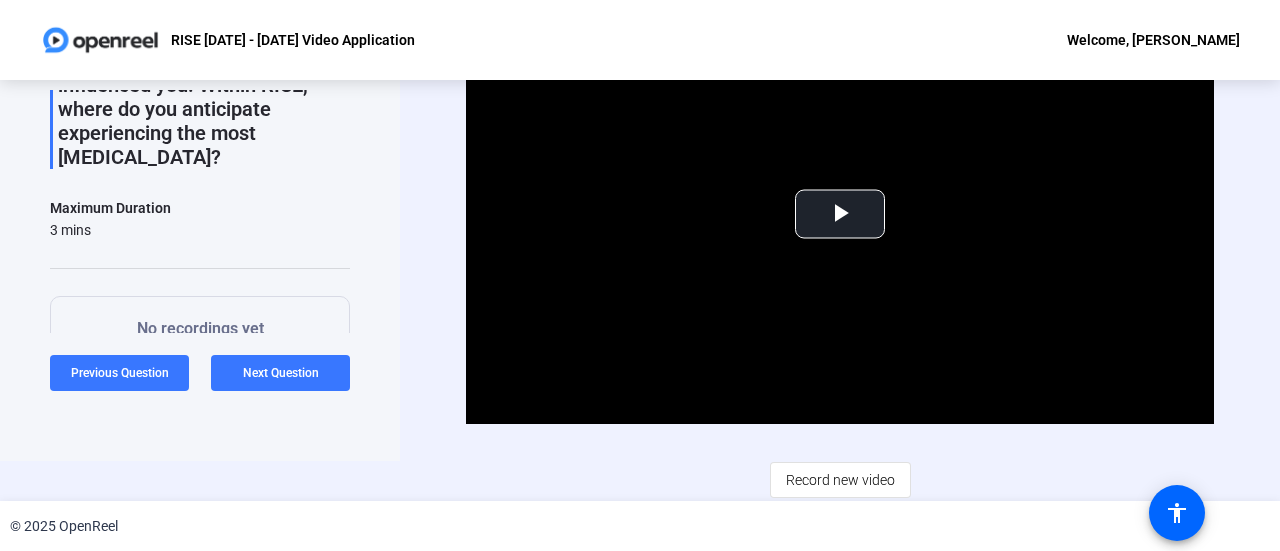 scroll, scrollTop: 226, scrollLeft: 0, axis: vertical 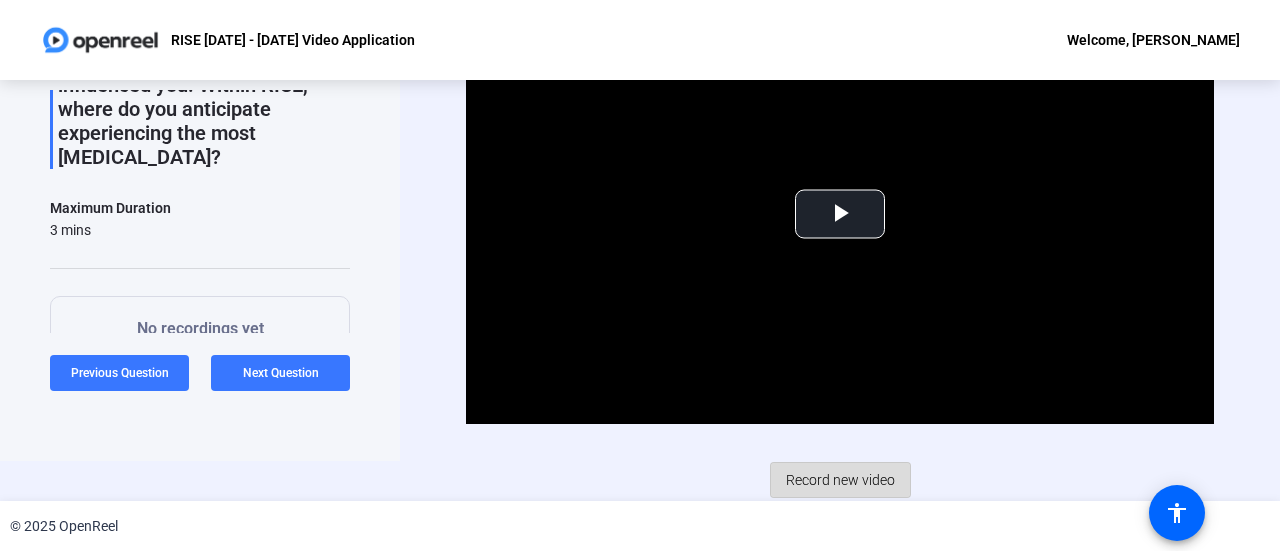 click on "Record new video" 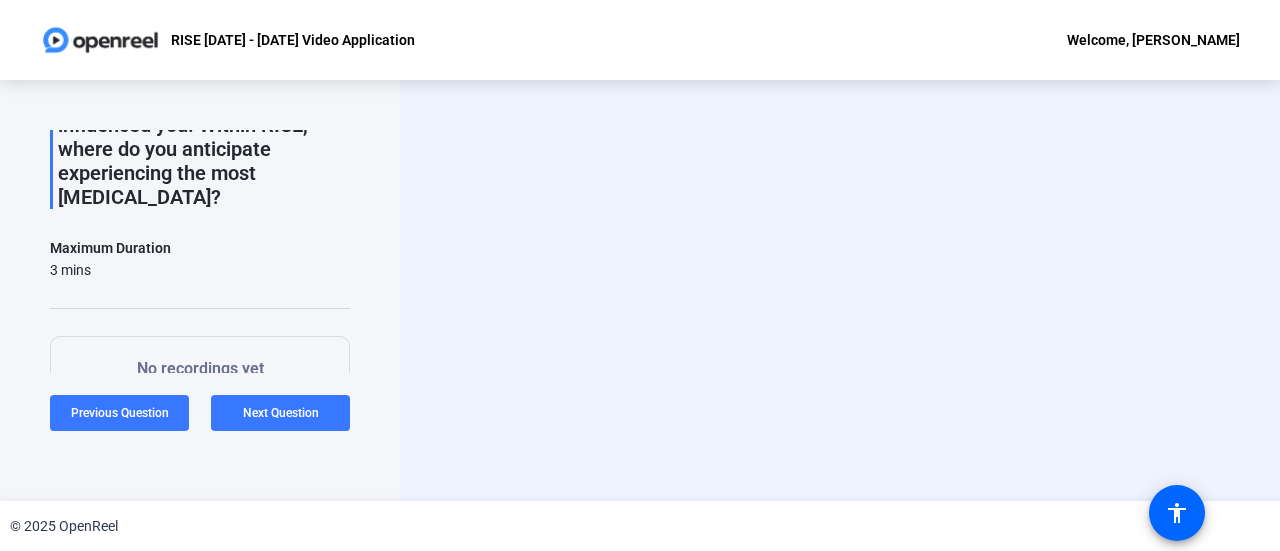 scroll, scrollTop: 0, scrollLeft: 0, axis: both 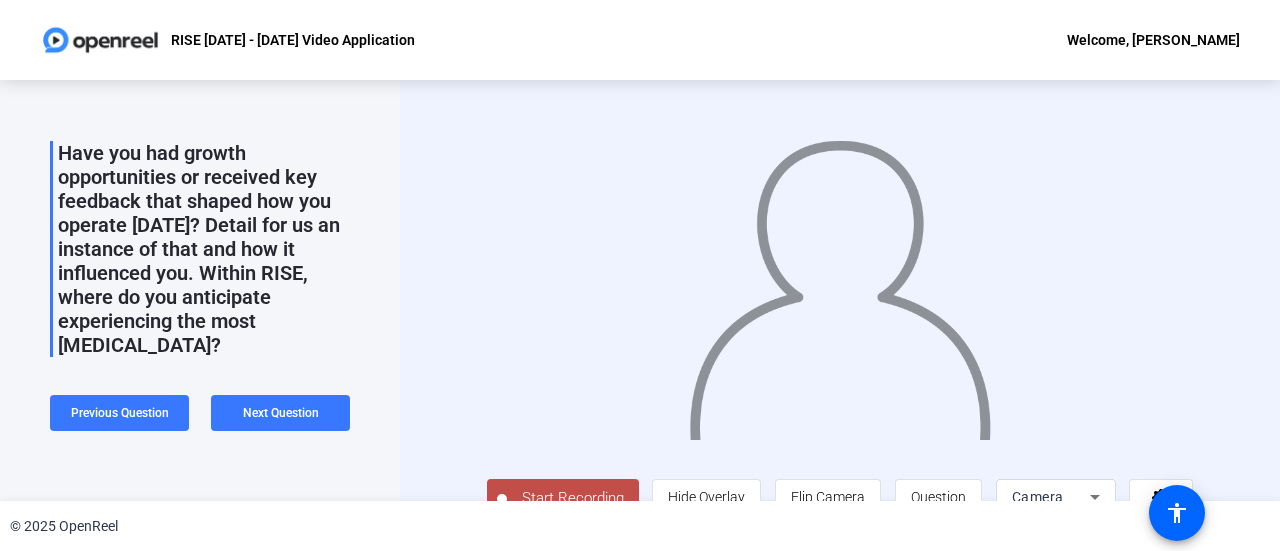 drag, startPoint x: 304, startPoint y: 397, endPoint x: 379, endPoint y: 293, distance: 128.22246 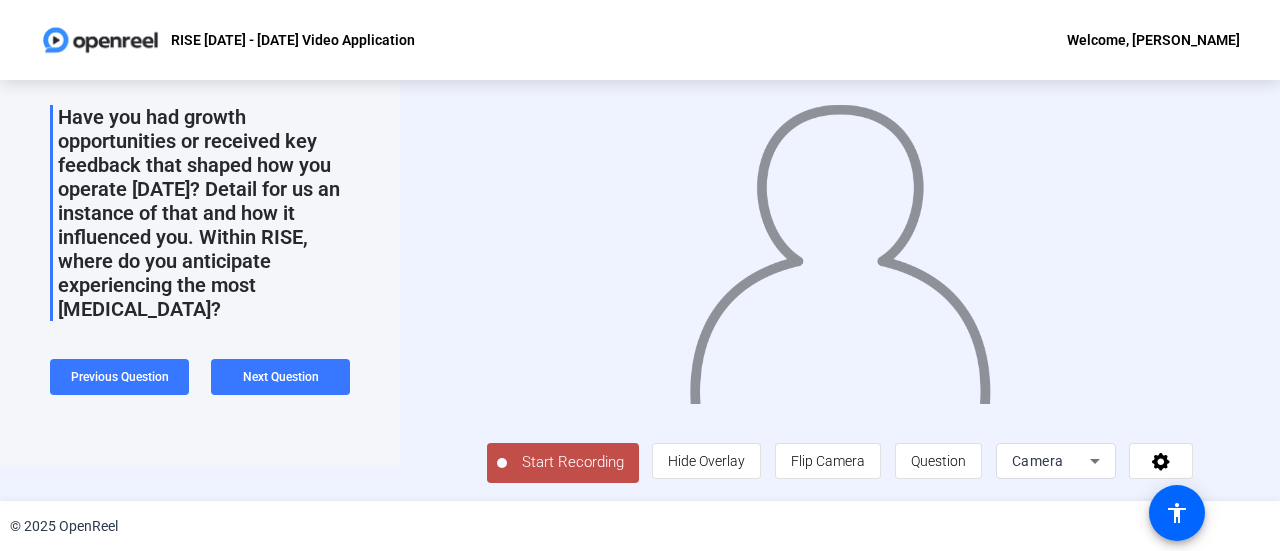 click on "Start Recording" 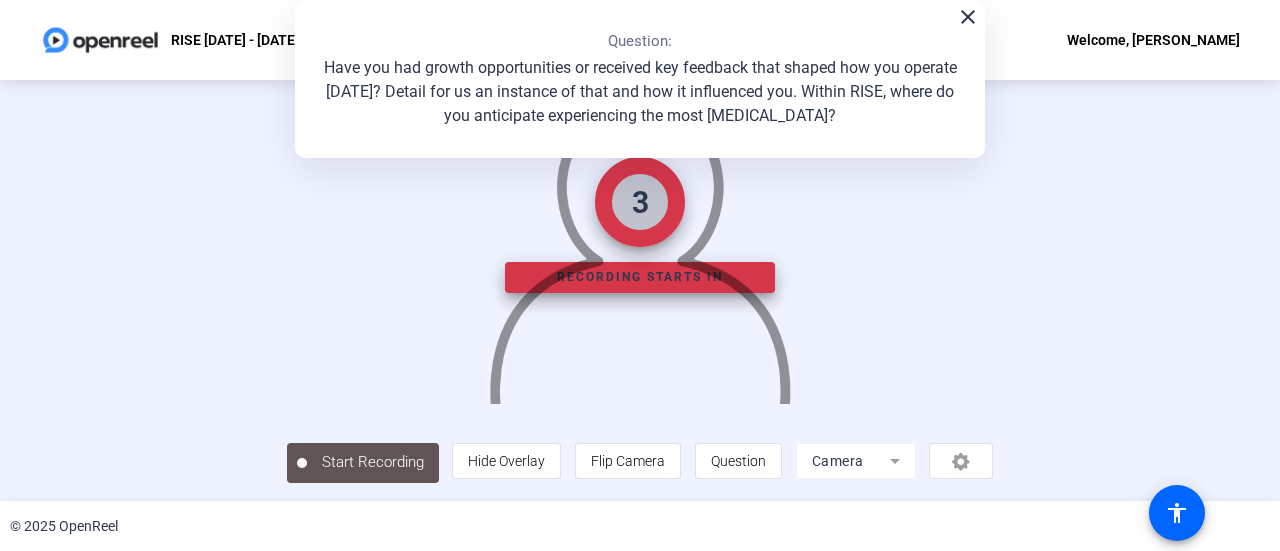 scroll, scrollTop: 0, scrollLeft: 0, axis: both 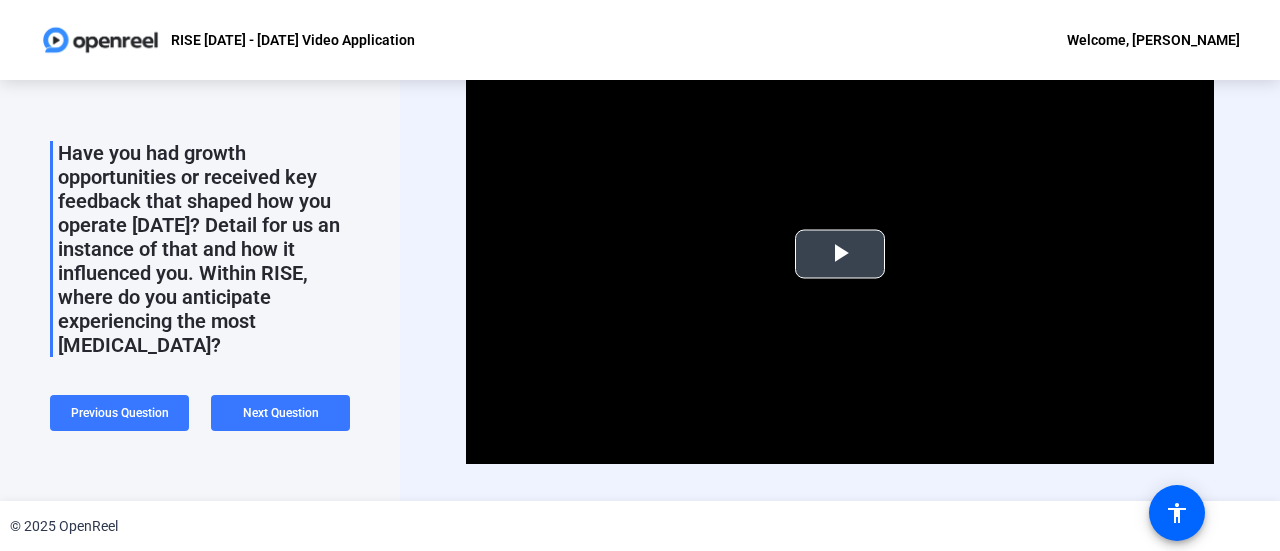 click at bounding box center [840, 254] 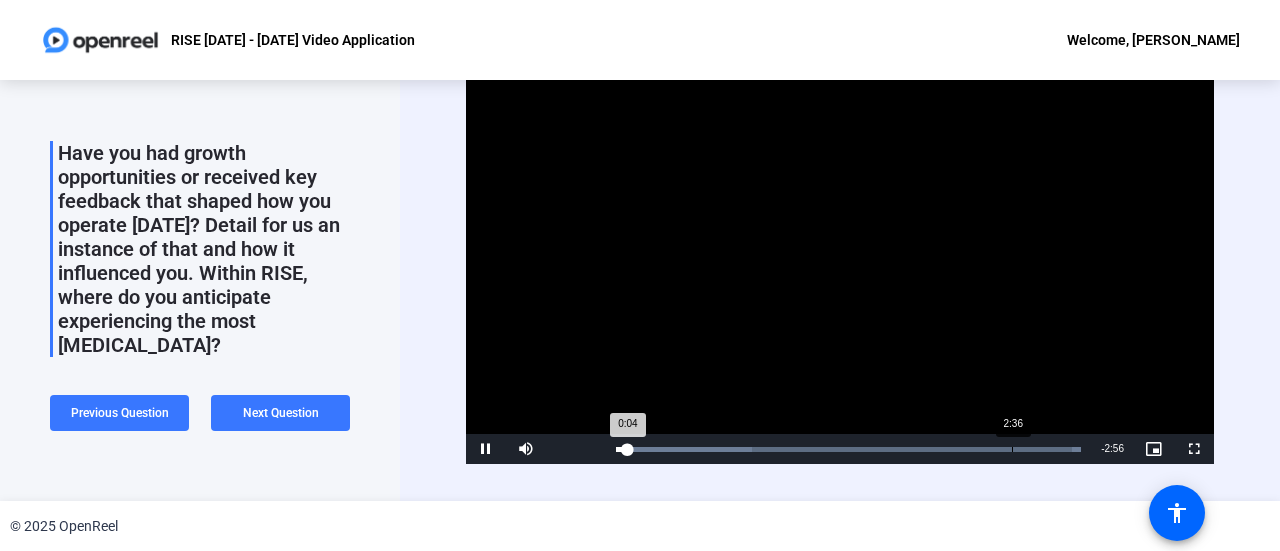 click on "2:36" at bounding box center [1012, 449] 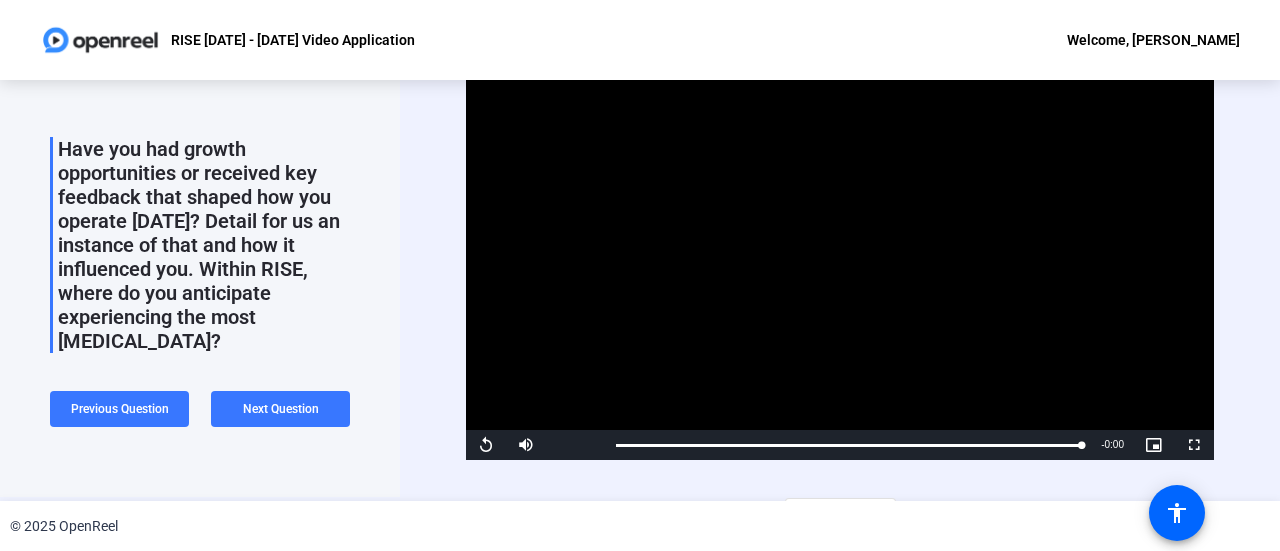 scroll, scrollTop: 40, scrollLeft: 0, axis: vertical 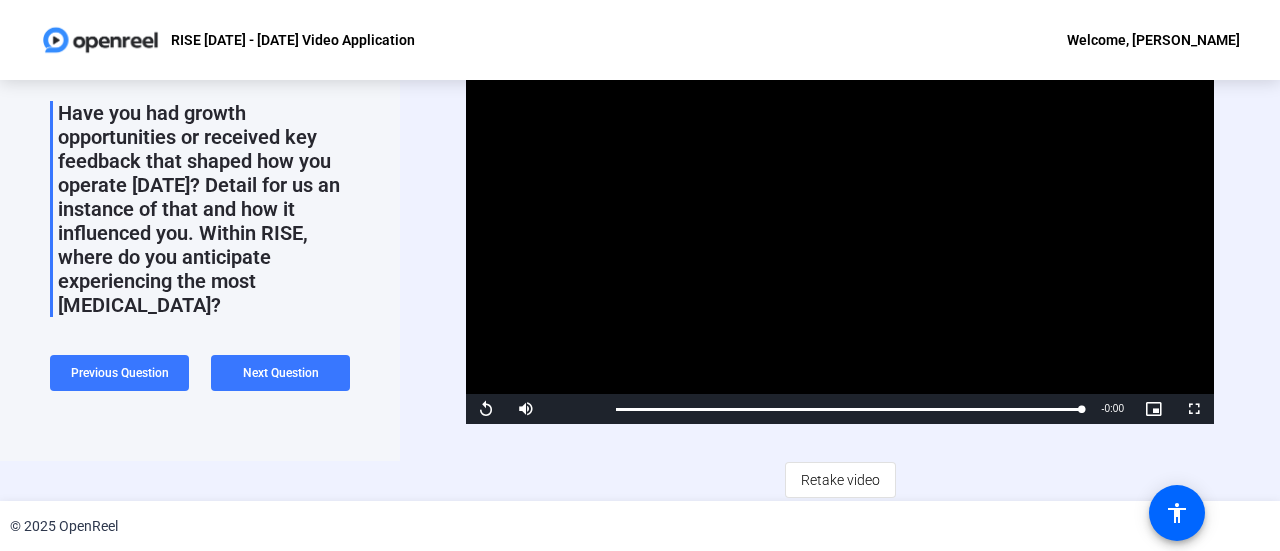 drag, startPoint x: 282, startPoint y: 375, endPoint x: 261, endPoint y: 471, distance: 98.270035 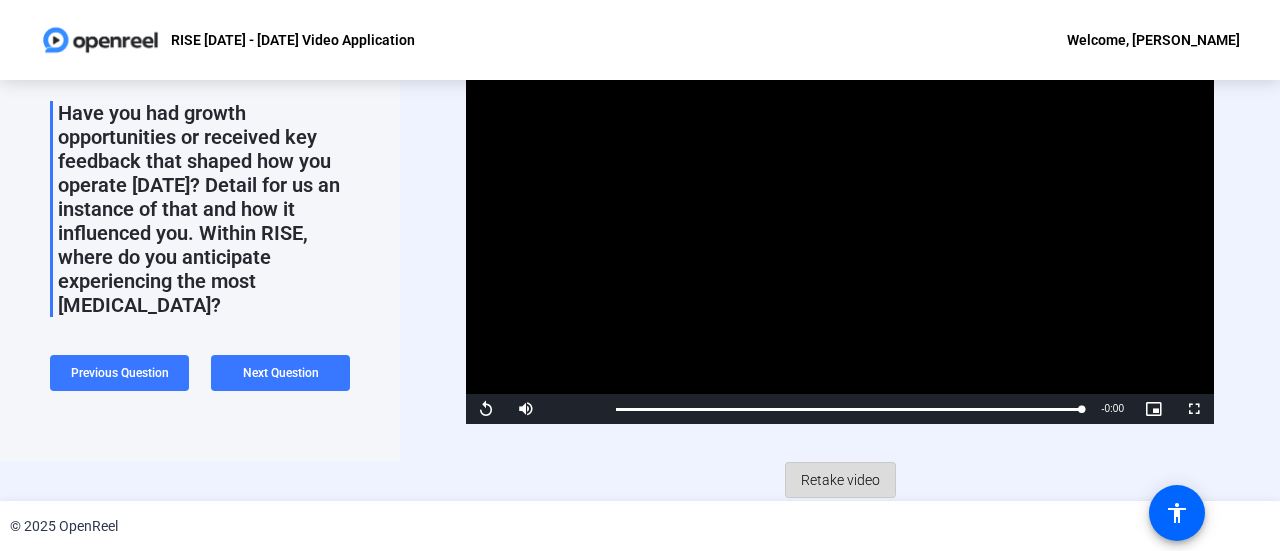 click on "Retake video" 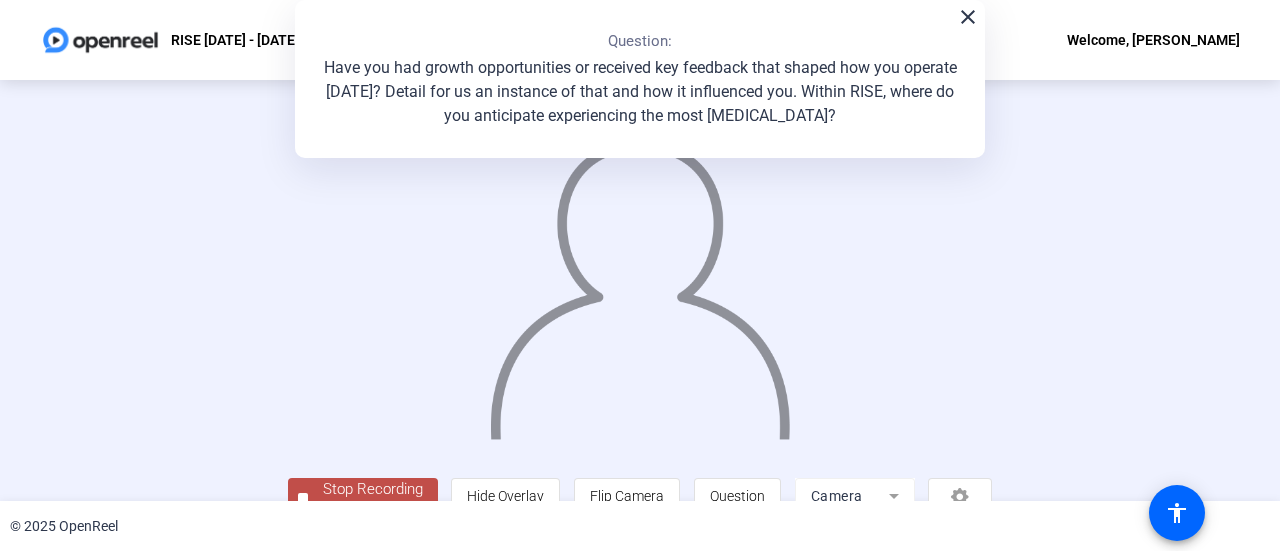 scroll, scrollTop: 140, scrollLeft: 0, axis: vertical 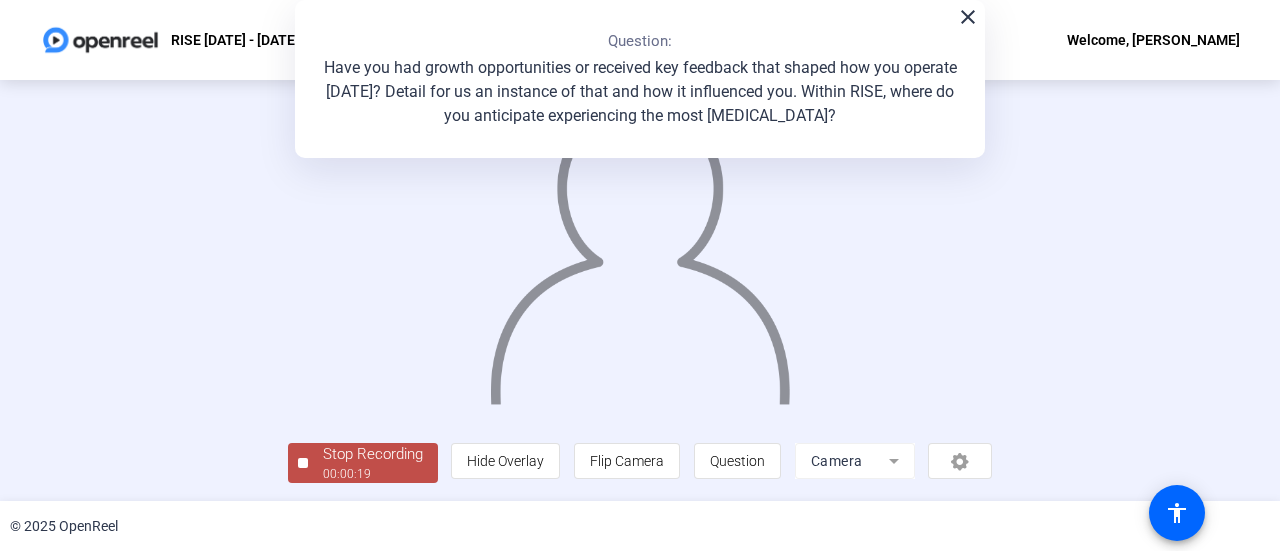 click on "Stop Recording" 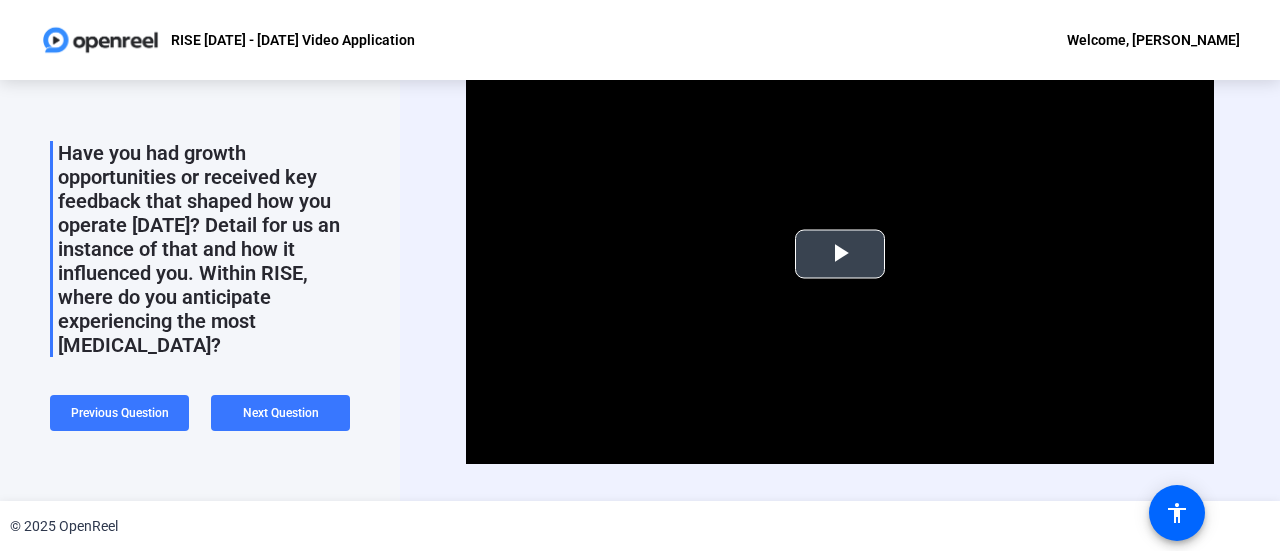 scroll, scrollTop: 40, scrollLeft: 0, axis: vertical 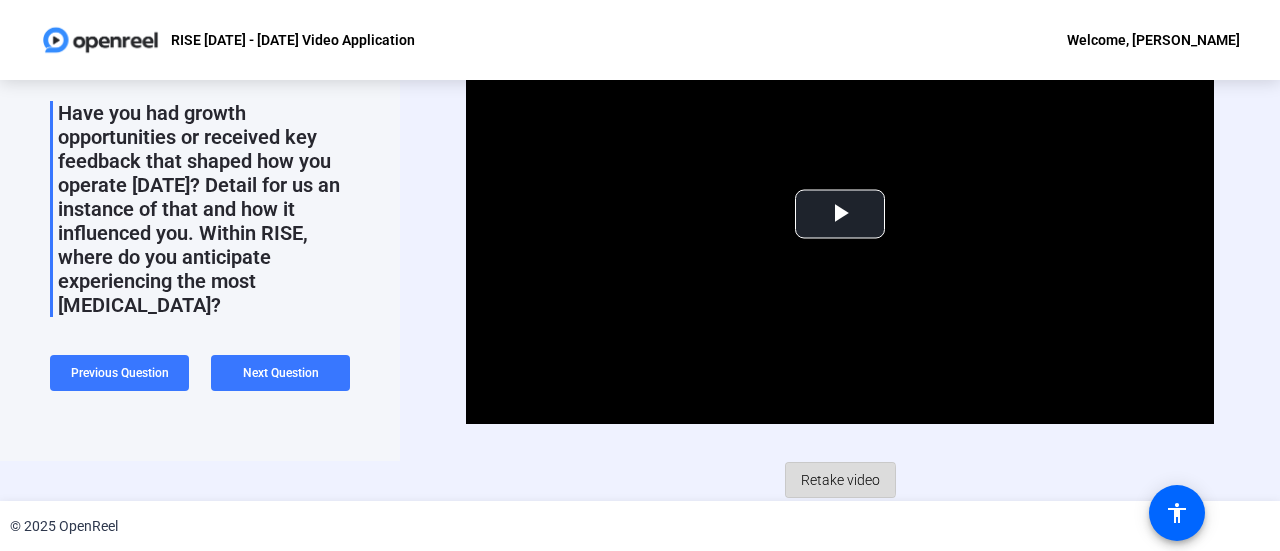 click on "Retake video" 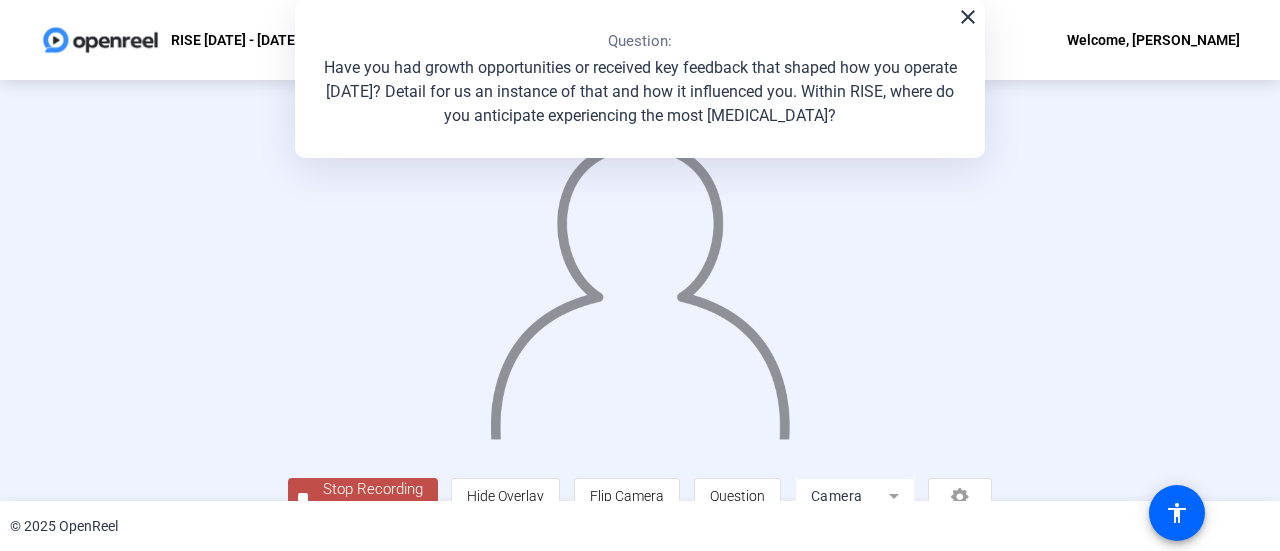 scroll, scrollTop: 140, scrollLeft: 0, axis: vertical 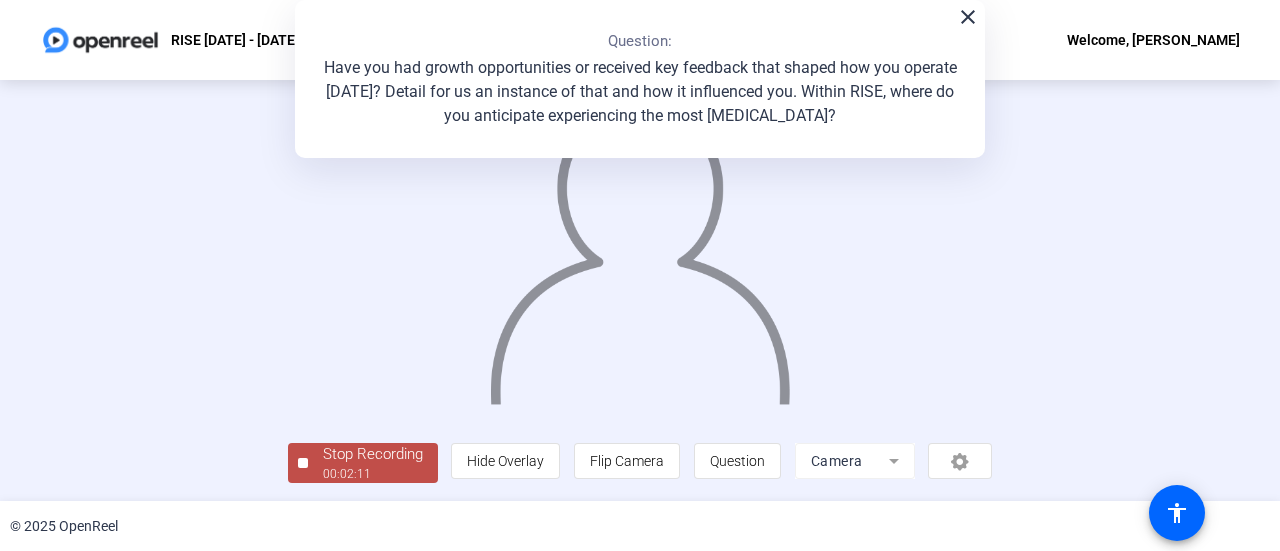 click on "Stop Recording" 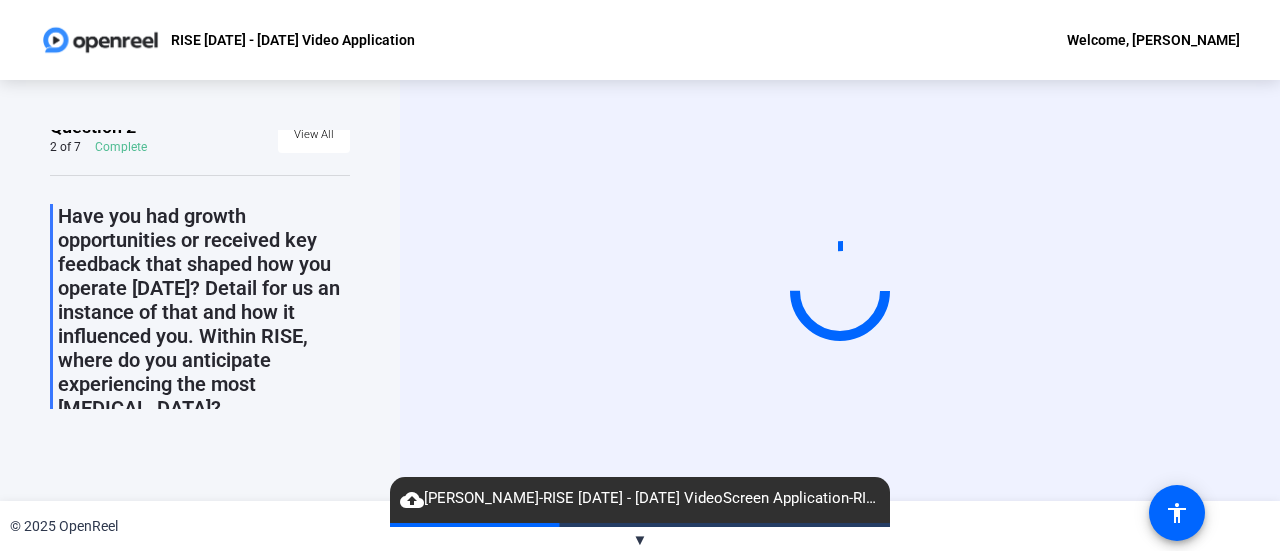 scroll, scrollTop: 0, scrollLeft: 0, axis: both 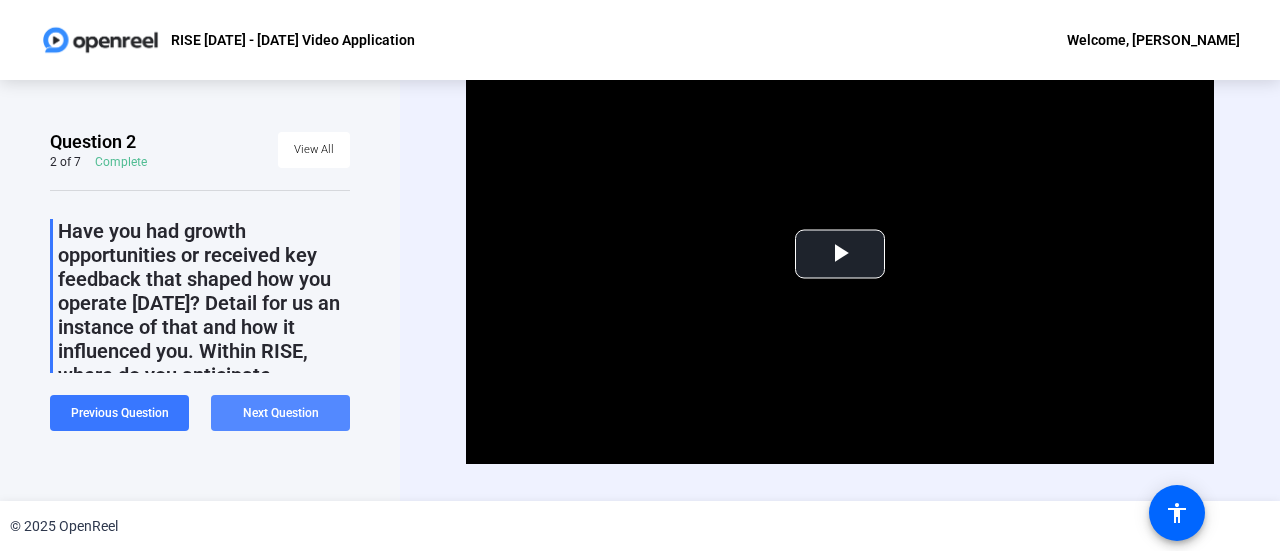 click on "Next Question" 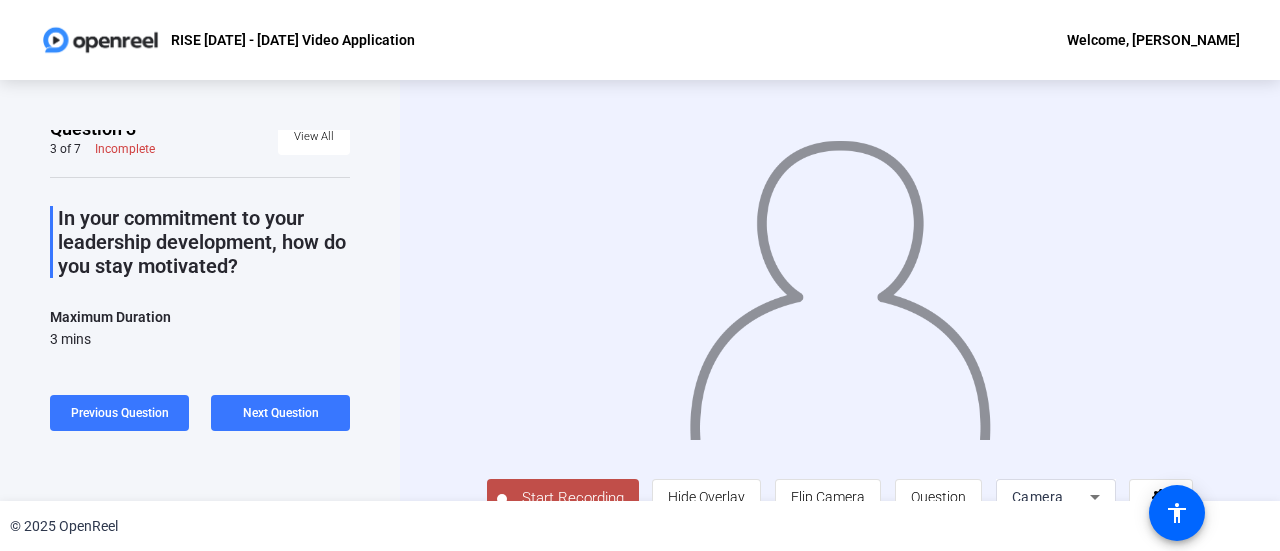 scroll, scrollTop: 0, scrollLeft: 0, axis: both 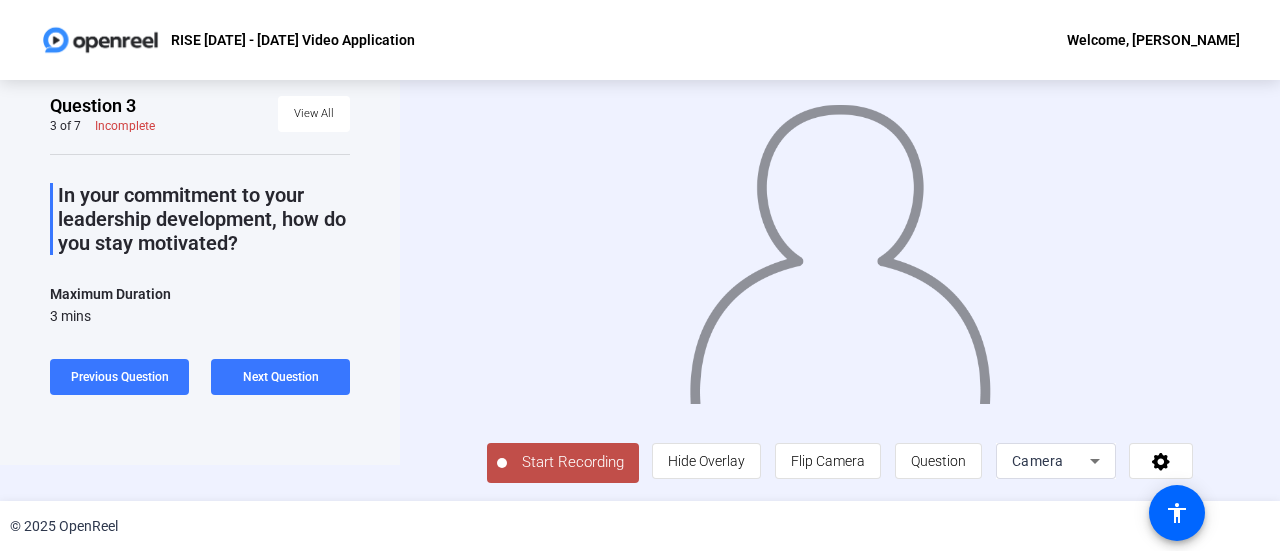 click on "Start Recording" 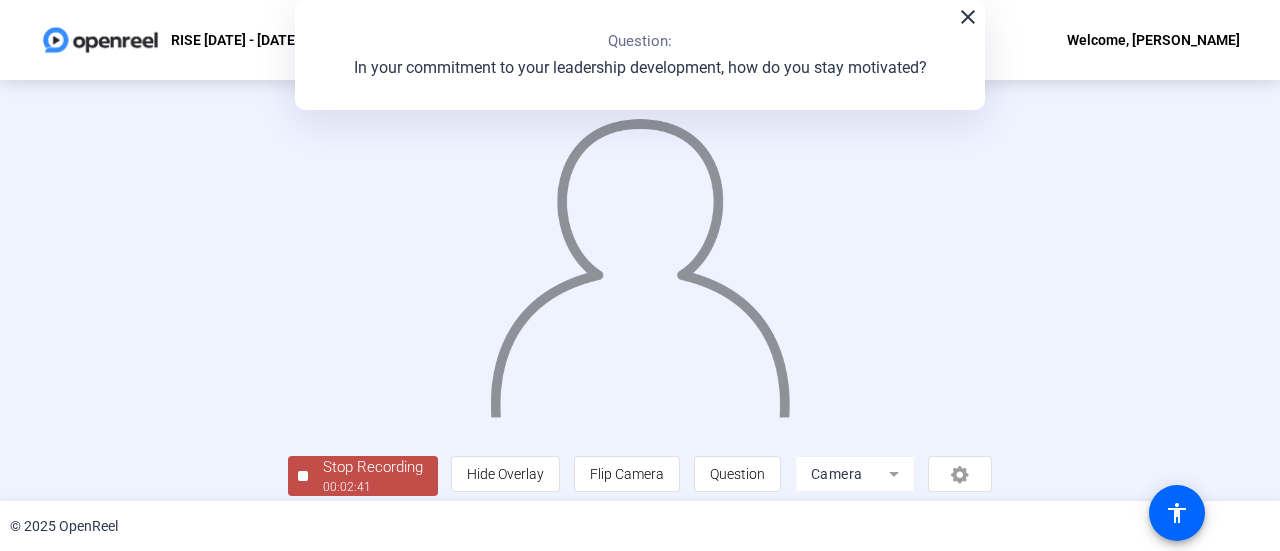 scroll, scrollTop: 140, scrollLeft: 0, axis: vertical 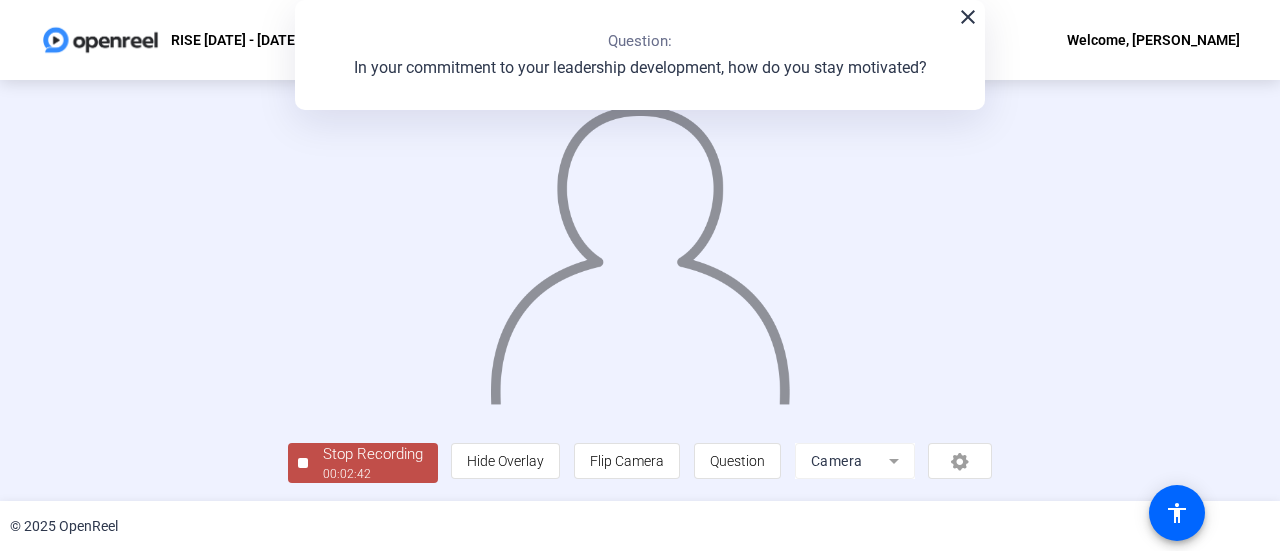 click on "Stop Recording" 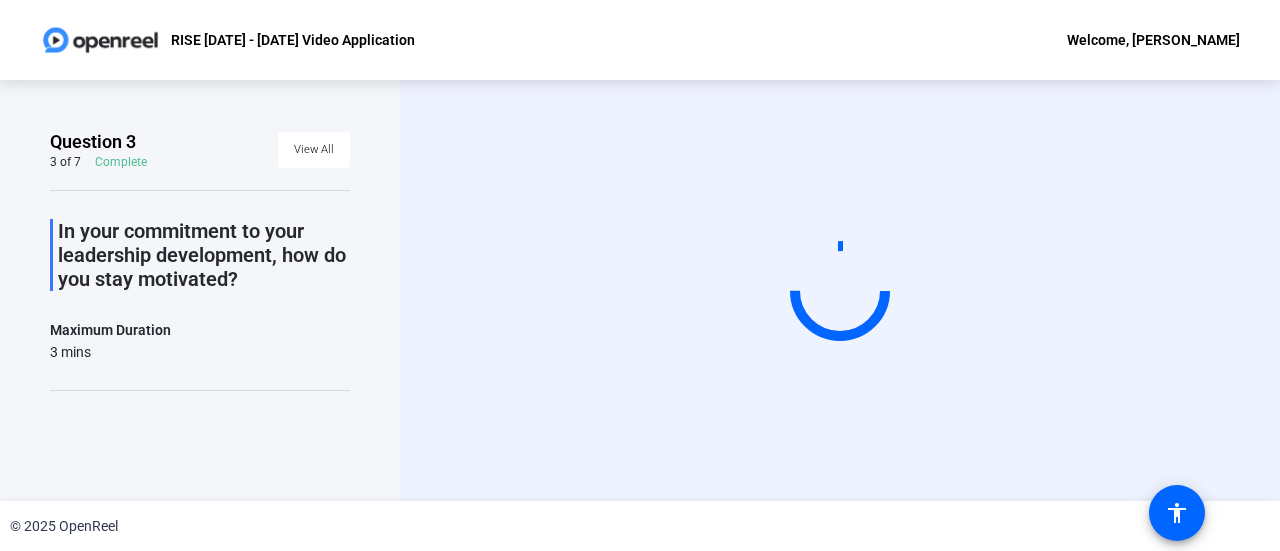 scroll, scrollTop: 0, scrollLeft: 0, axis: both 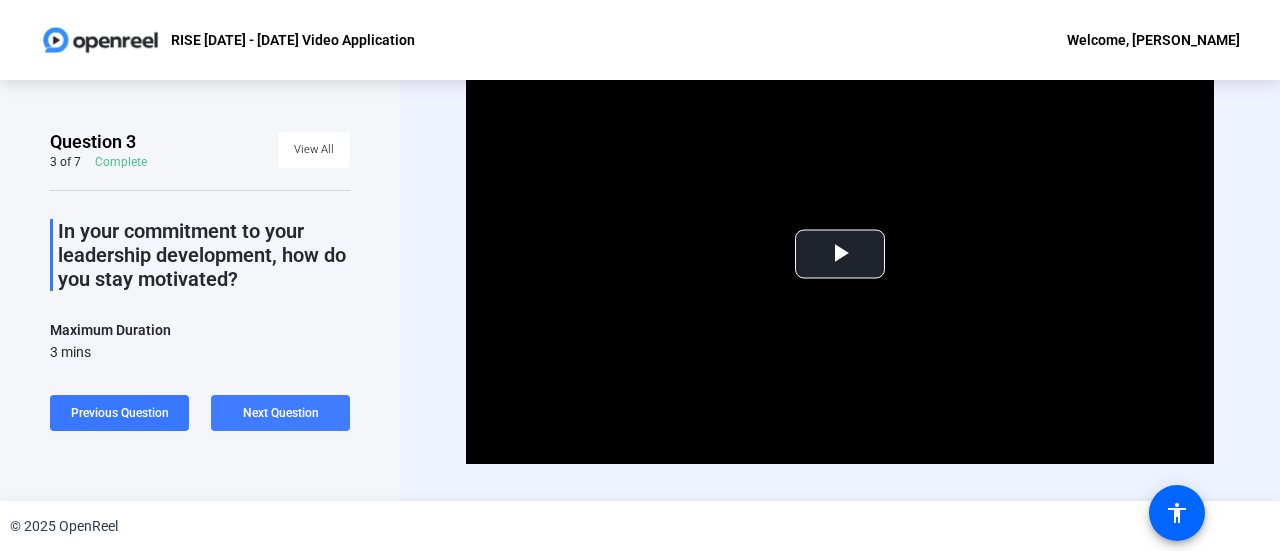 click on "Next Question" 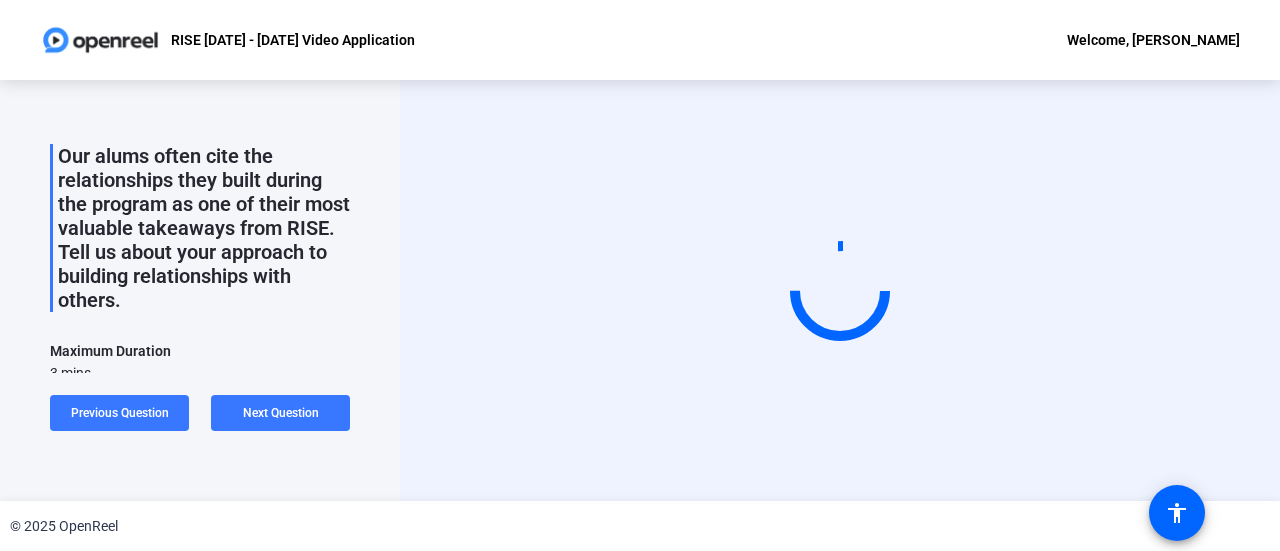 scroll, scrollTop: 84, scrollLeft: 0, axis: vertical 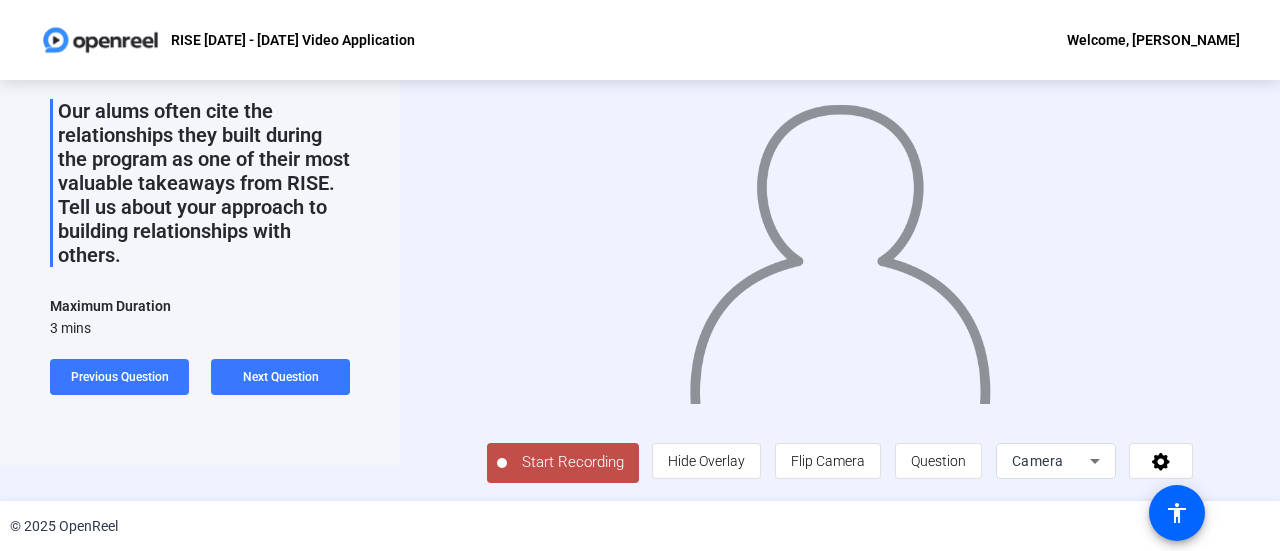 click on "Start Recording" 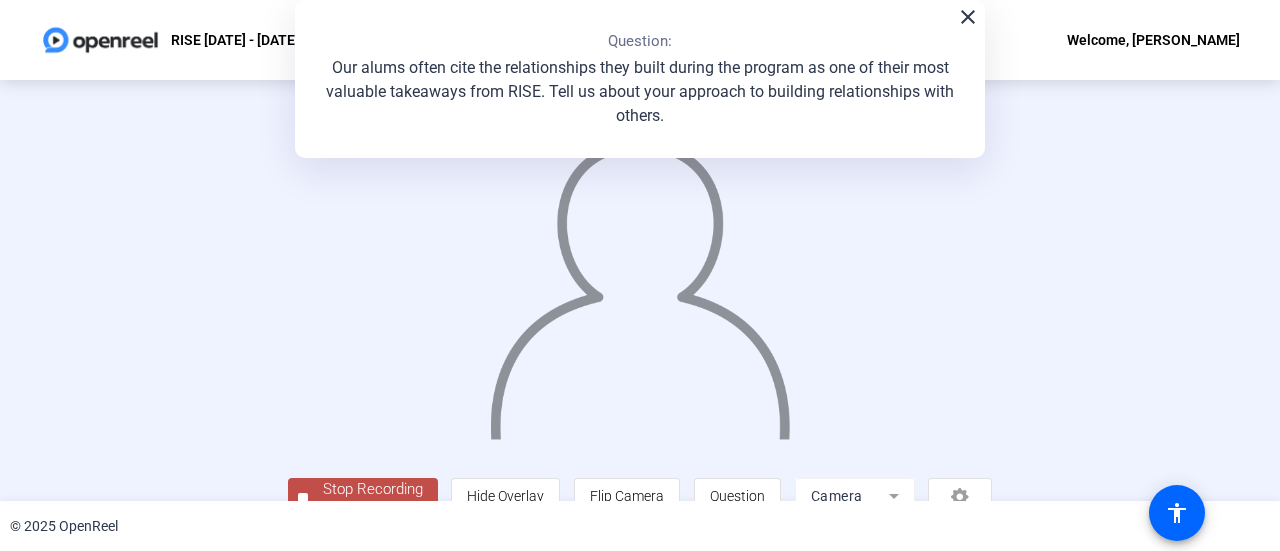 scroll, scrollTop: 140, scrollLeft: 0, axis: vertical 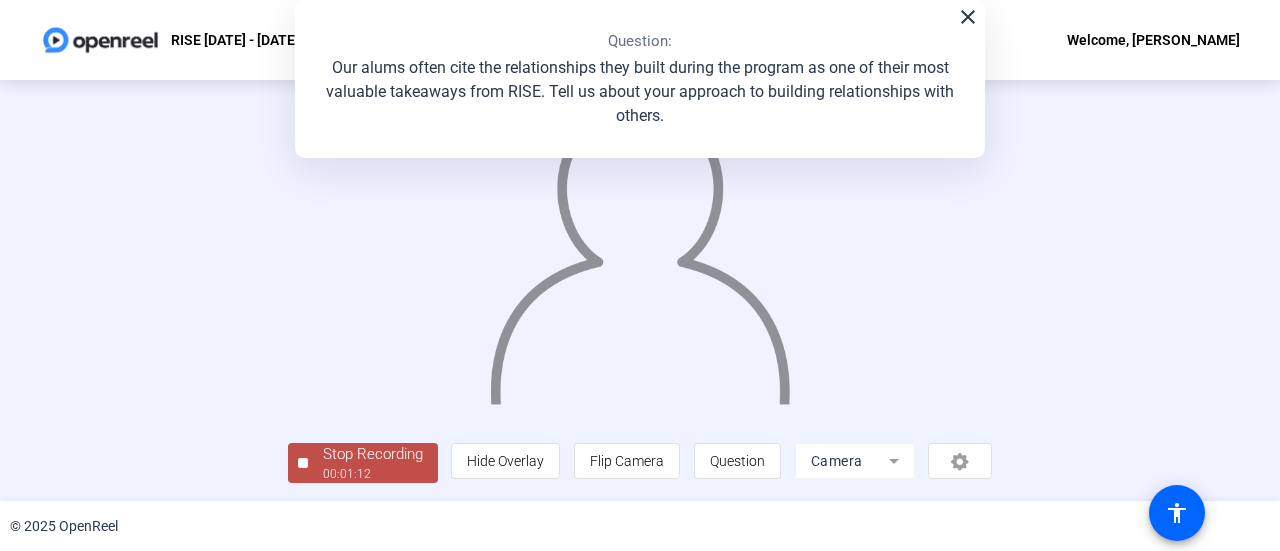 click on "Stop Recording" 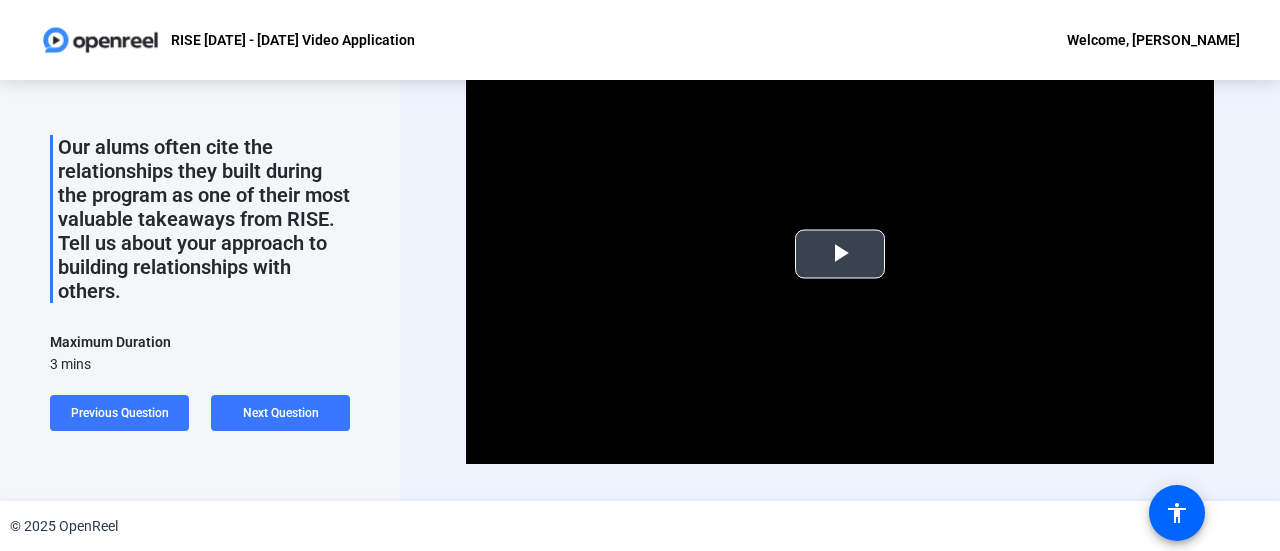scroll, scrollTop: 40, scrollLeft: 0, axis: vertical 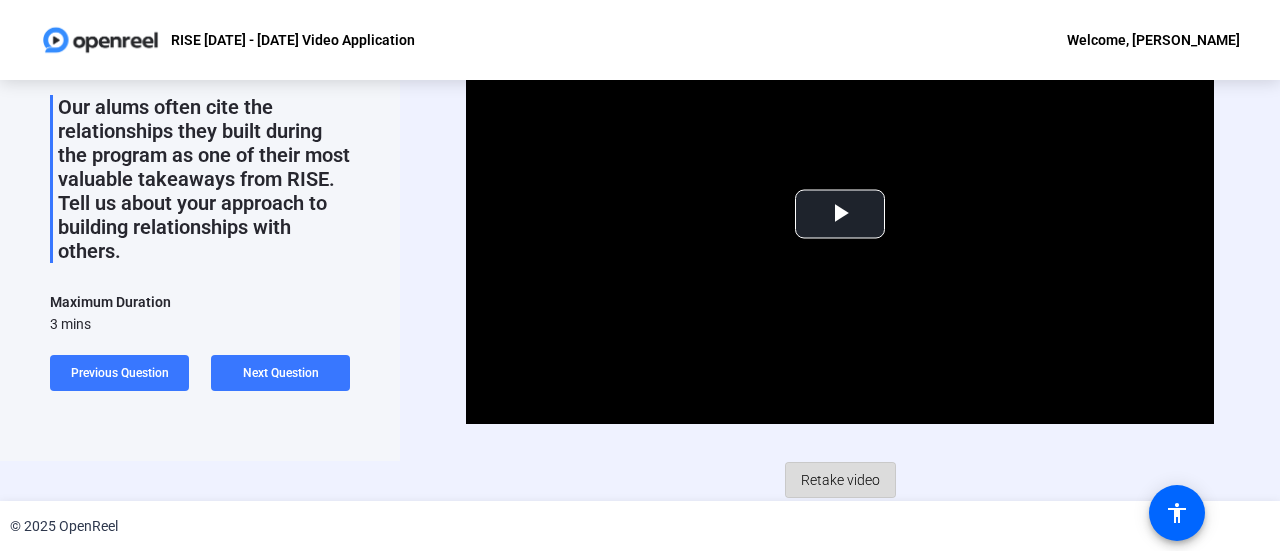 click on "Retake video" 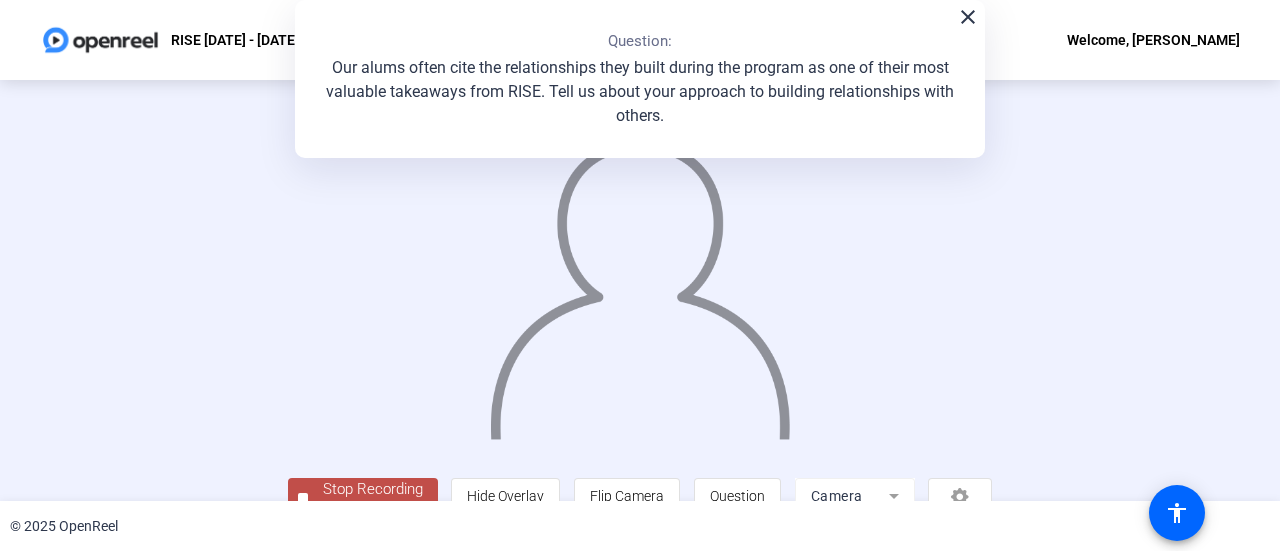 scroll, scrollTop: 136, scrollLeft: 0, axis: vertical 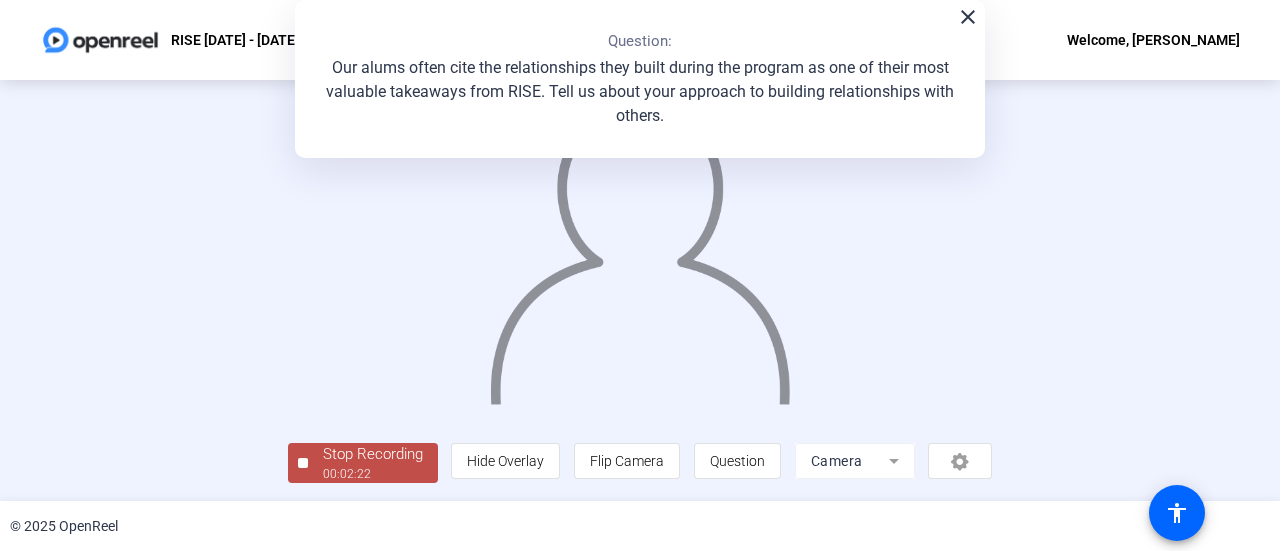 click on "Stop Recording" 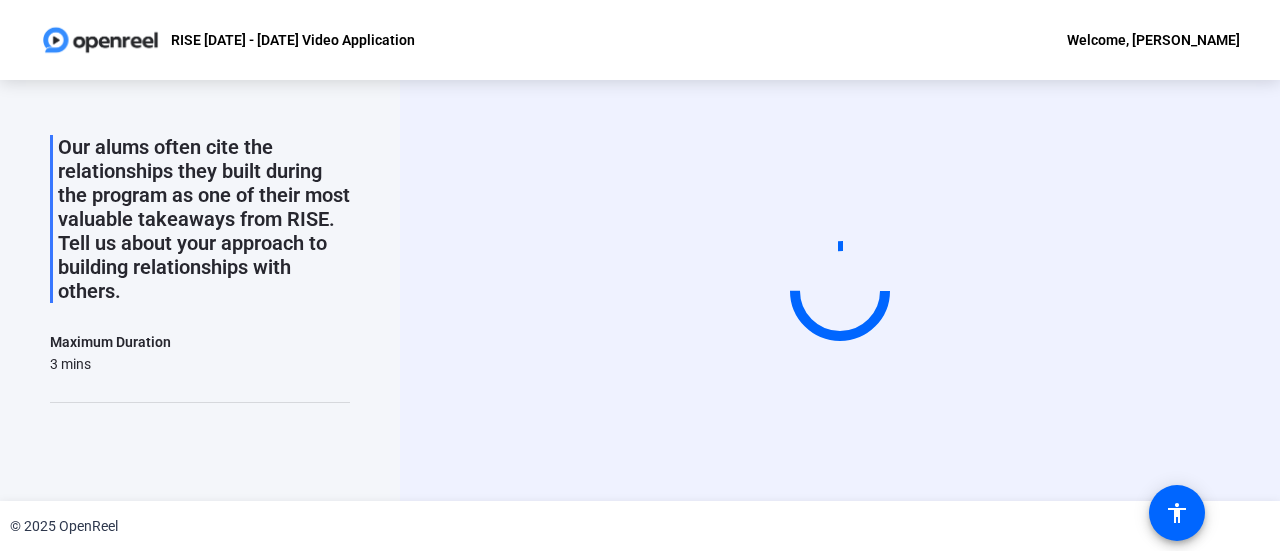 scroll, scrollTop: 0, scrollLeft: 0, axis: both 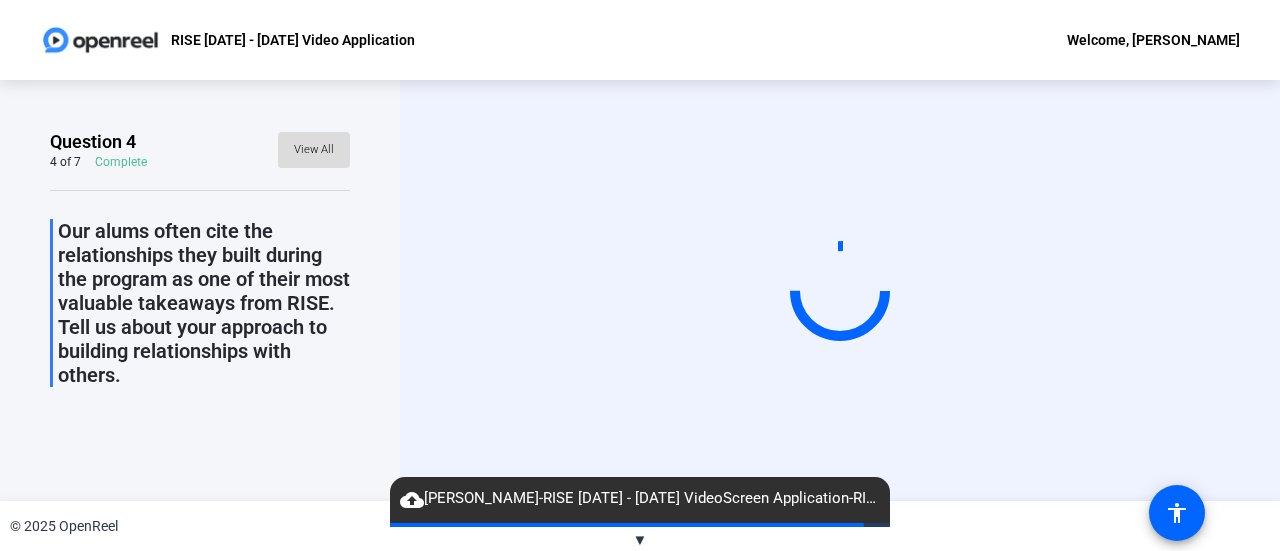 click on "View All" 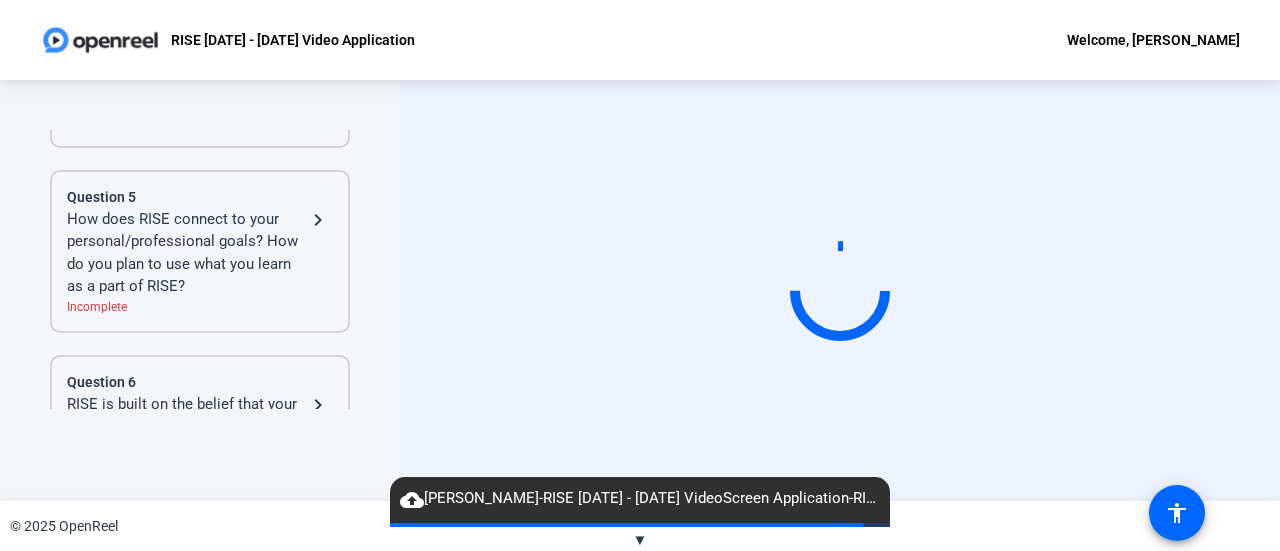 scroll, scrollTop: 907, scrollLeft: 0, axis: vertical 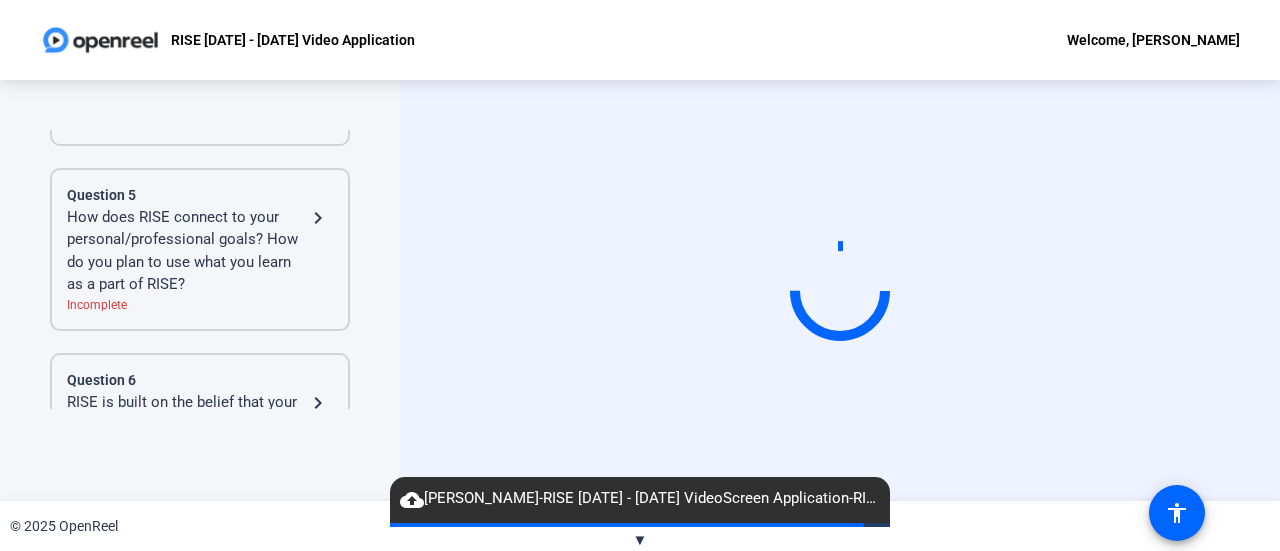 click on "How does RISE connect to your personal/professional goals? How do you plan to use what you learn as a part of RISE?" 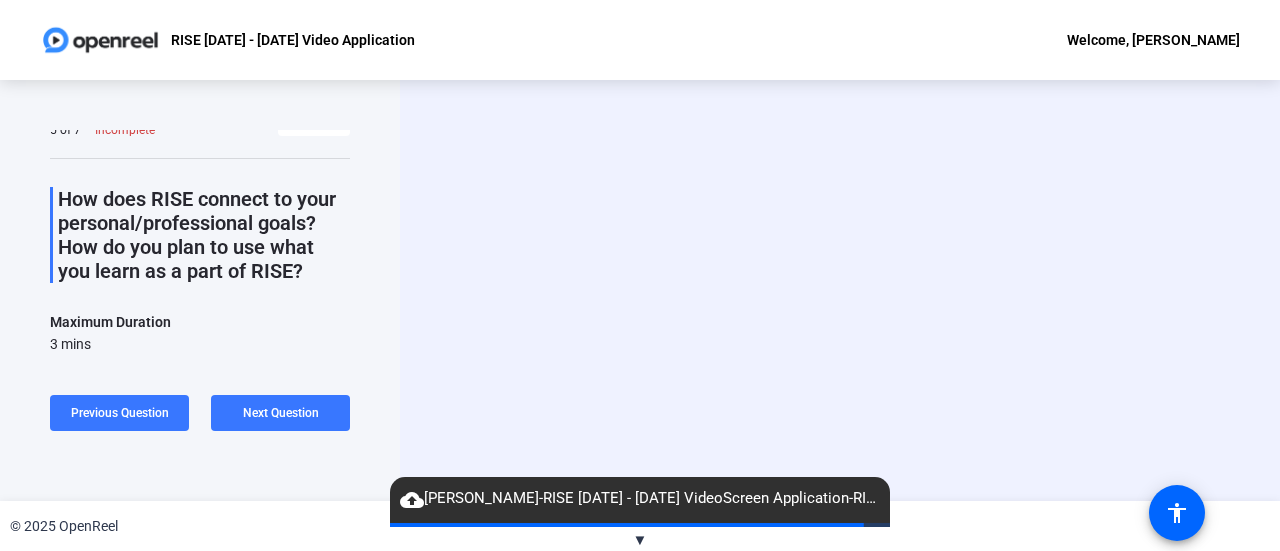 scroll, scrollTop: 31, scrollLeft: 0, axis: vertical 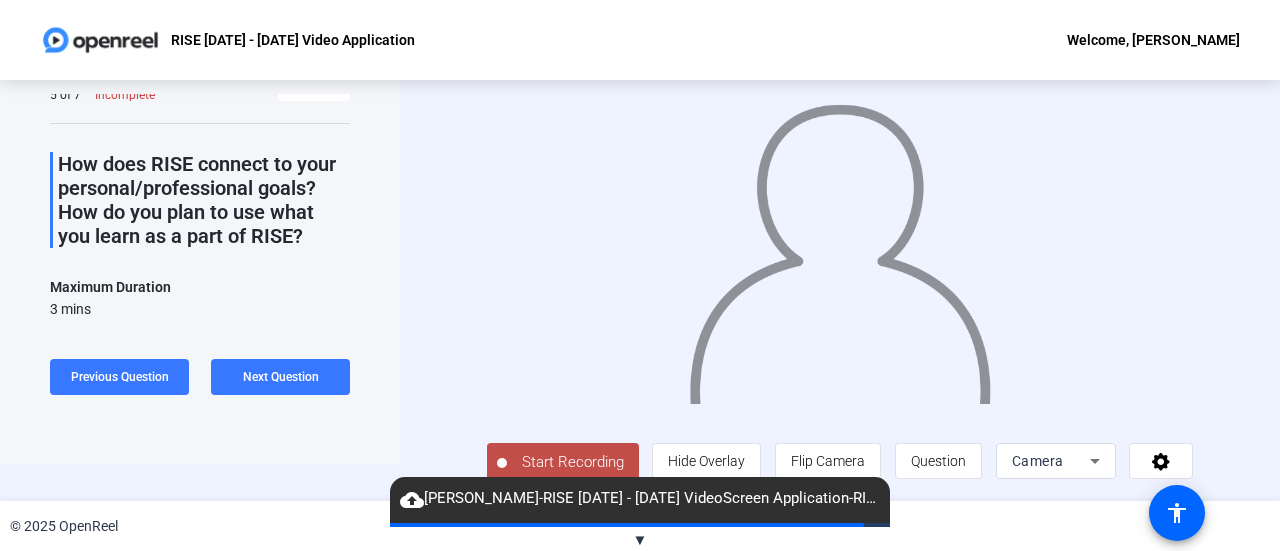 click on "Start Recording" 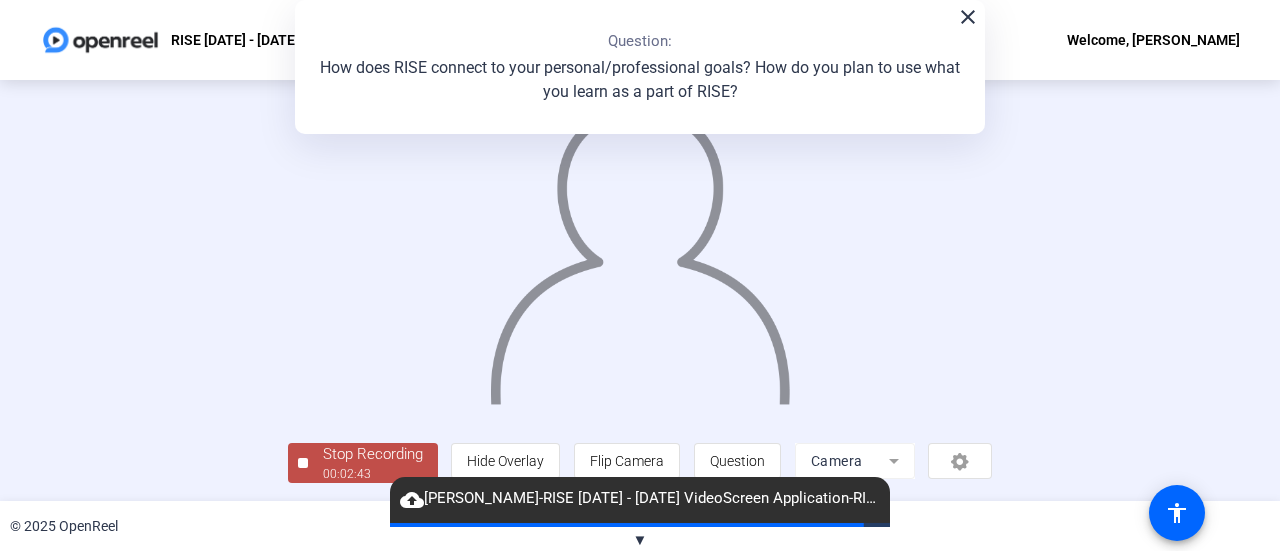scroll, scrollTop: 140, scrollLeft: 0, axis: vertical 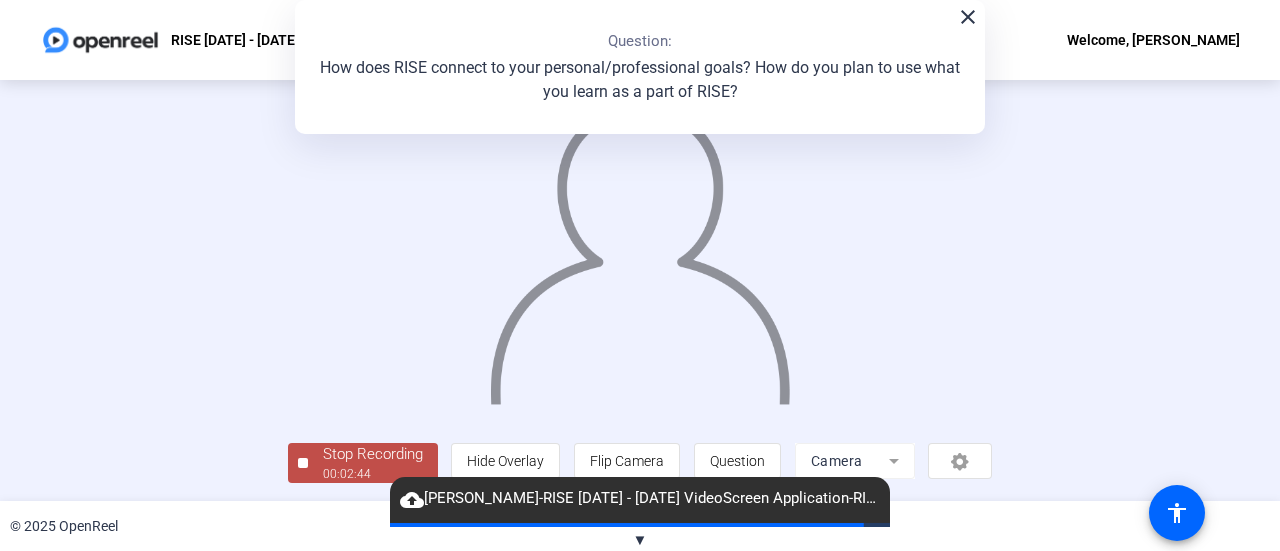 click on "Question 5 5 of 7  Complete  View All  How does RISE connect to your personal/professional goals? How do you plan to use what you learn as a part of RISE?  Maximum Duration  3 mins  Tips:
You can retake a recording you don’t like
Pick a quiet and well-lit area to record
Be yourself! It doesn’t have to be perfect  Back close Question:  How does RISE connect to your personal/professional goals? How do you plan to use what you learn as a part of RISE?  Stop Recording  00:02:44  person  Hide Overlay flip Flip Camera question_mark  Question Camera" 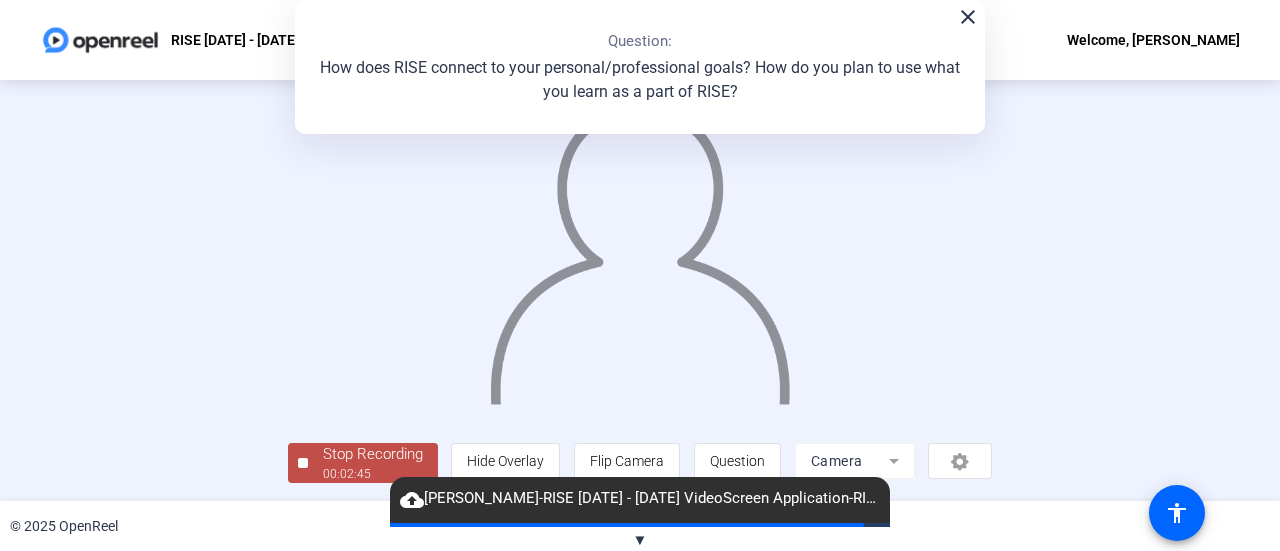 click on "00:02:45" 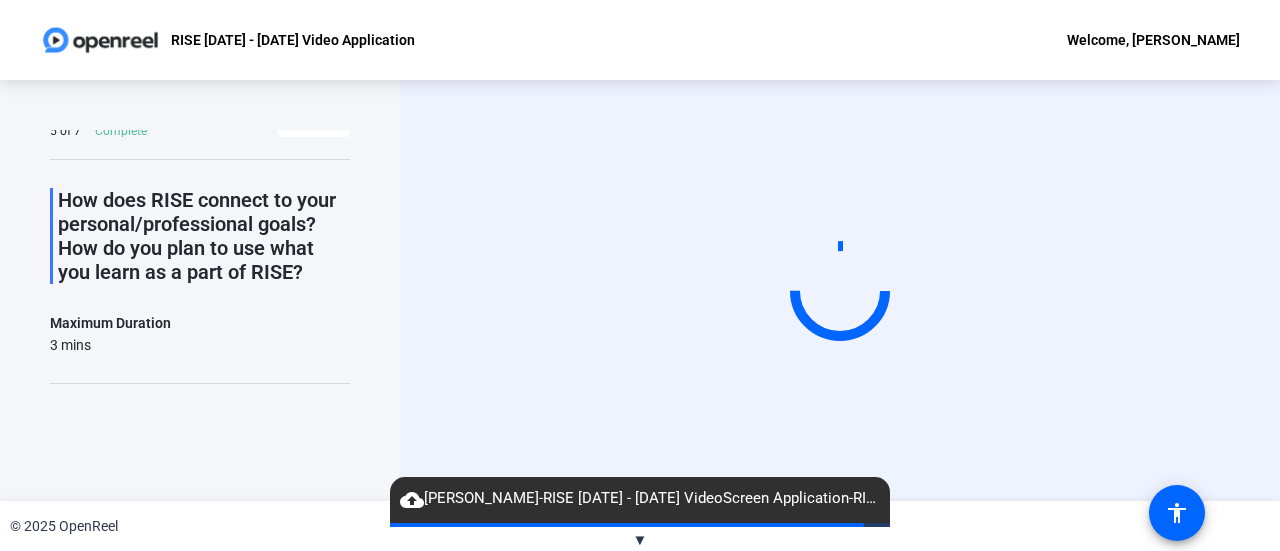 scroll, scrollTop: 0, scrollLeft: 0, axis: both 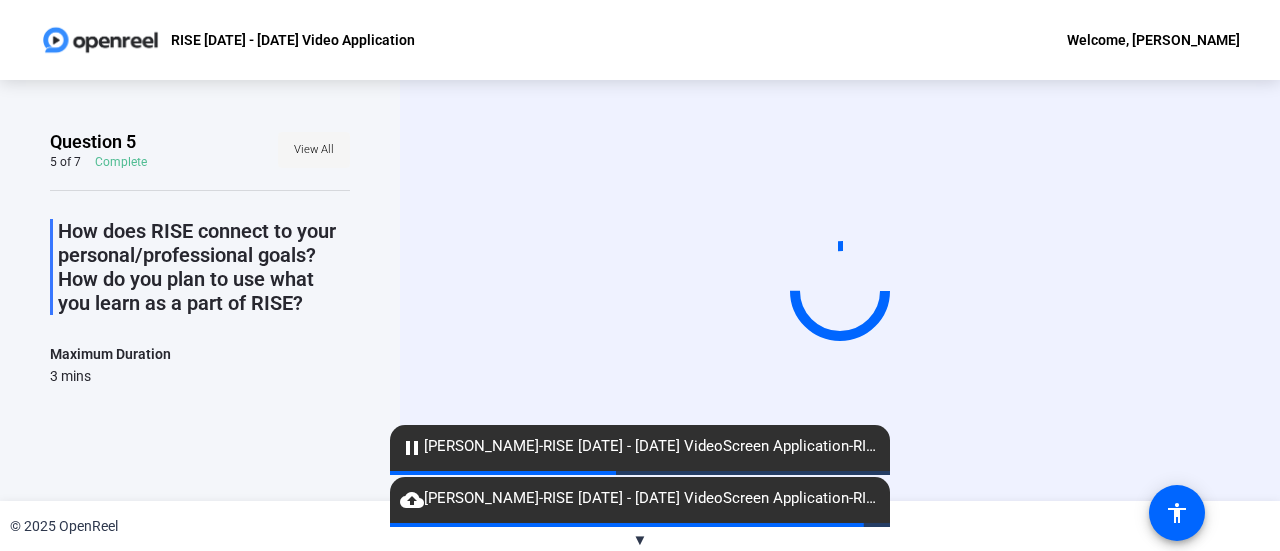 click on "View All" 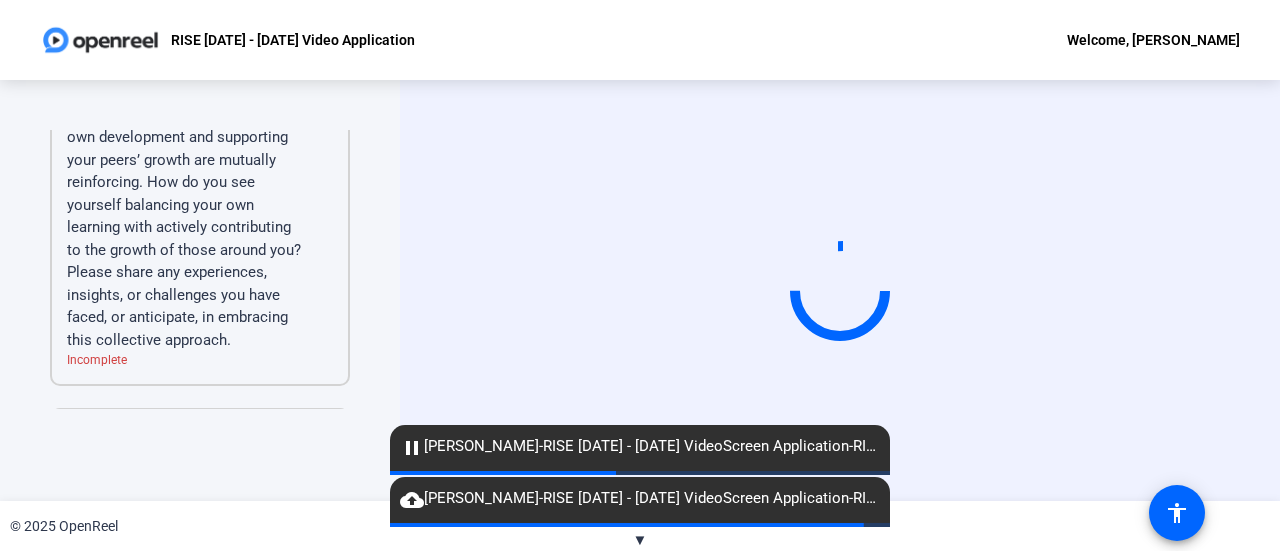 scroll, scrollTop: 1196, scrollLeft: 0, axis: vertical 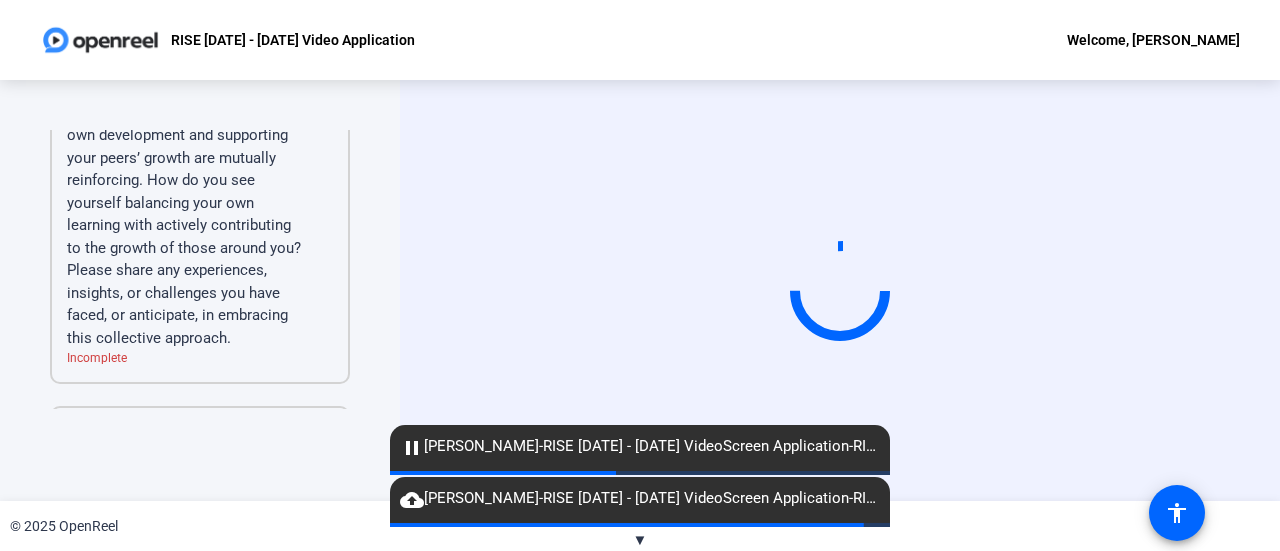 drag, startPoint x: 253, startPoint y: 283, endPoint x: 150, endPoint y: 270, distance: 103.81715 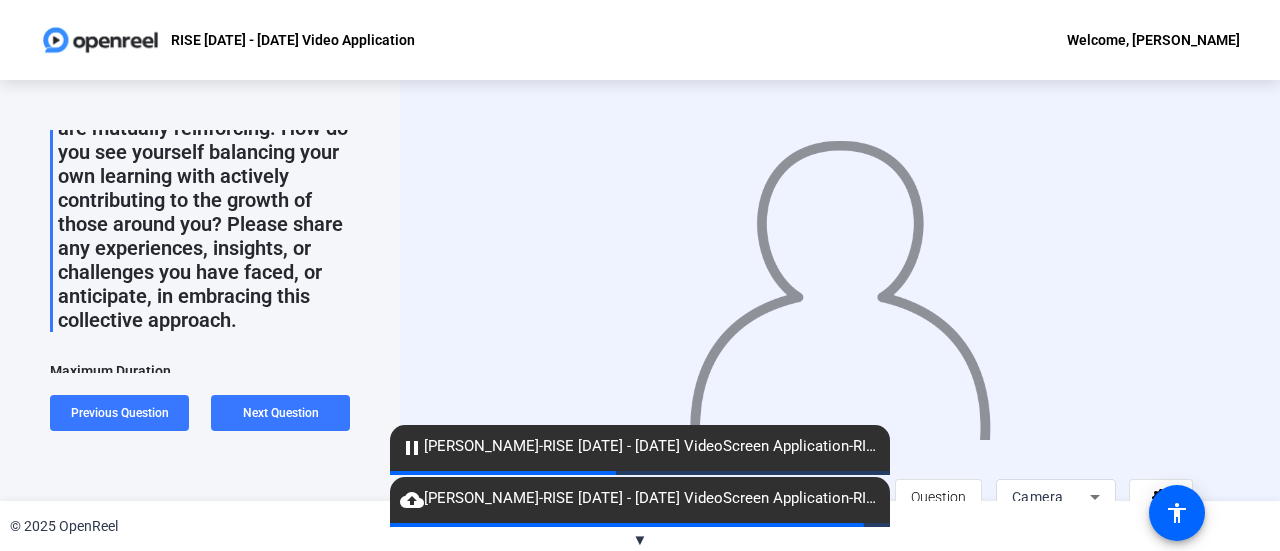 scroll, scrollTop: 173, scrollLeft: 0, axis: vertical 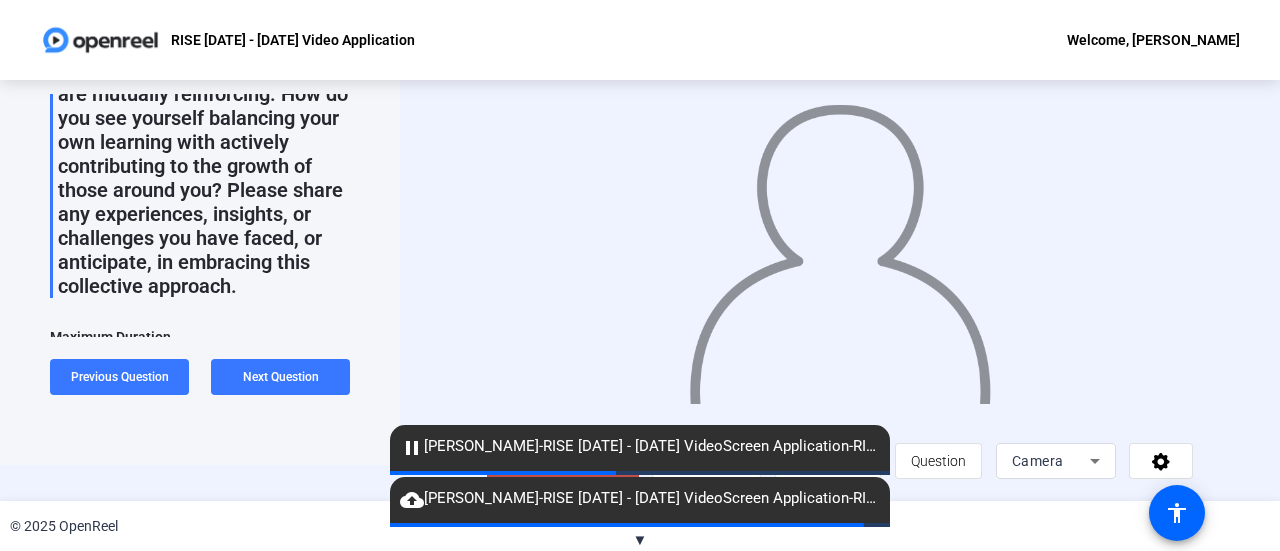 click on "Question 6 6 of 7  Incomplete  View All  RISE is built on the belief that your own development and supporting your peers’ growth are mutually reinforcing. How do you see yourself balancing your own learning with actively contributing to the growth of those around you? Please share any experiences, insights, or challenges you have faced, or anticipate, in embracing this collective approach.  Maximum Duration  3 mins   Start Recording  No recordings yet  Once you record a video it will show up here.  Tips:
You can retake a recording you don’t like
Pick a quiet and well-lit area to record
Be yourself! It doesn’t have to be perfect   Previous Question  Next Question" 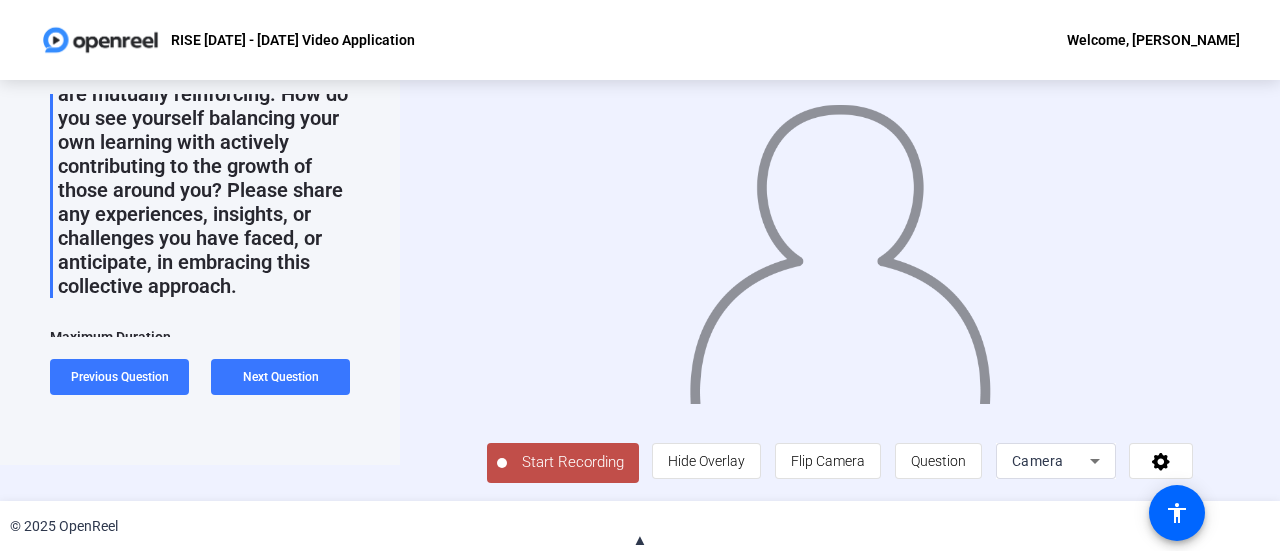 click on "▲" 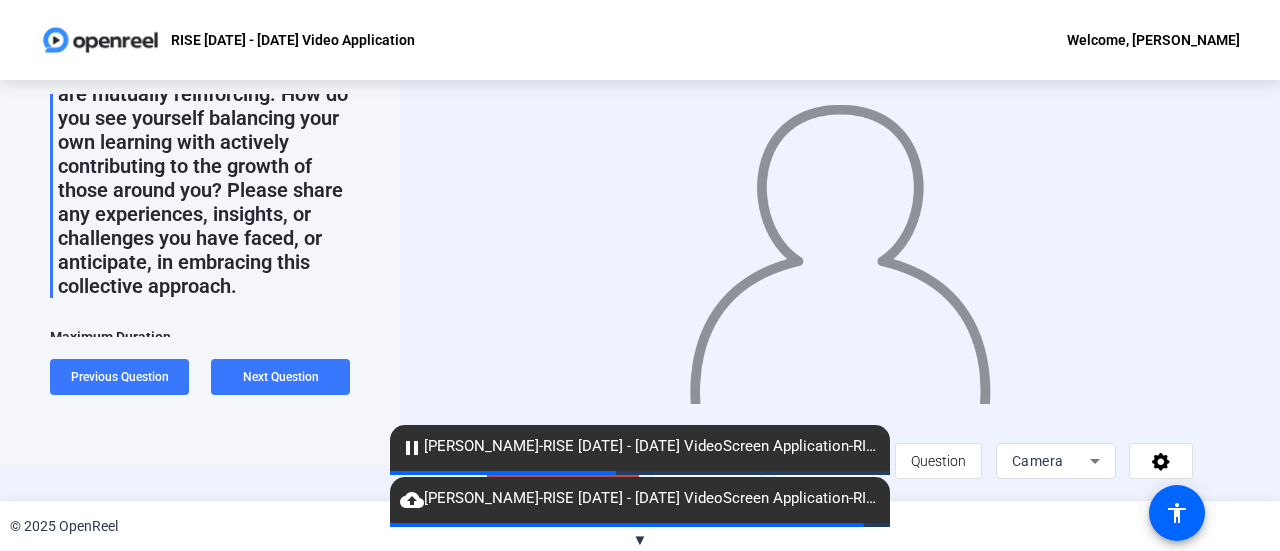 click on "▼" 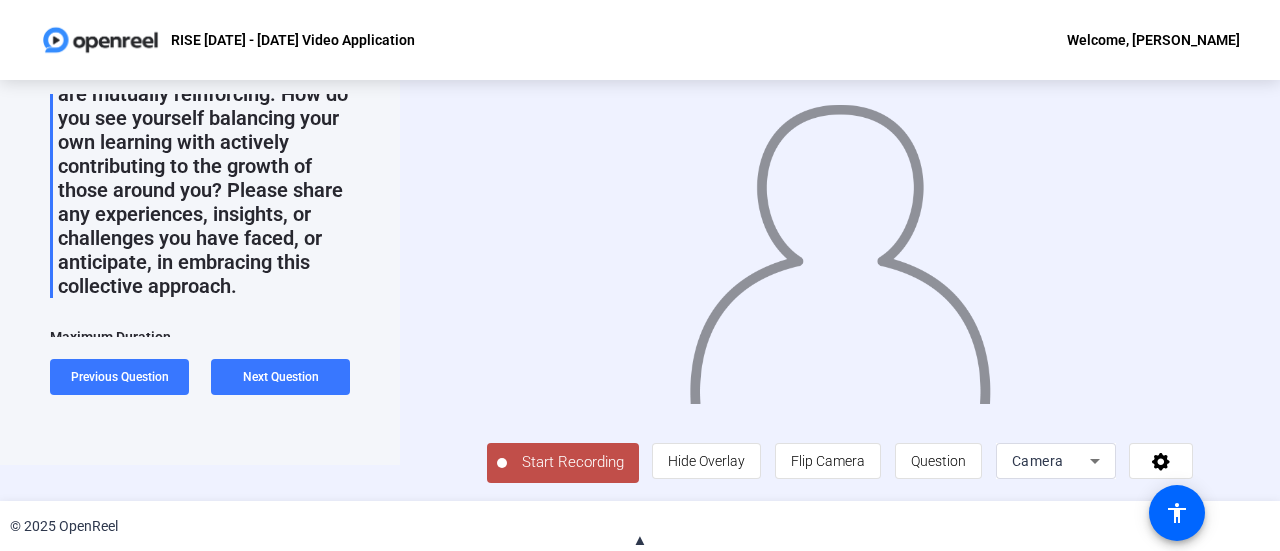 scroll, scrollTop: 0, scrollLeft: 0, axis: both 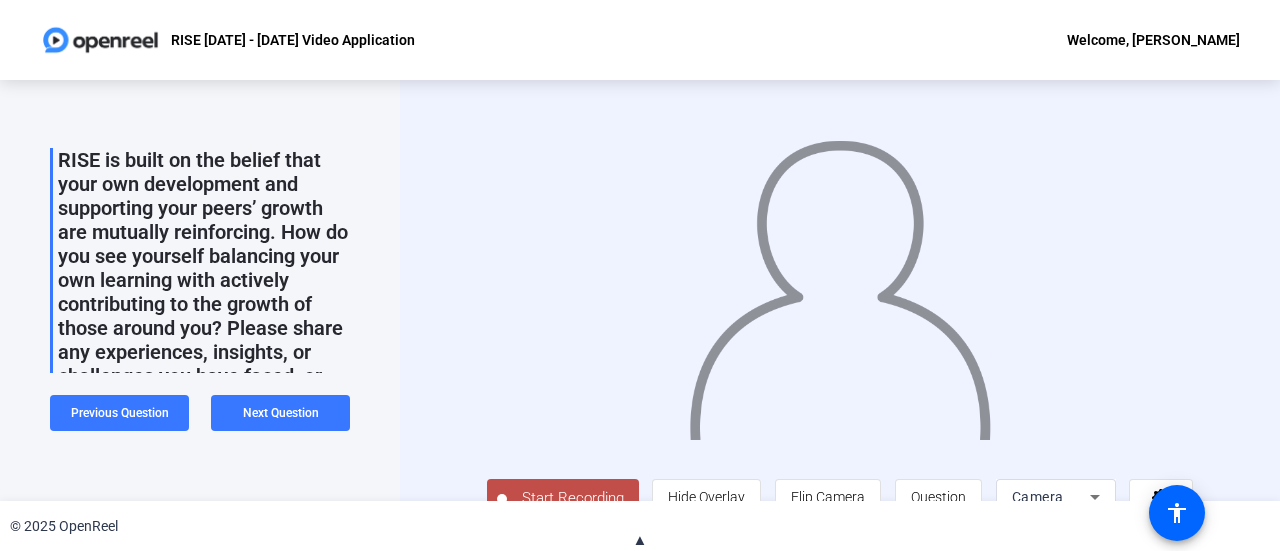 click on "Question 6 6 of 7  Incomplete  View All  RISE is built on the belief that your own development and supporting your peers’ growth are mutually reinforcing. How do you see yourself balancing your own learning with actively contributing to the growth of those around you? Please share any experiences, insights, or challenges you have faced, or anticipate, in embracing this collective approach.  Maximum Duration  3 mins   Start Recording  No recordings yet  Once you record a video it will show up here.  Tips:
You can retake a recording you don’t like
Pick a quiet and well-lit area to record
Be yourself! It doesn’t have to be perfect   Previous Question  Next Question" 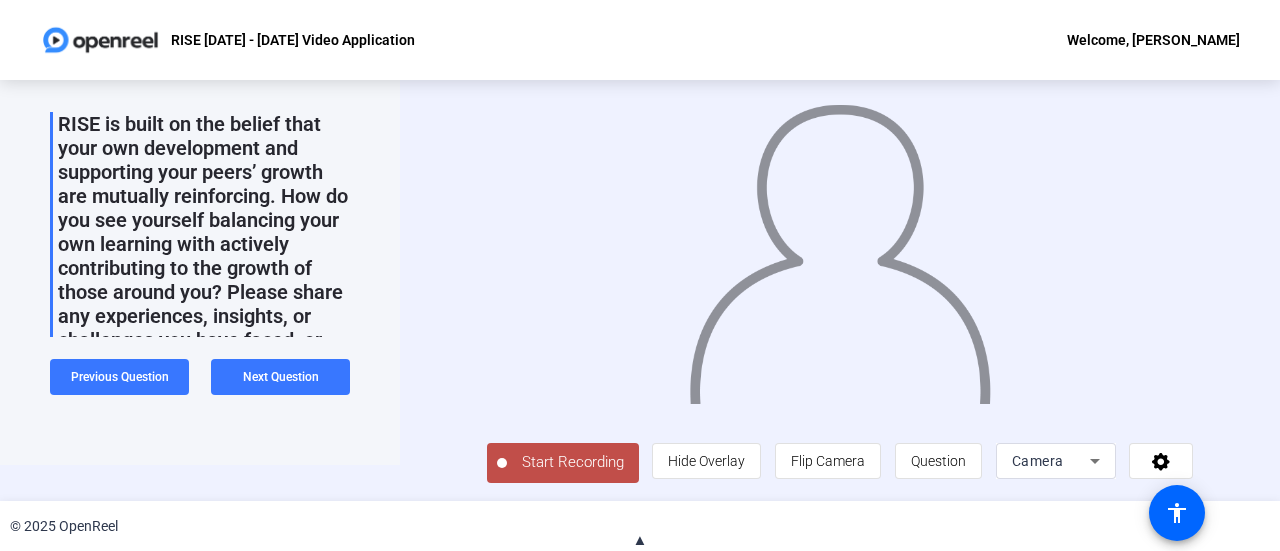 scroll, scrollTop: 37, scrollLeft: 0, axis: vertical 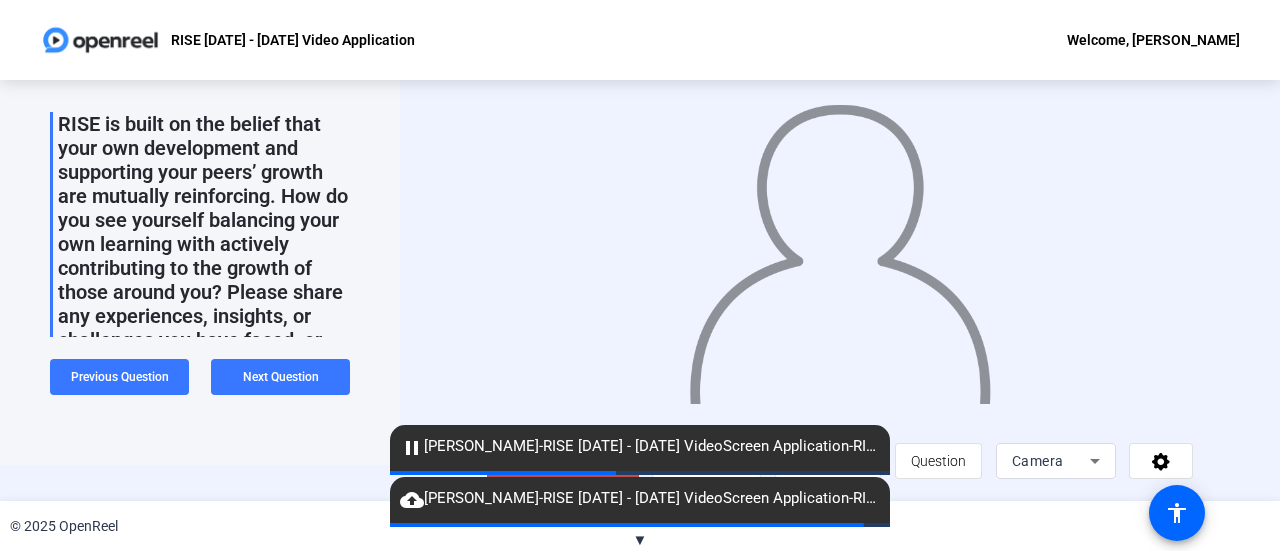click on "cloud_upload" 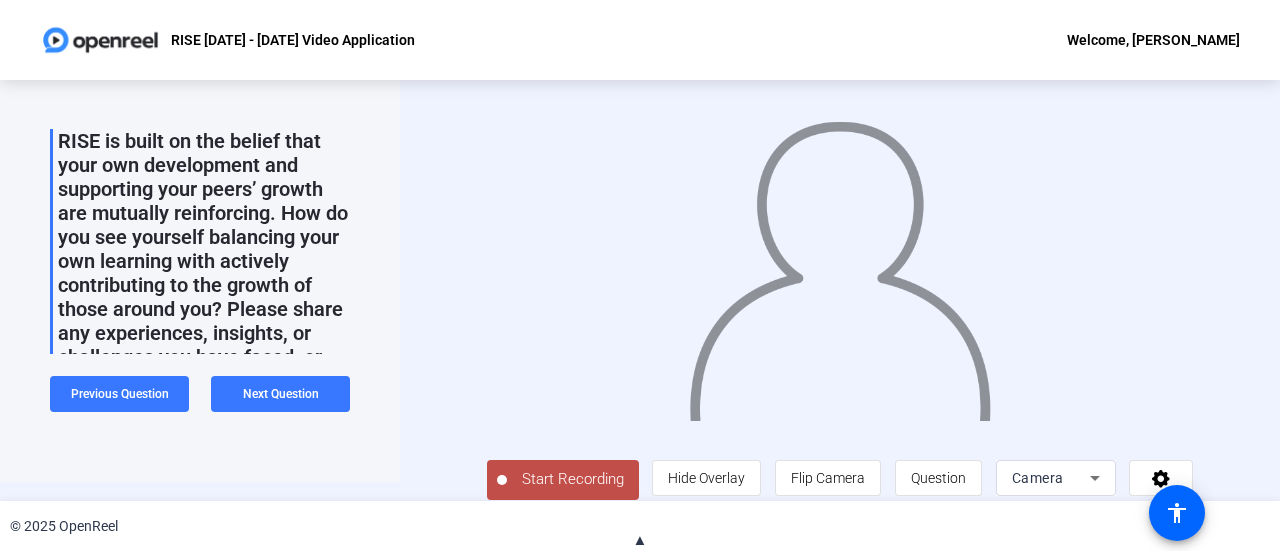 scroll, scrollTop: 18, scrollLeft: 0, axis: vertical 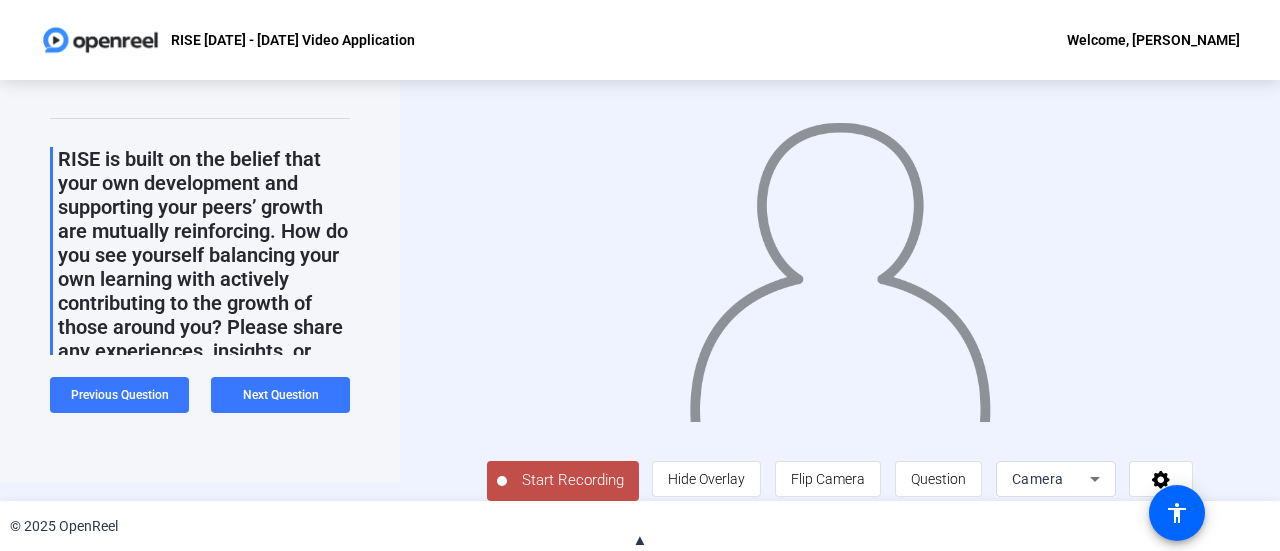 click on "Start Recording" 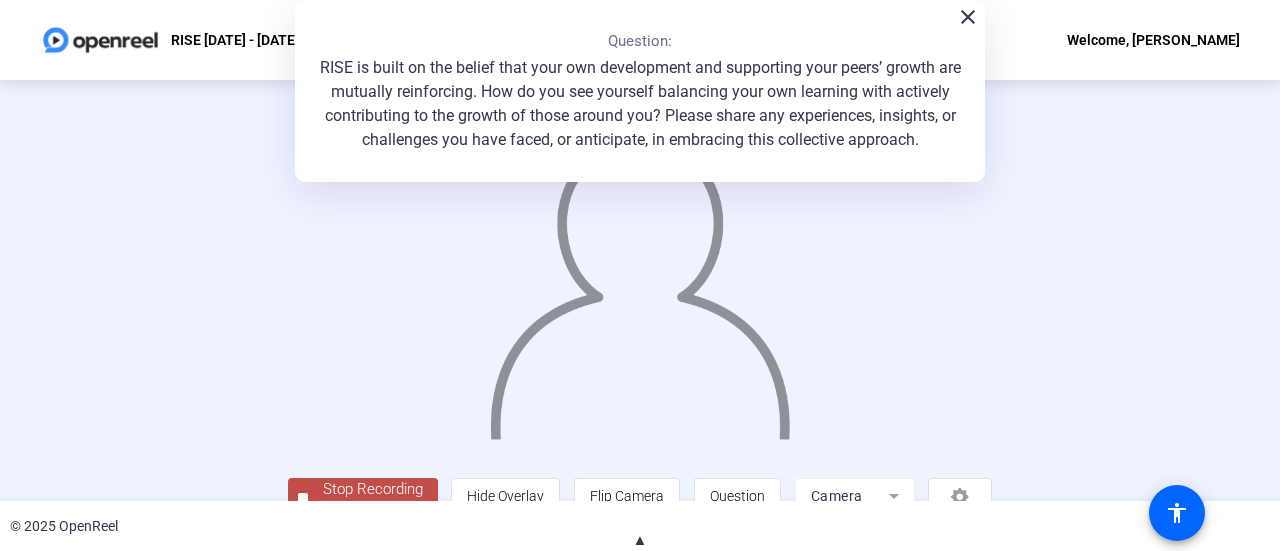scroll, scrollTop: 140, scrollLeft: 0, axis: vertical 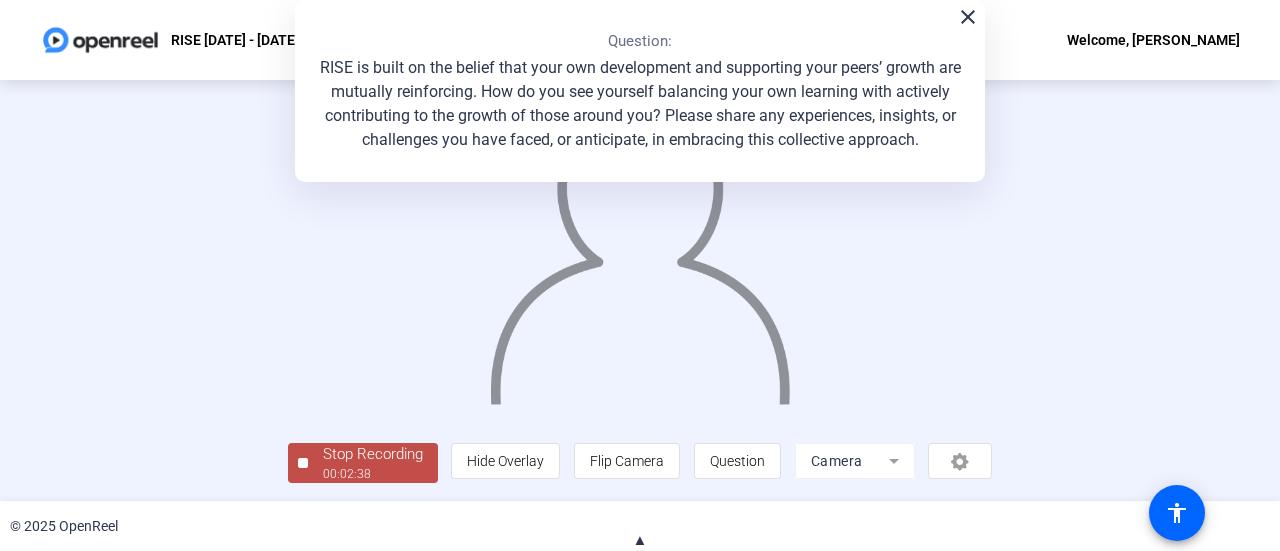 click on "00:02:38" 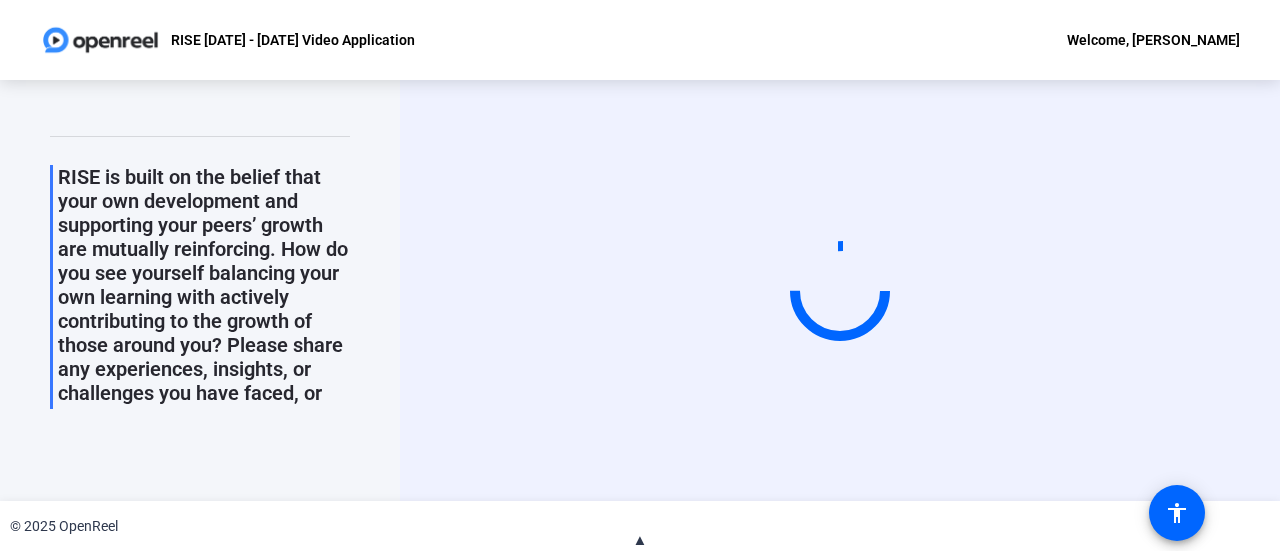 scroll, scrollTop: 0, scrollLeft: 0, axis: both 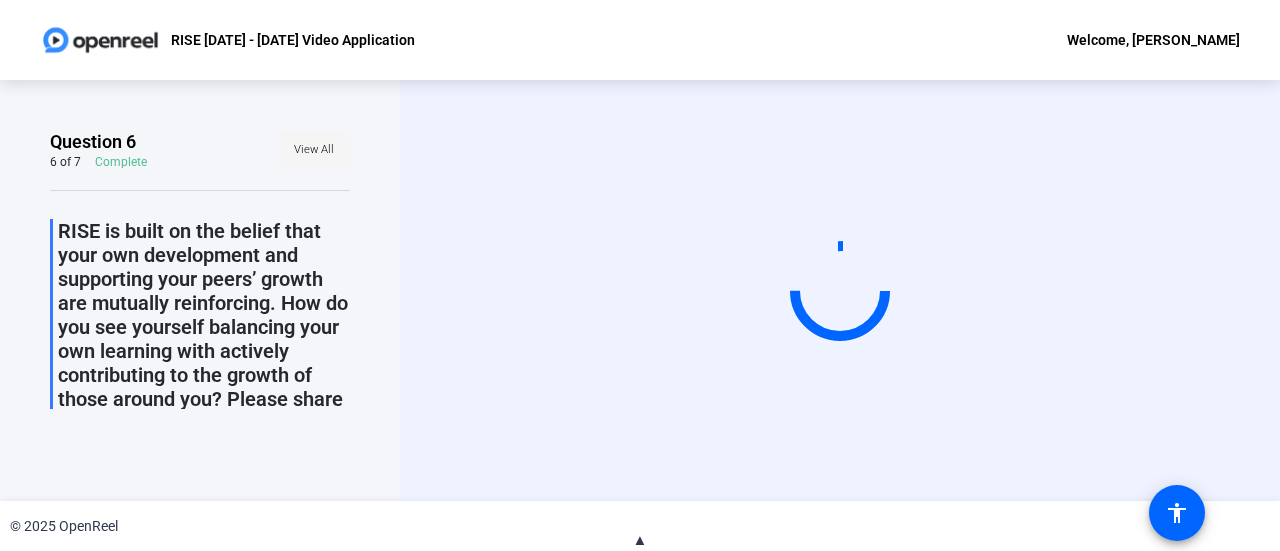 click on "View All" 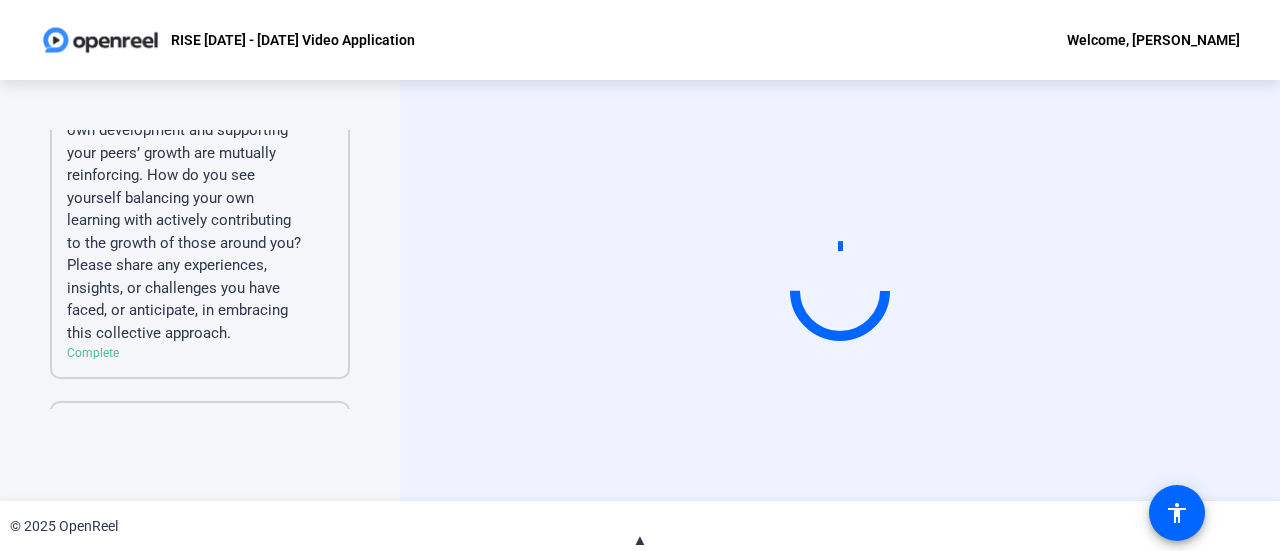 scroll, scrollTop: 1423, scrollLeft: 0, axis: vertical 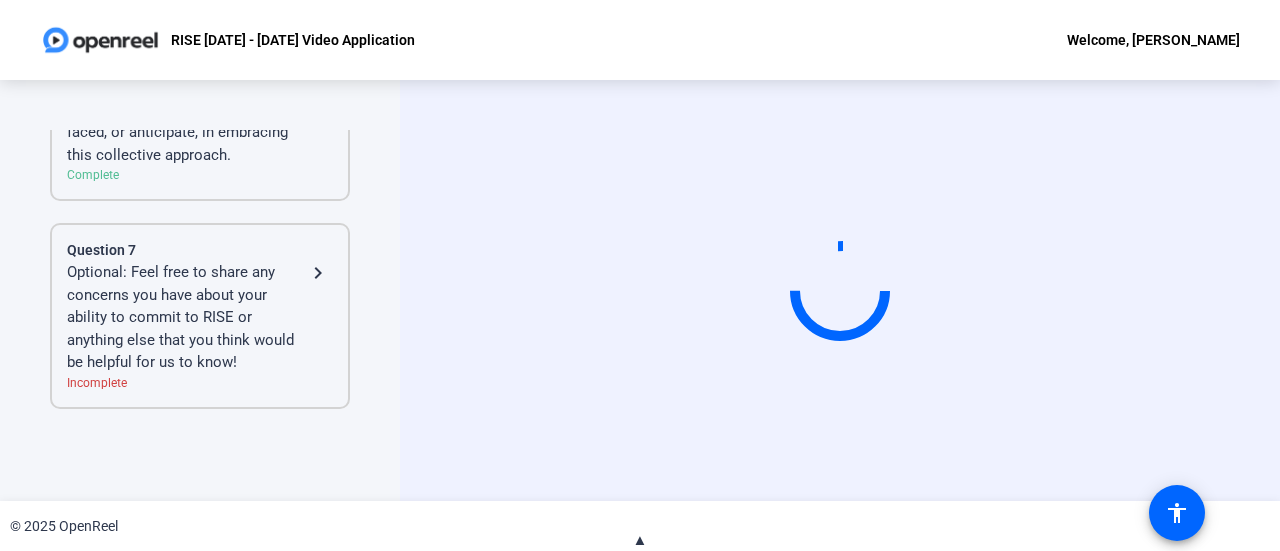 click on "Optional: Feel free to share any concerns you have about your ability to commit to RISE or anything else that you think would be helpful for us to know!" 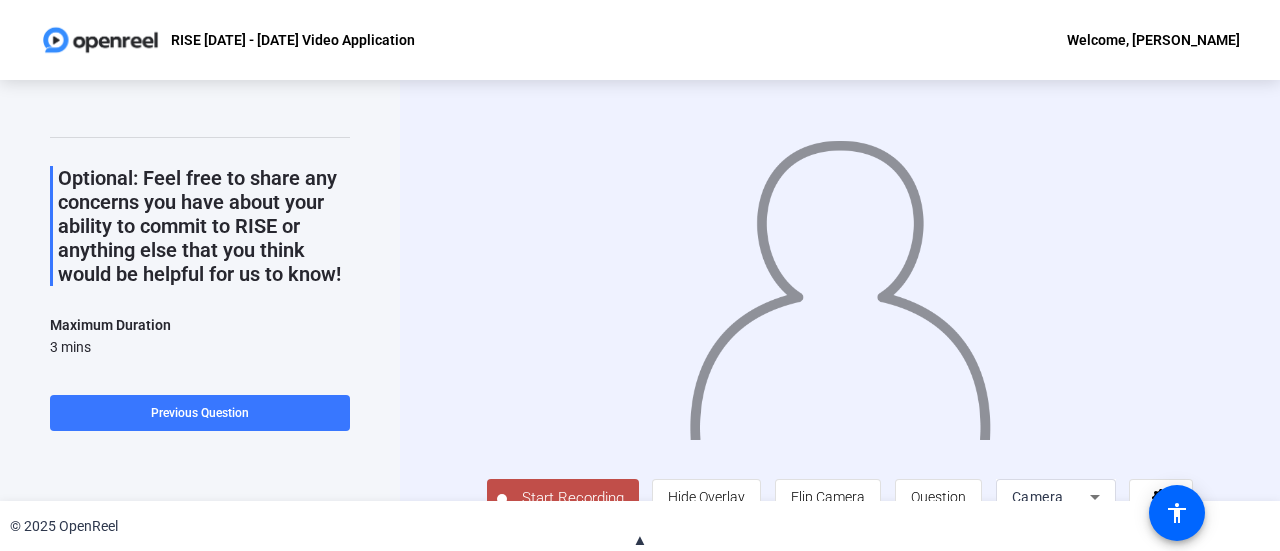 scroll, scrollTop: 0, scrollLeft: 0, axis: both 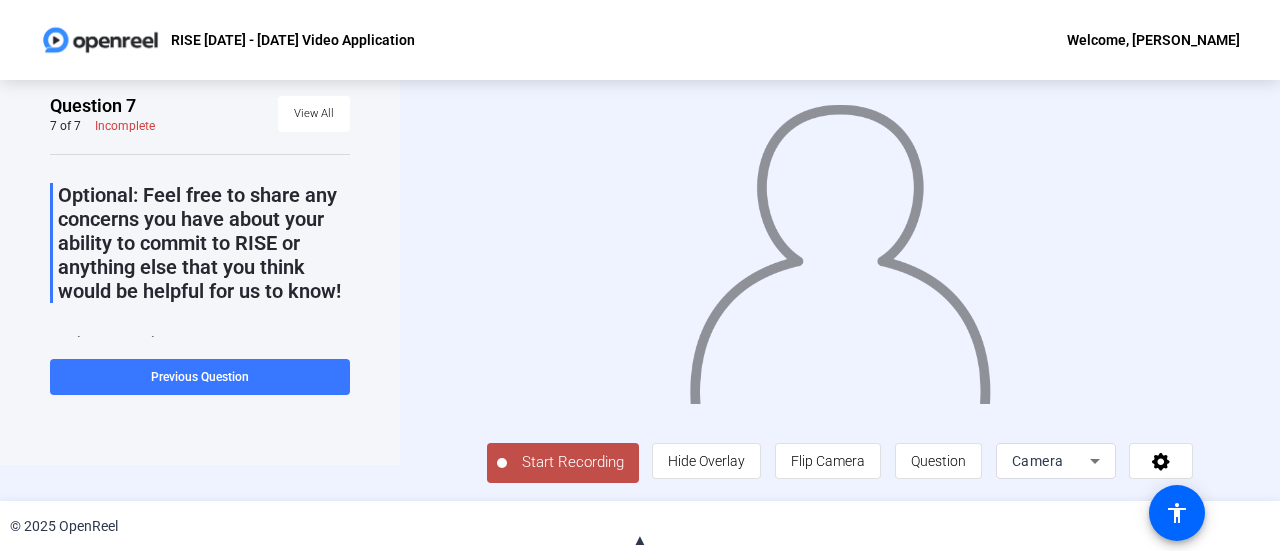 click on "Start Recording" 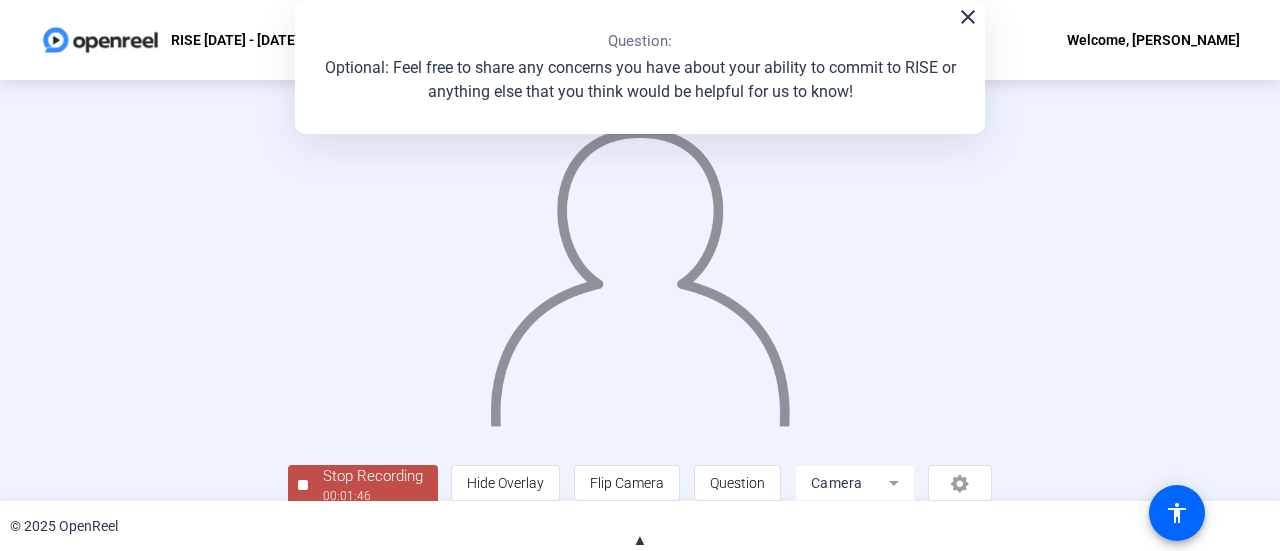 scroll, scrollTop: 140, scrollLeft: 0, axis: vertical 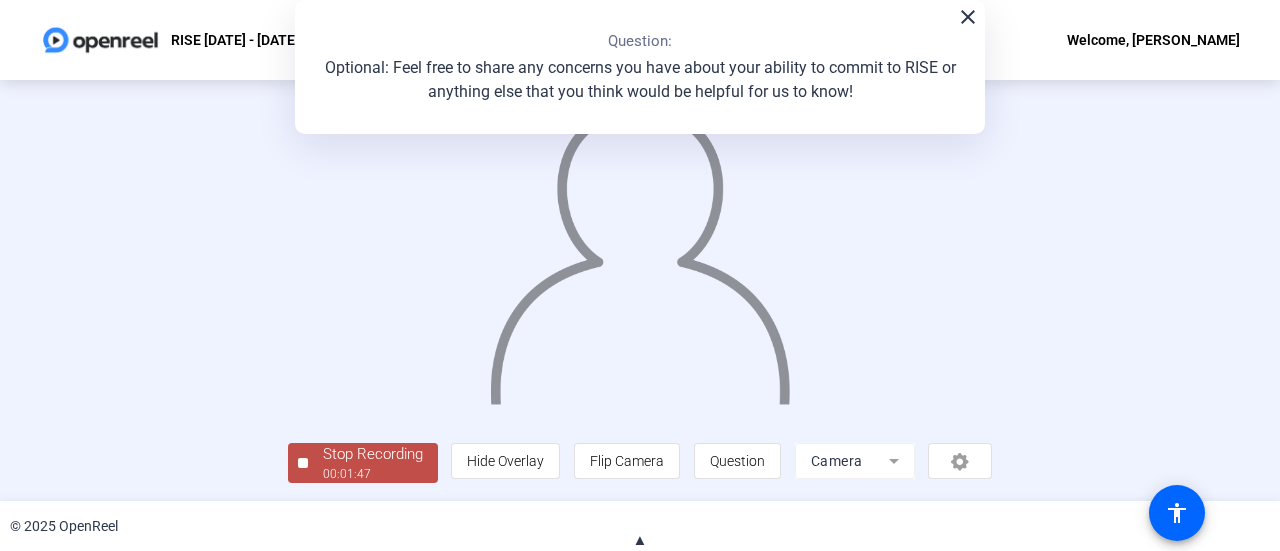 click on "00:01:47" 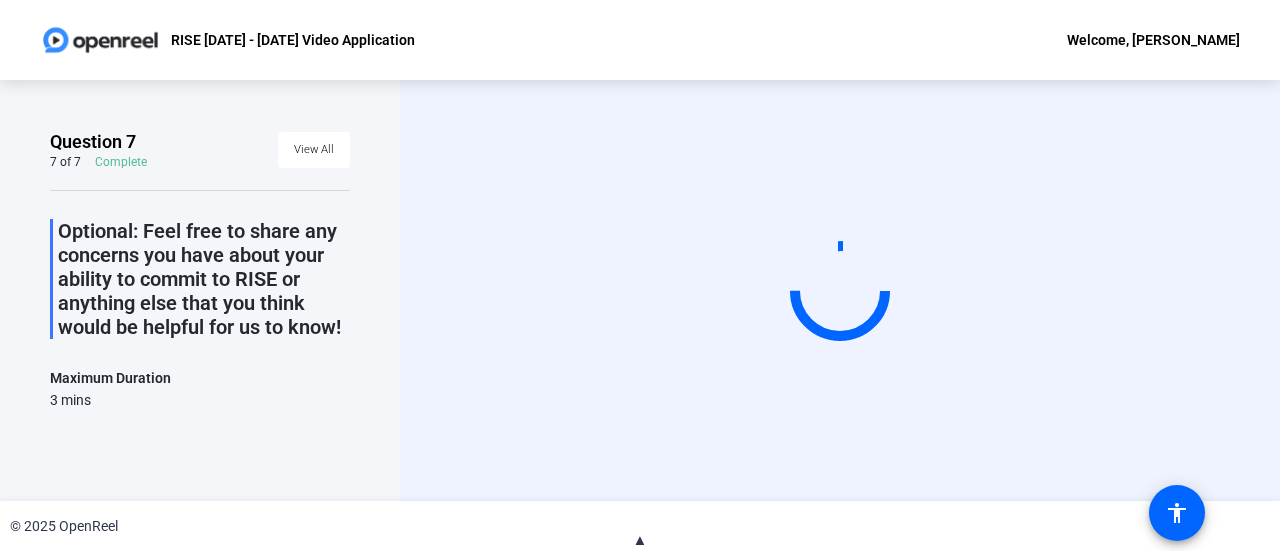 scroll, scrollTop: 0, scrollLeft: 0, axis: both 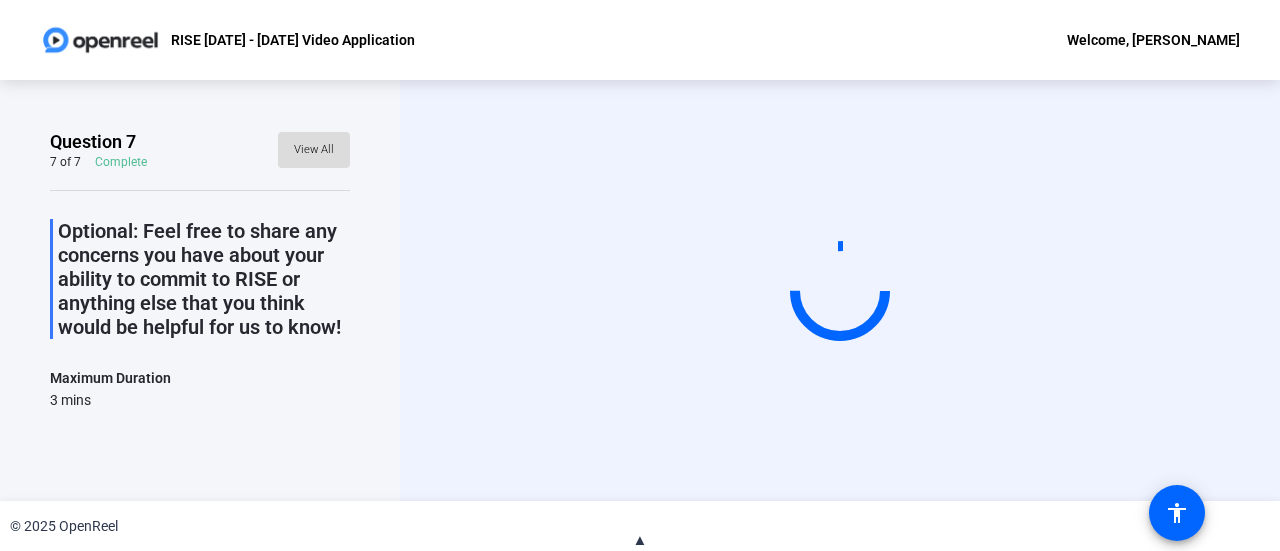 click on "View All" 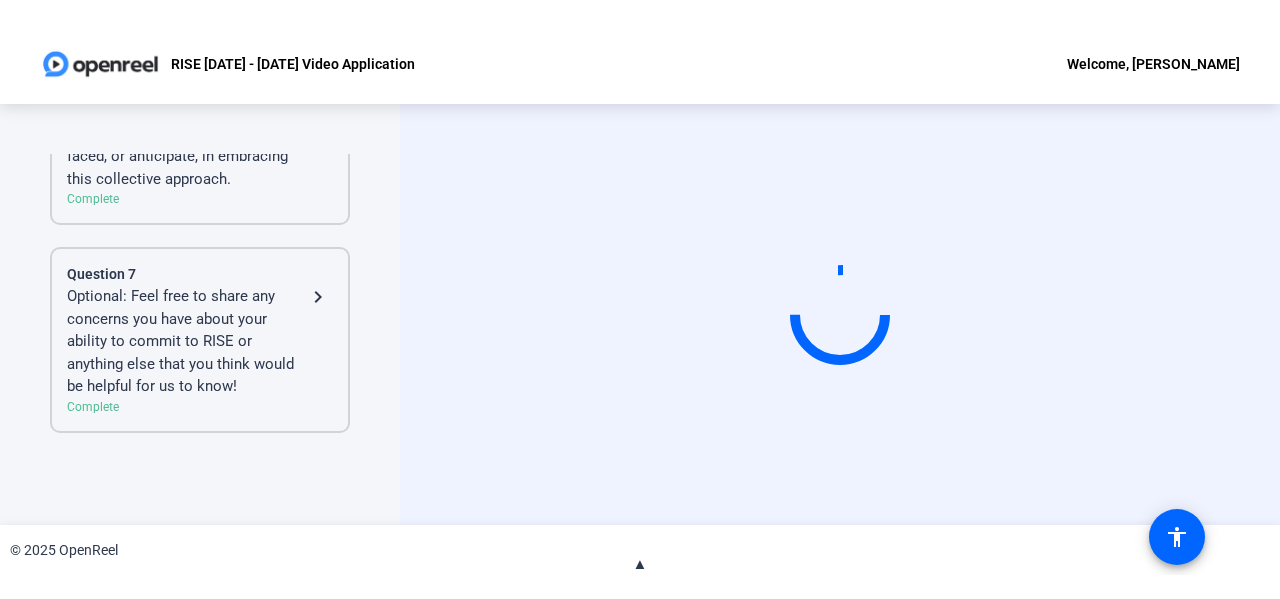 scroll, scrollTop: 1423, scrollLeft: 0, axis: vertical 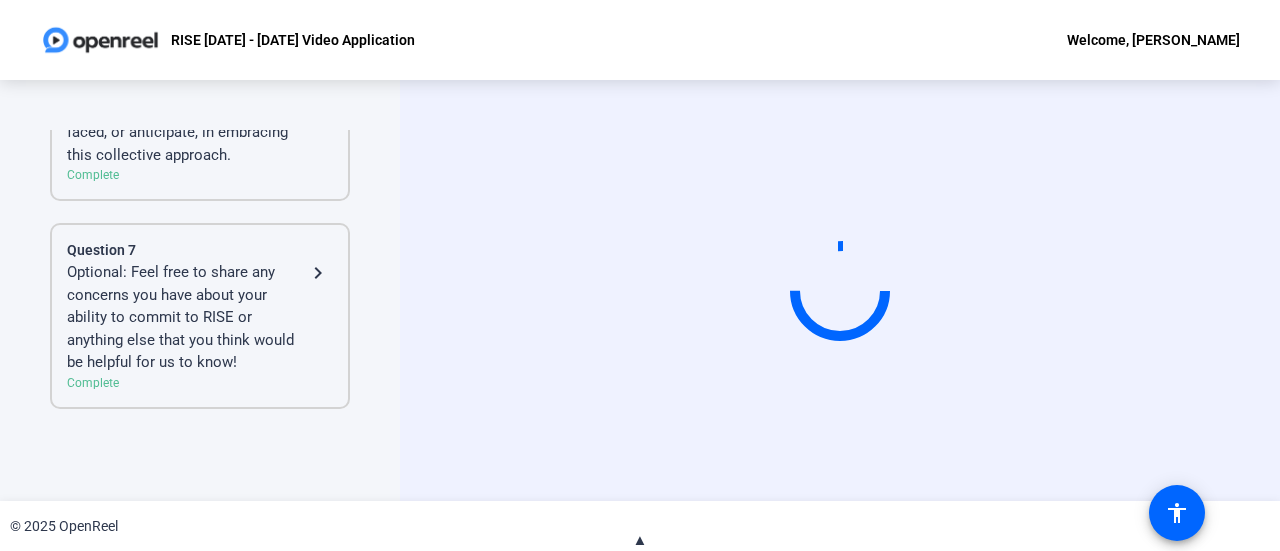 click on "© 2025 OpenReel" 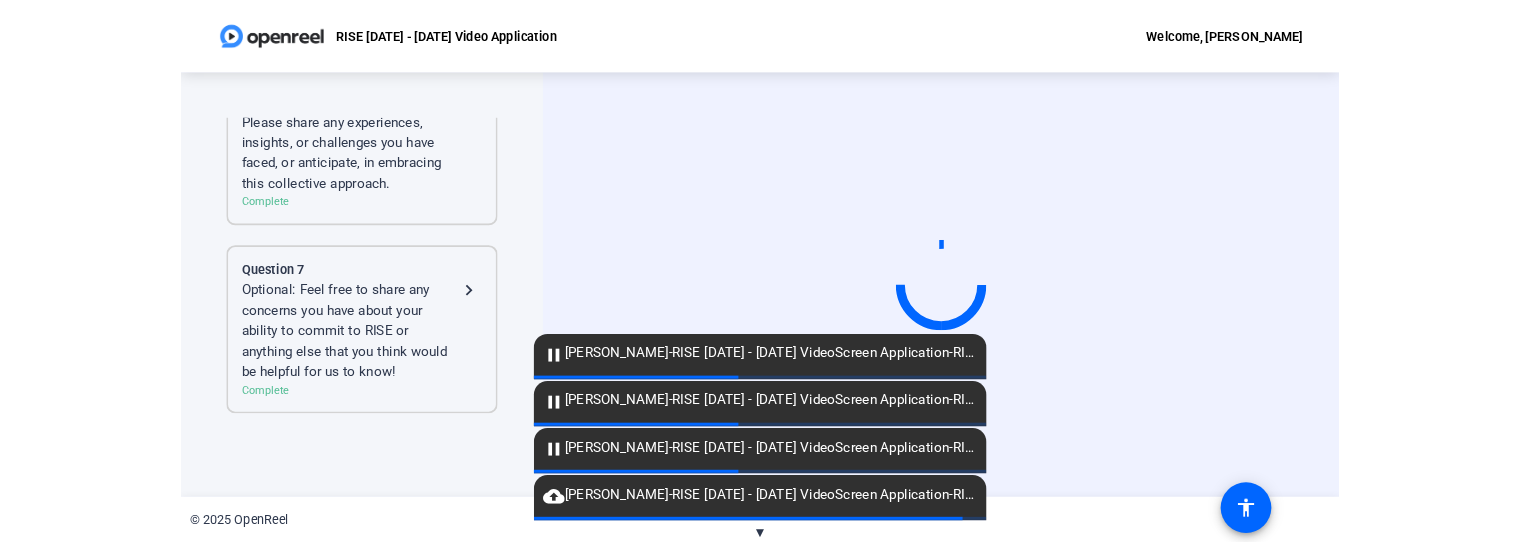 scroll, scrollTop: 1423, scrollLeft: 0, axis: vertical 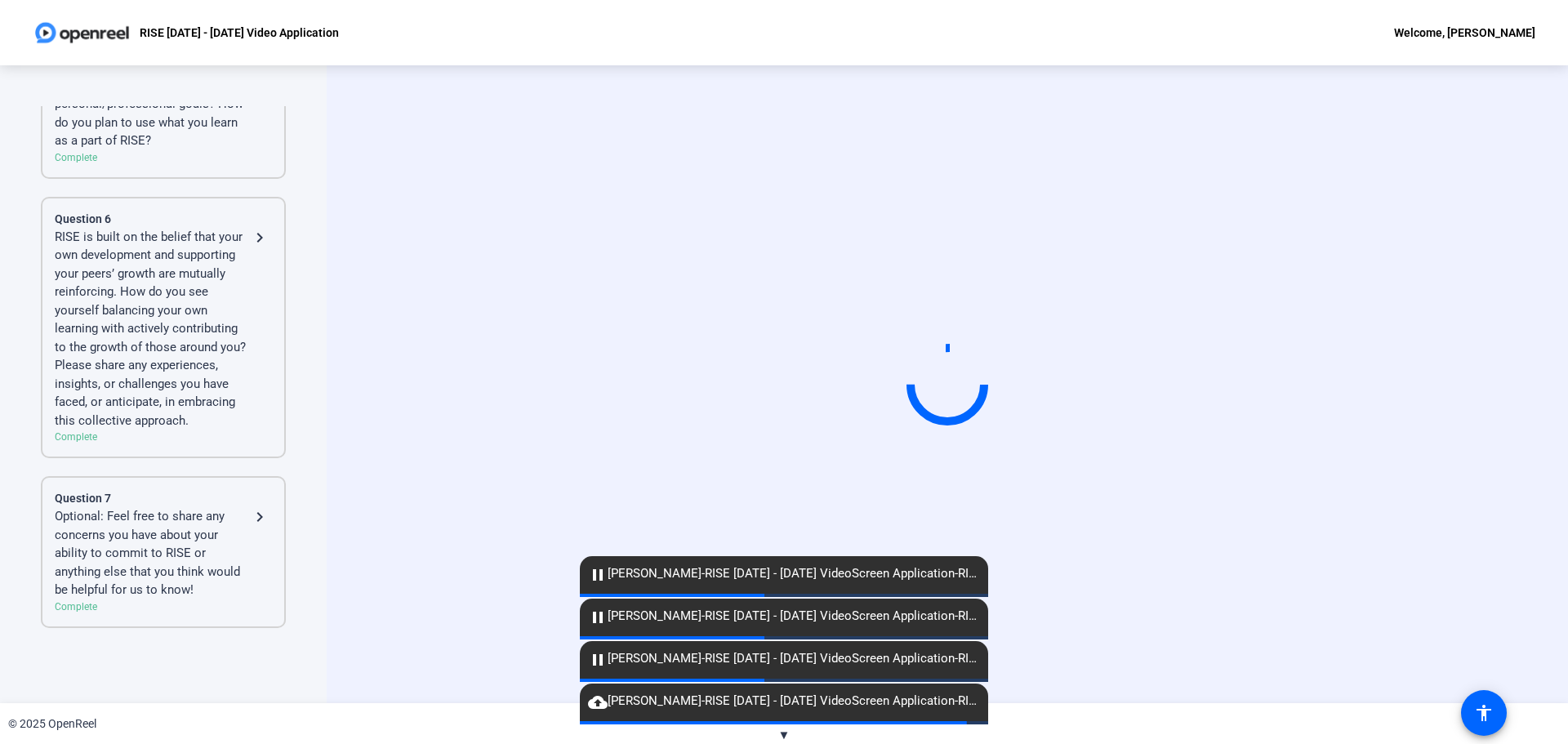 click on "Optional: Feel free to share any concerns you have about your ability to commit to RISE or anything else that you think would be helpful for us to know!" 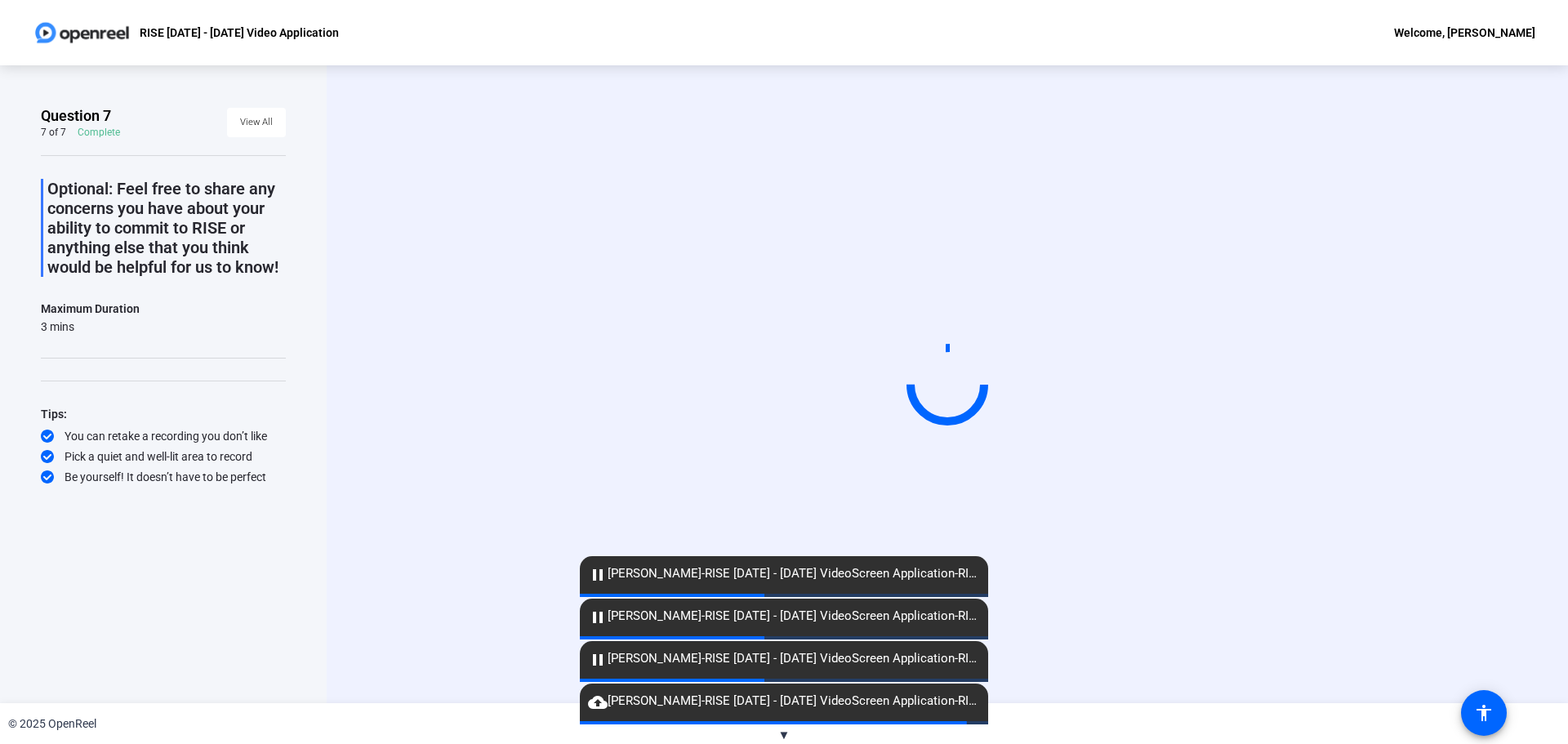 click on "View All" 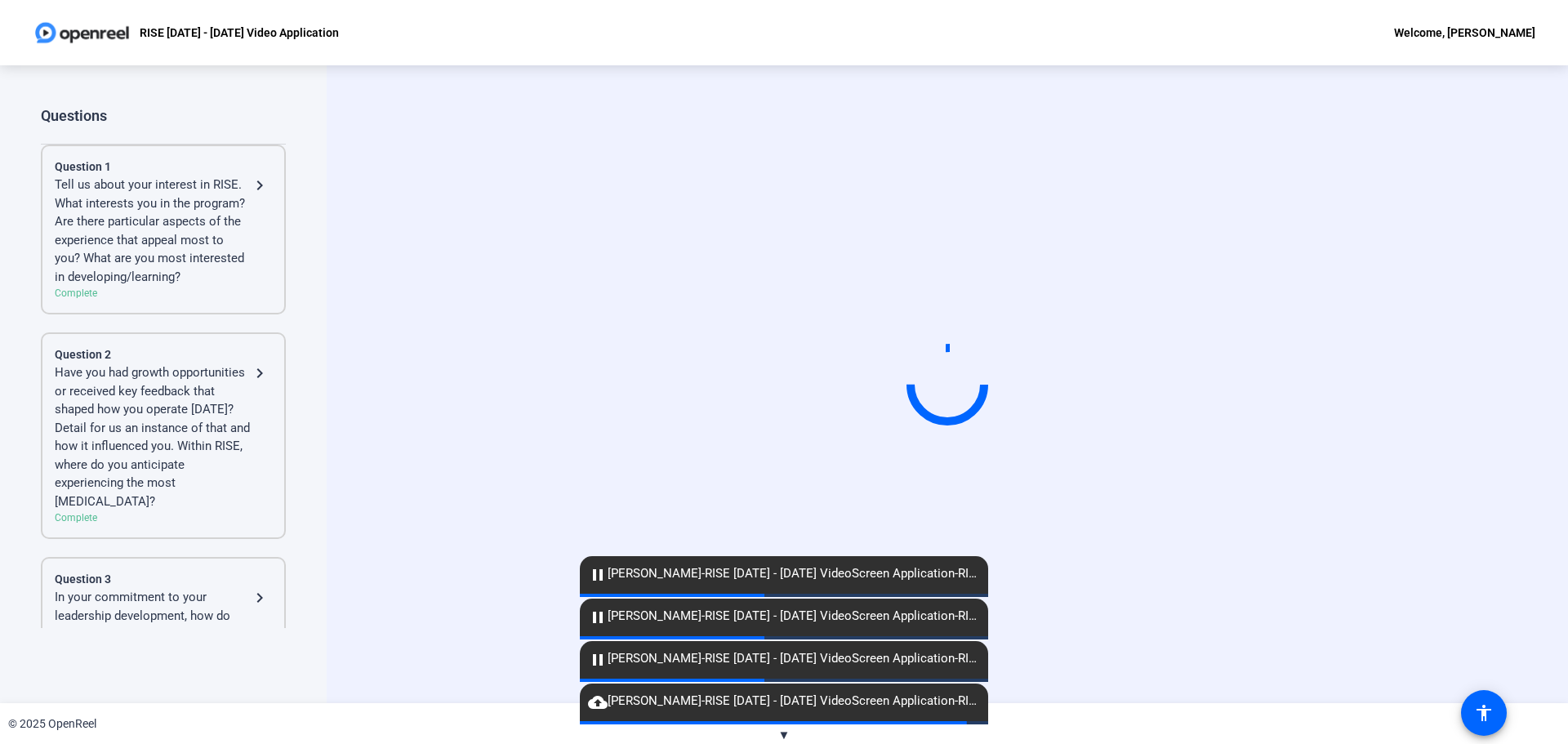 click on "Have you had growth opportunities or received key feedback that shaped how you operate [DATE]? Detail for us an instance of that and how it influenced you. Within RISE, where do you anticipate experiencing the most personal growth?" 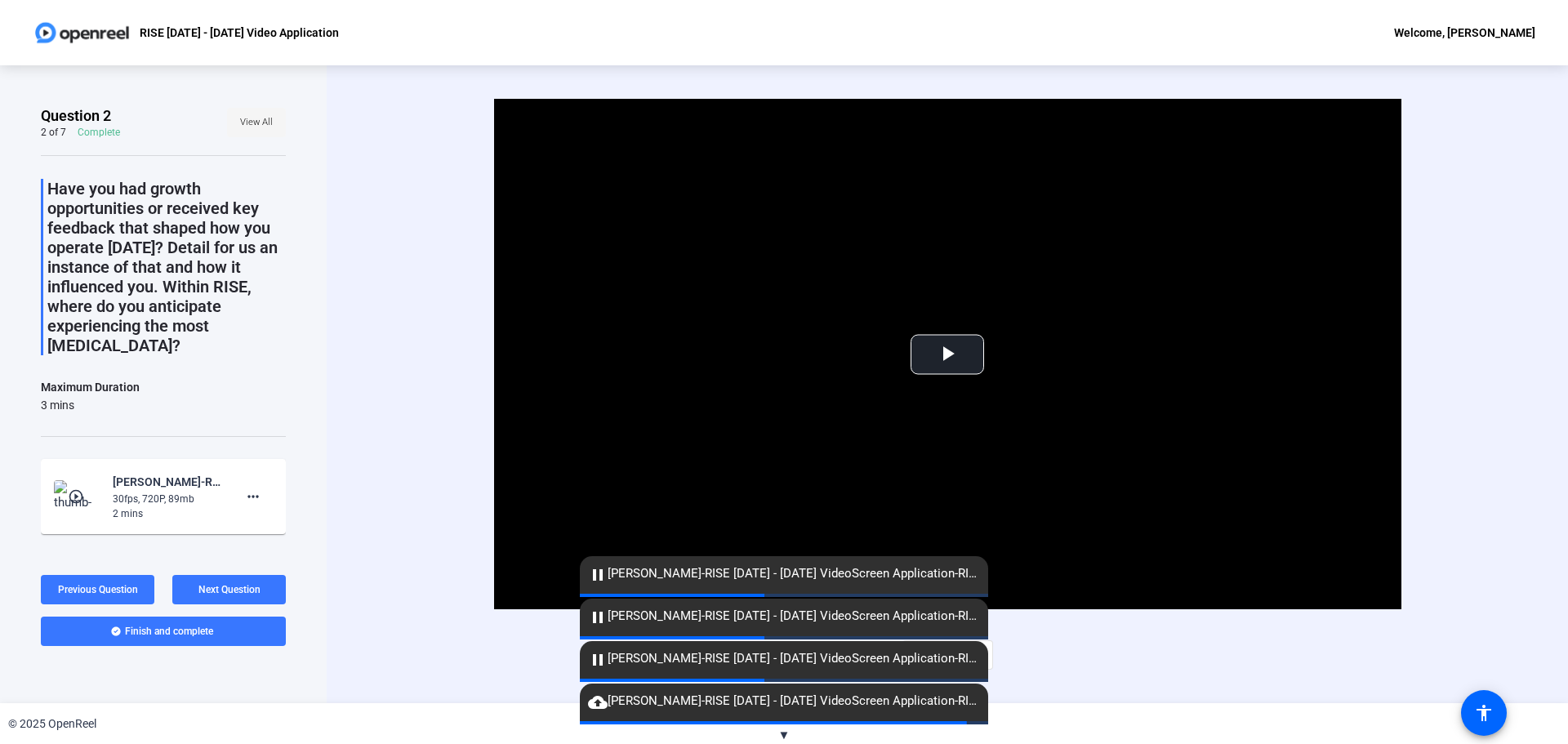 click on "View All" 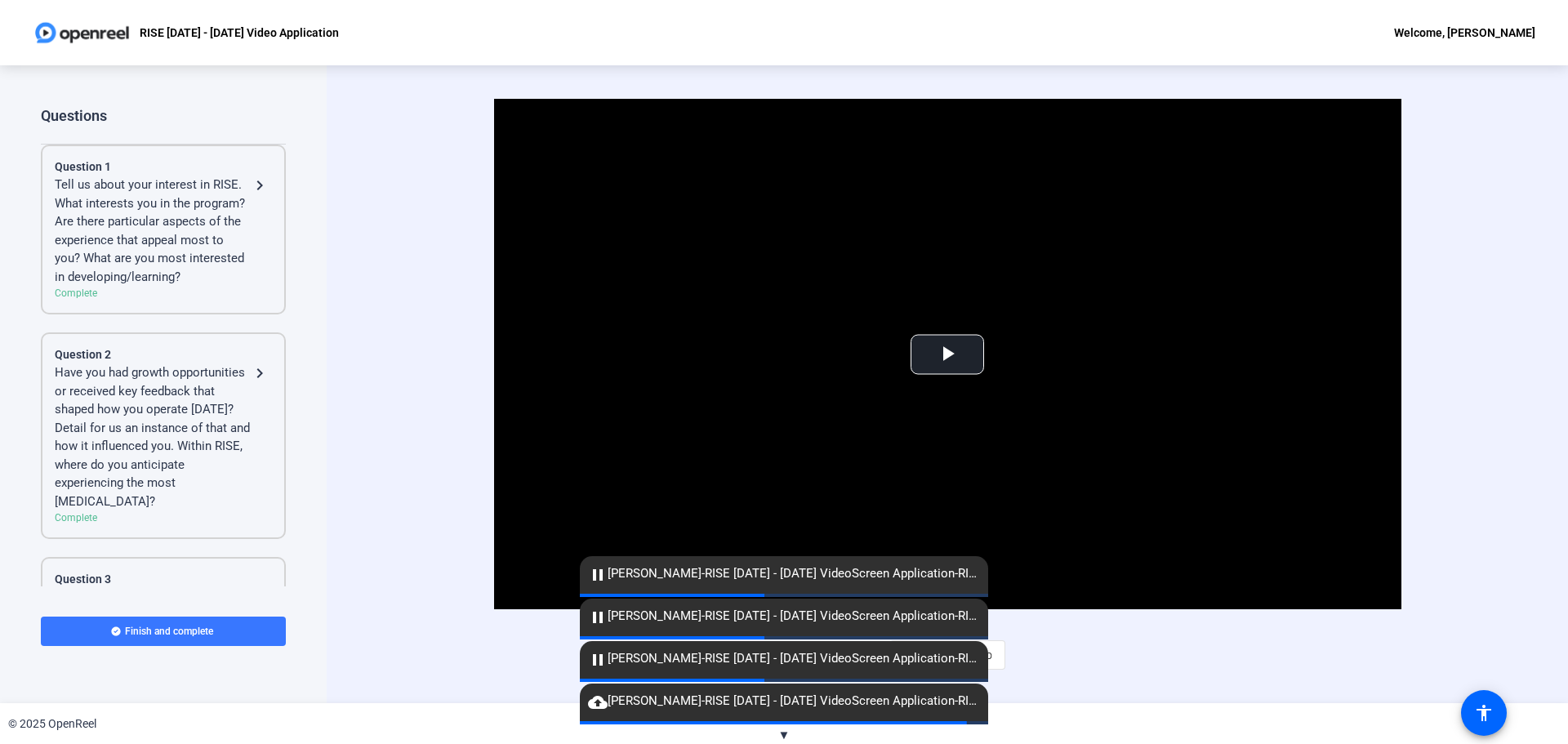 click on "Tell us about your interest in RISE. What interests you in the program? Are there particular aspects of the experience that appeal most to you? What are you most interested in developing/learning?" 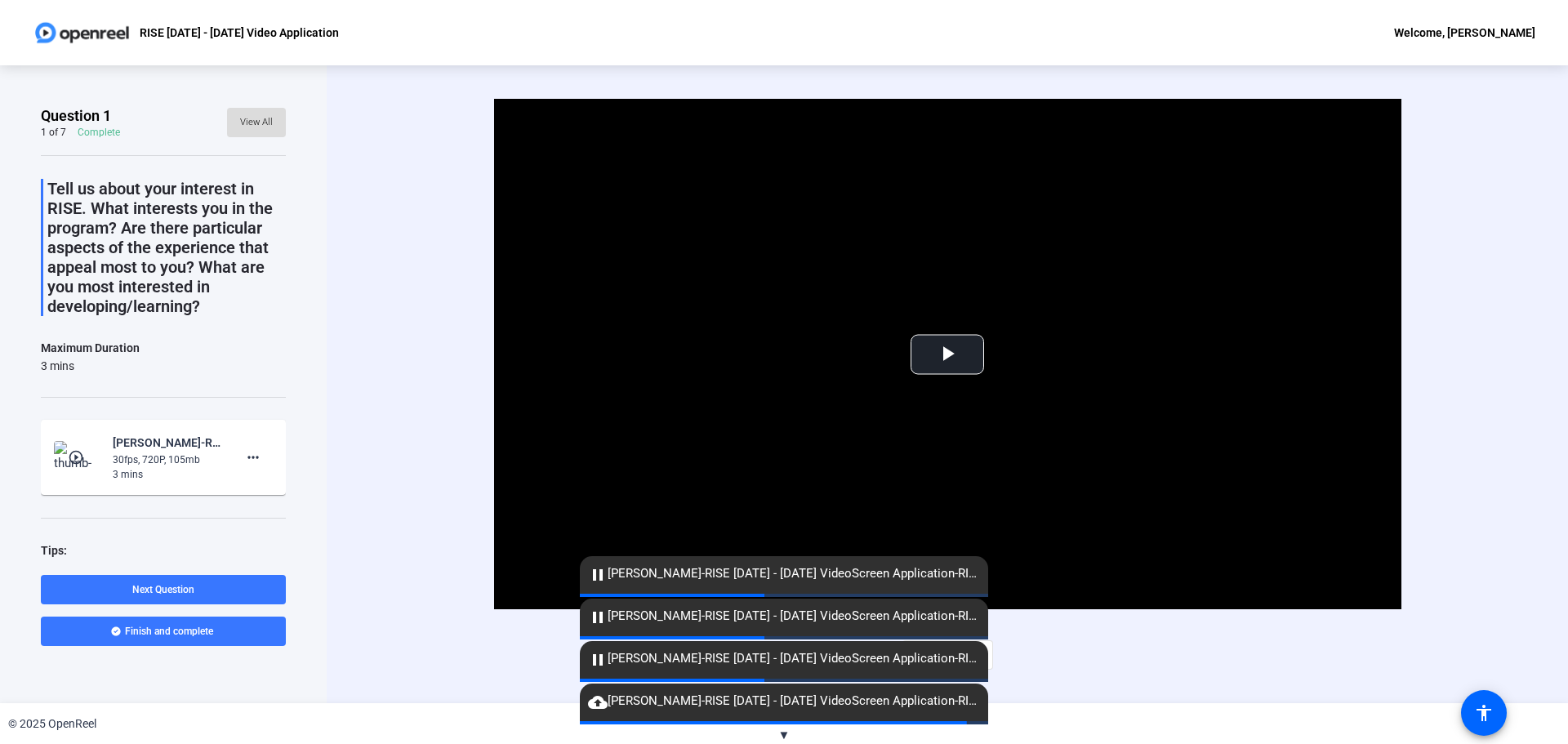 click on "View All" 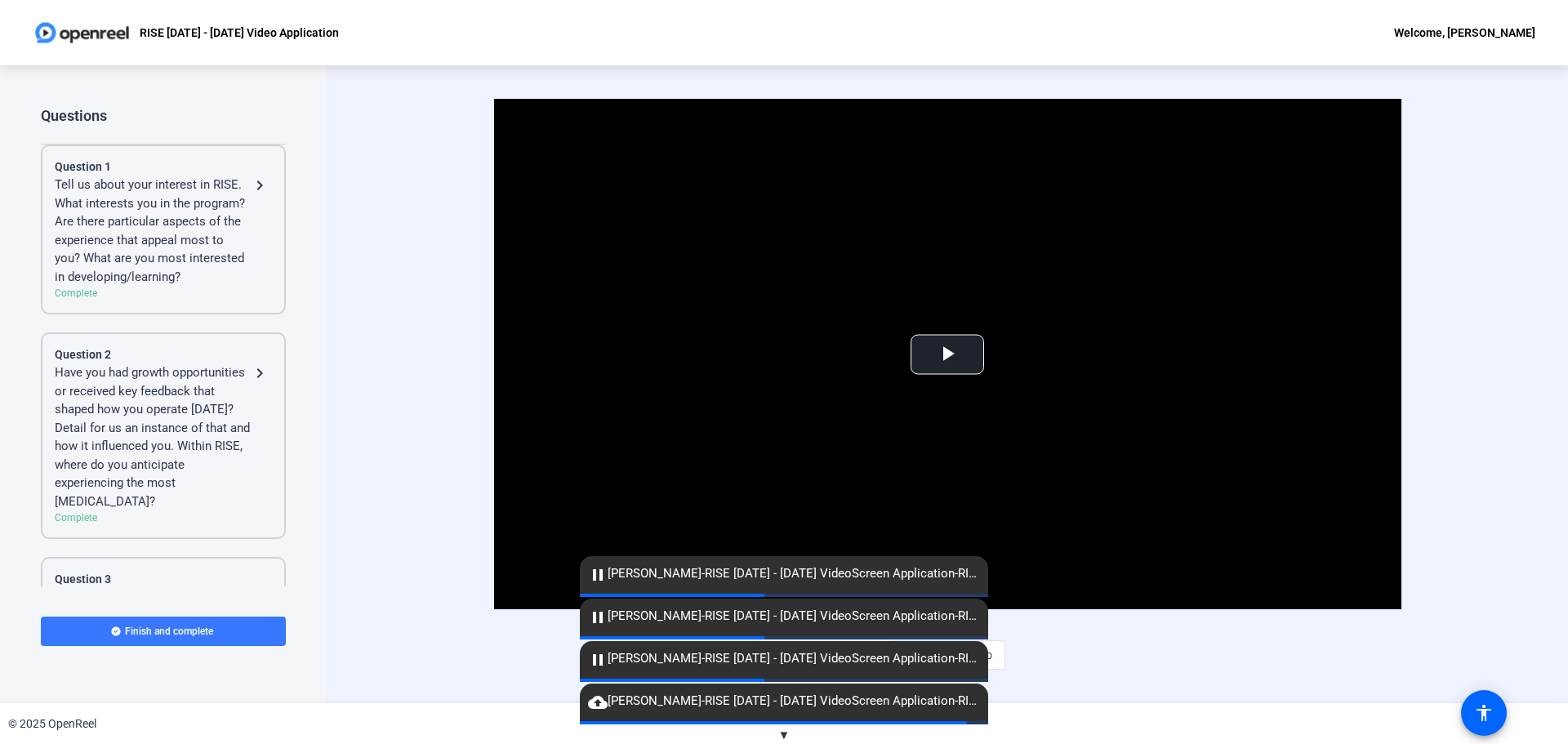 click on "Have you had growth opportunities or received key feedback that shaped how you operate [DATE]? Detail for us an instance of that and how it influenced you. Within RISE, where do you anticipate experiencing the most personal growth?" 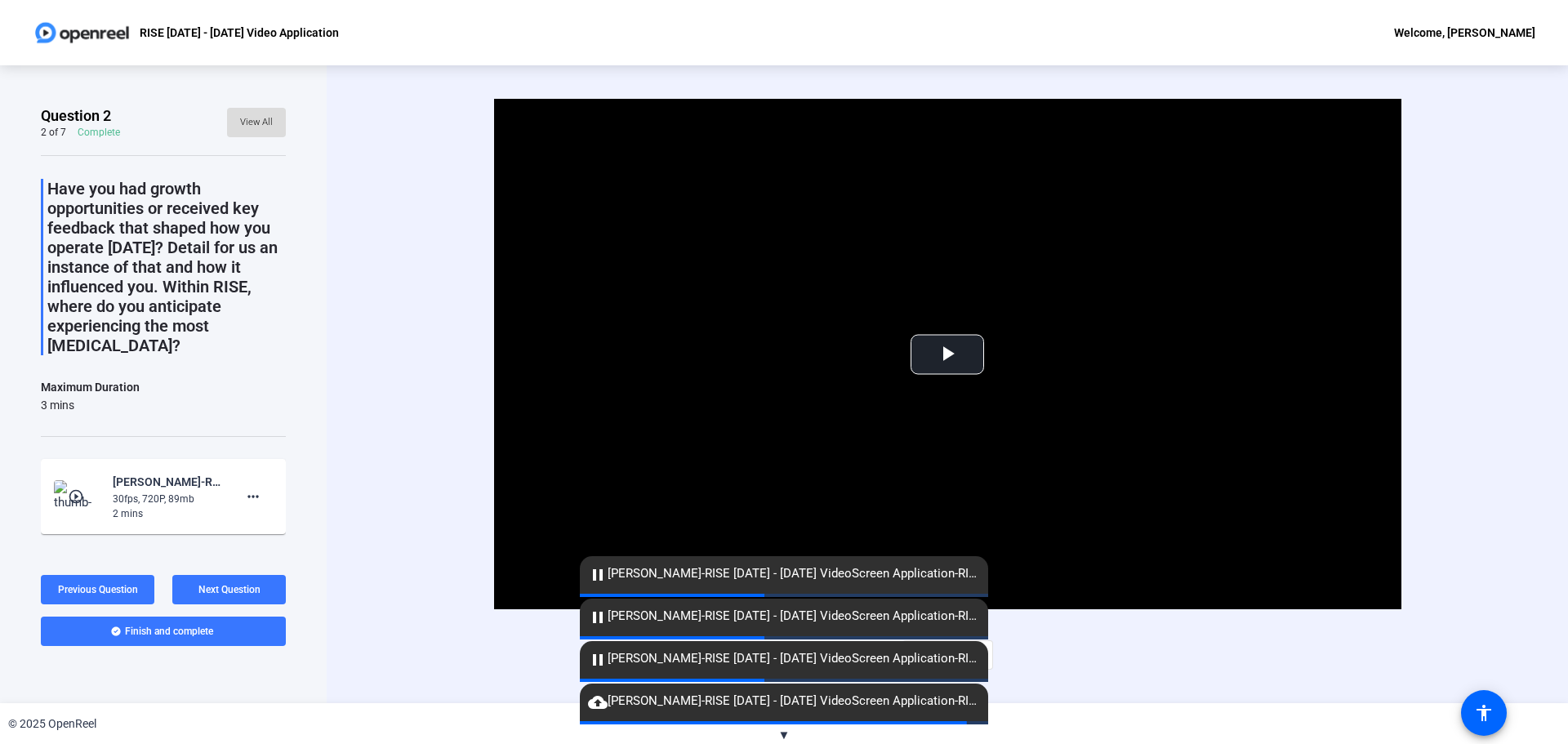 click 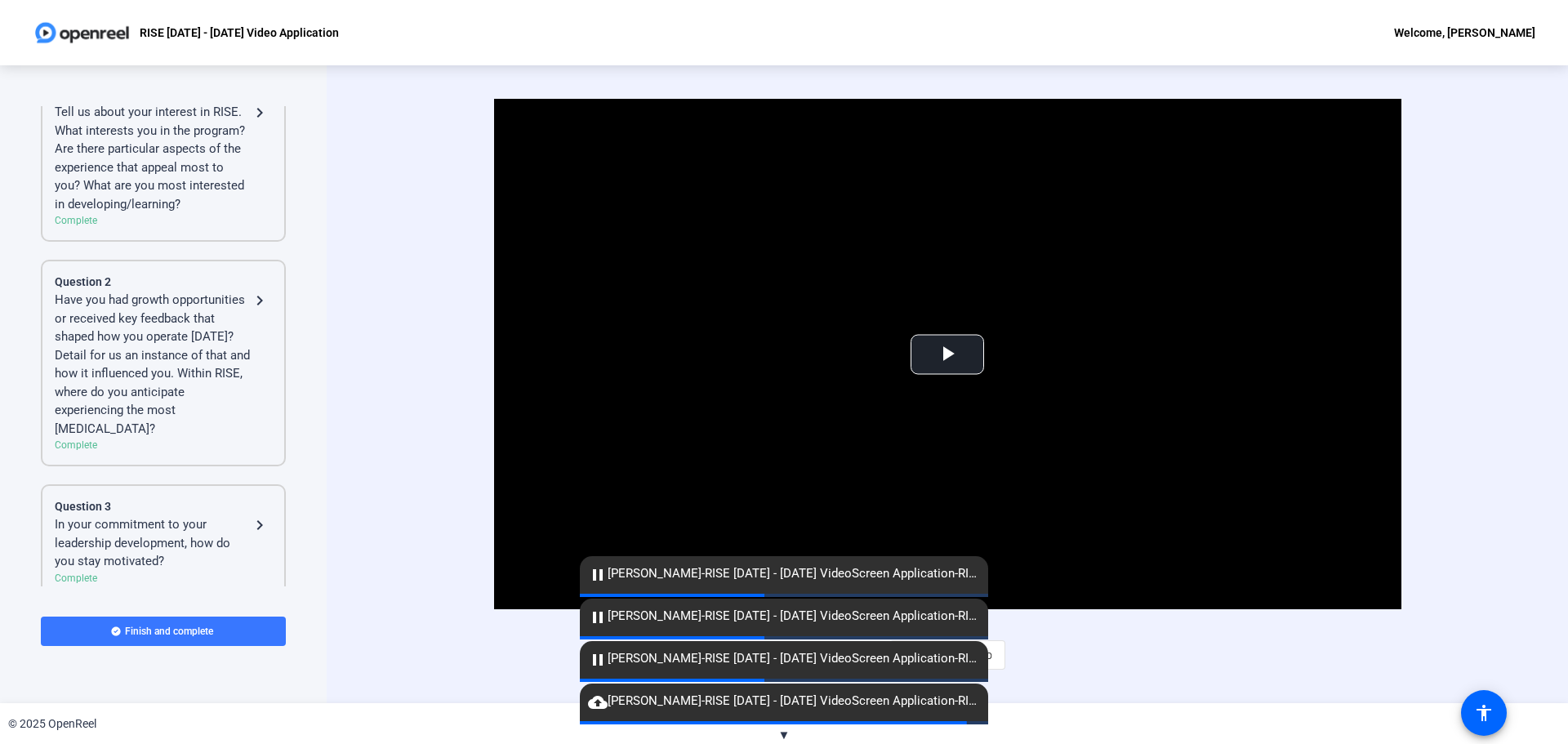 scroll, scrollTop: 163, scrollLeft: 0, axis: vertical 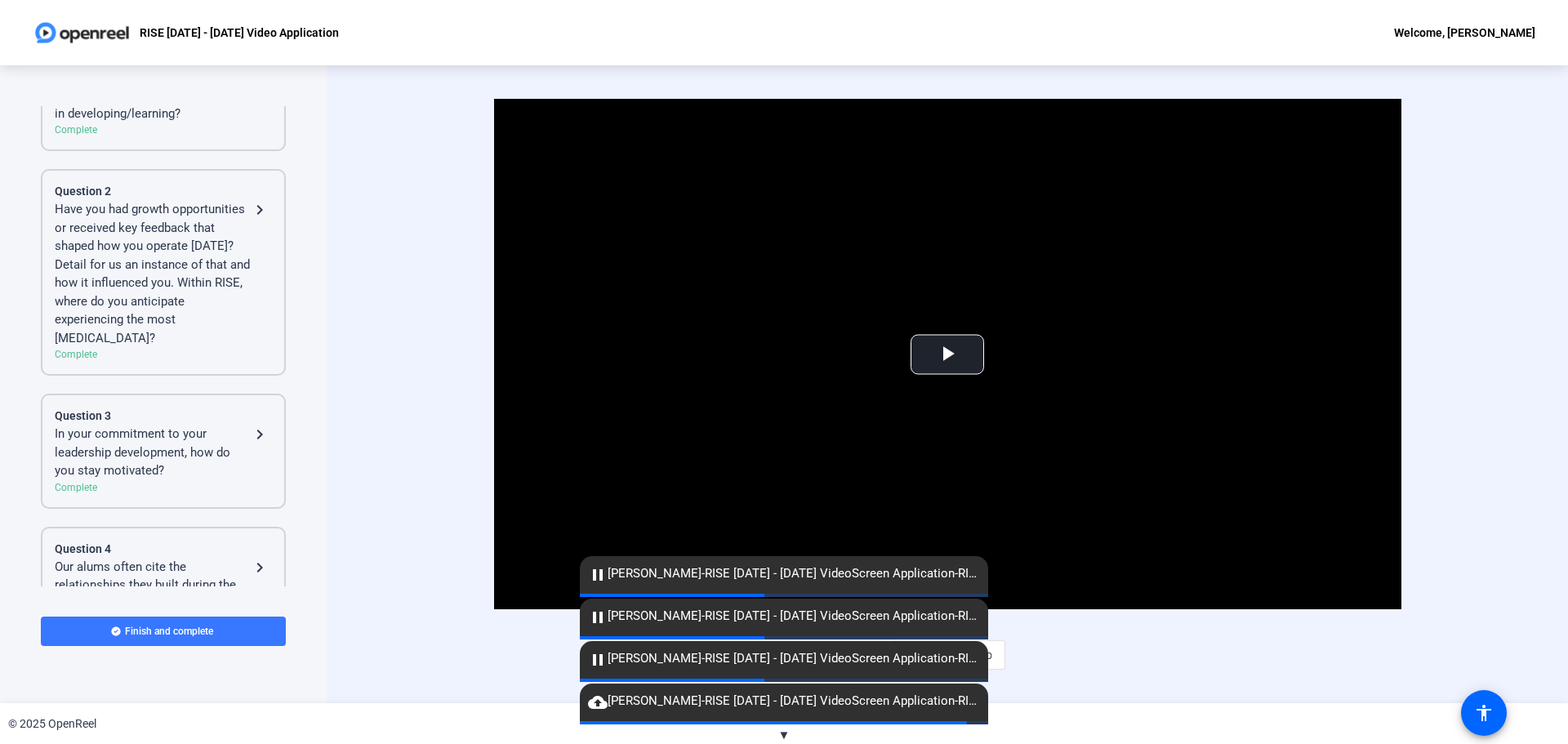 click on "Question 3" 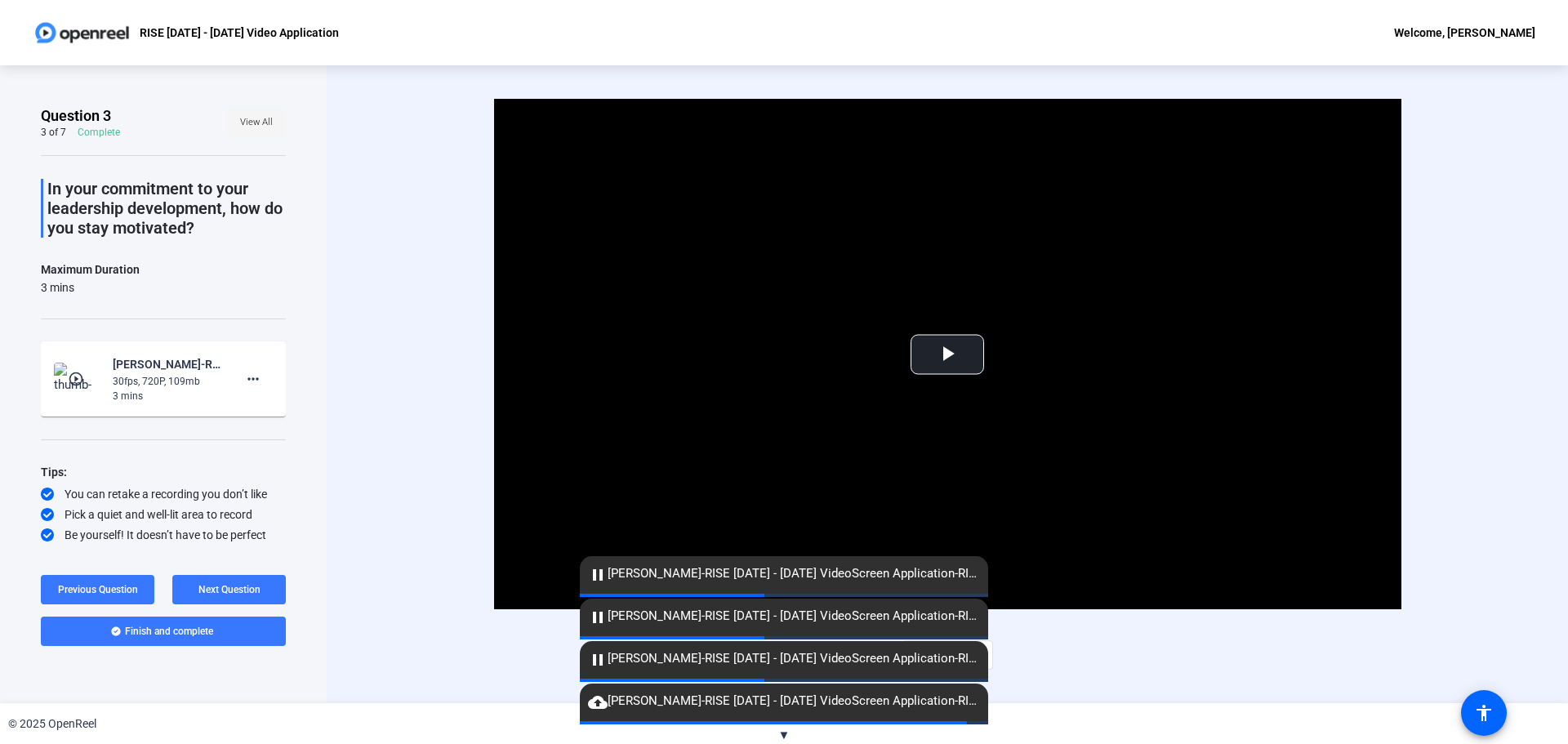 click on "View All" 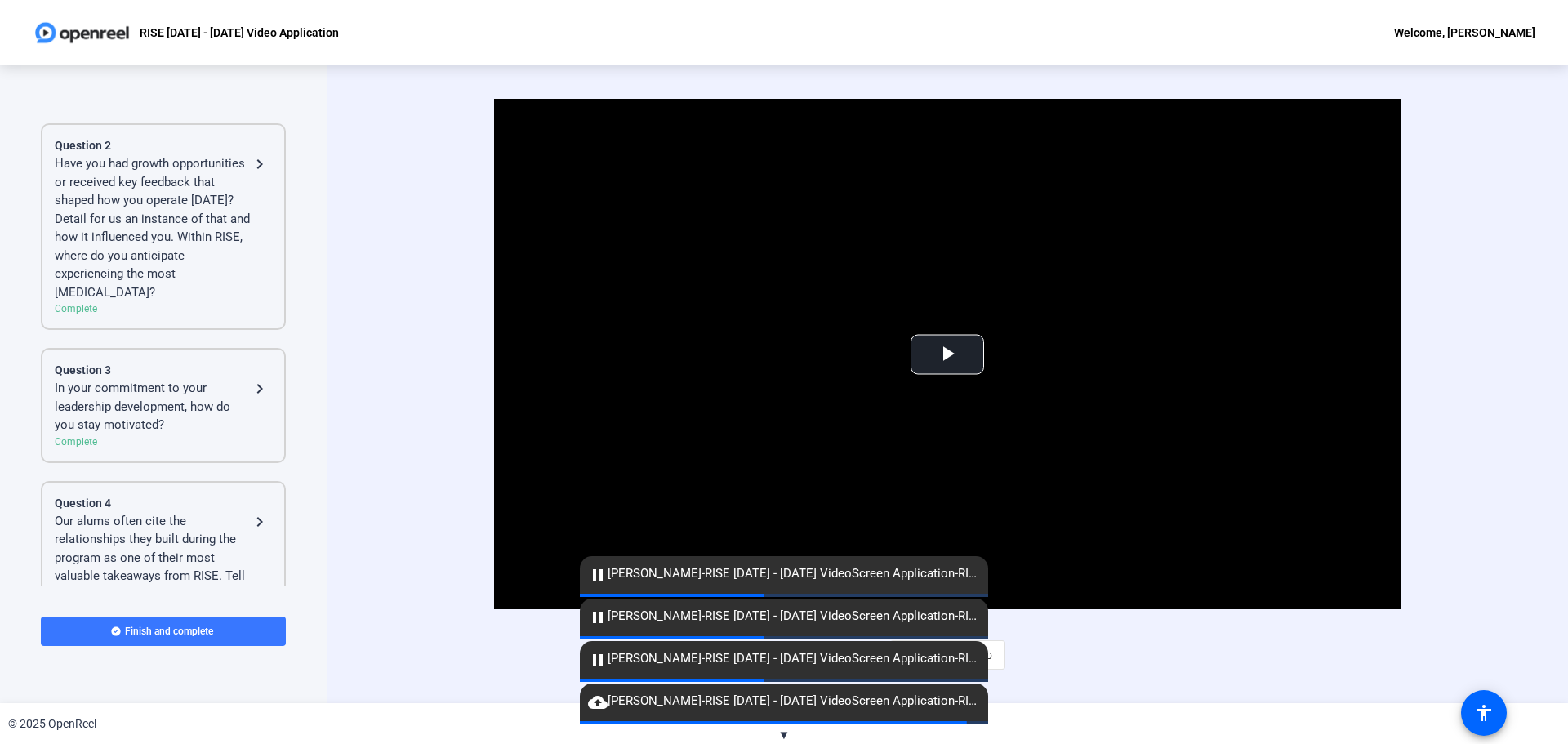 scroll, scrollTop: 327, scrollLeft: 0, axis: vertical 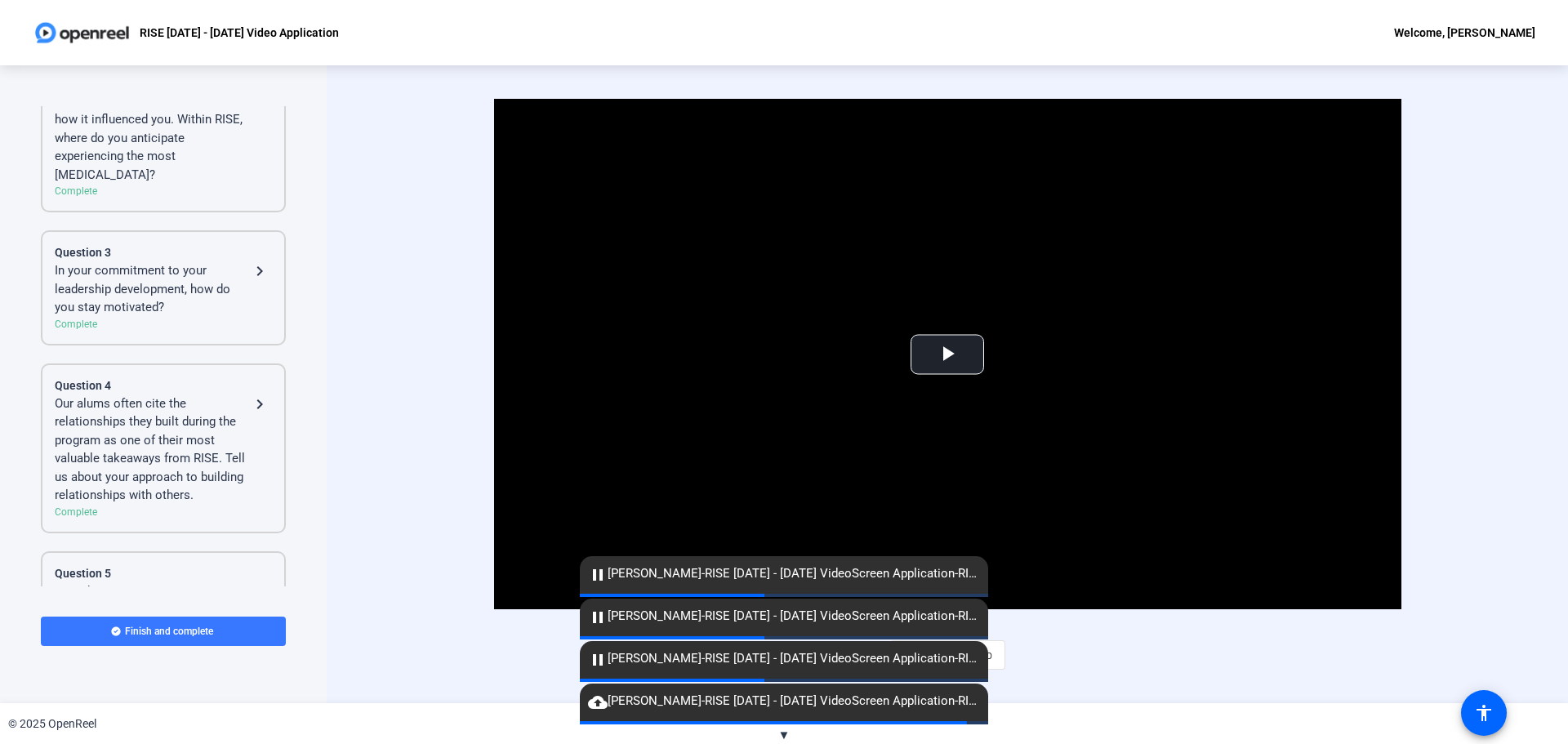 click on "In your commitment to your leadership development, how do you stay motivated?" 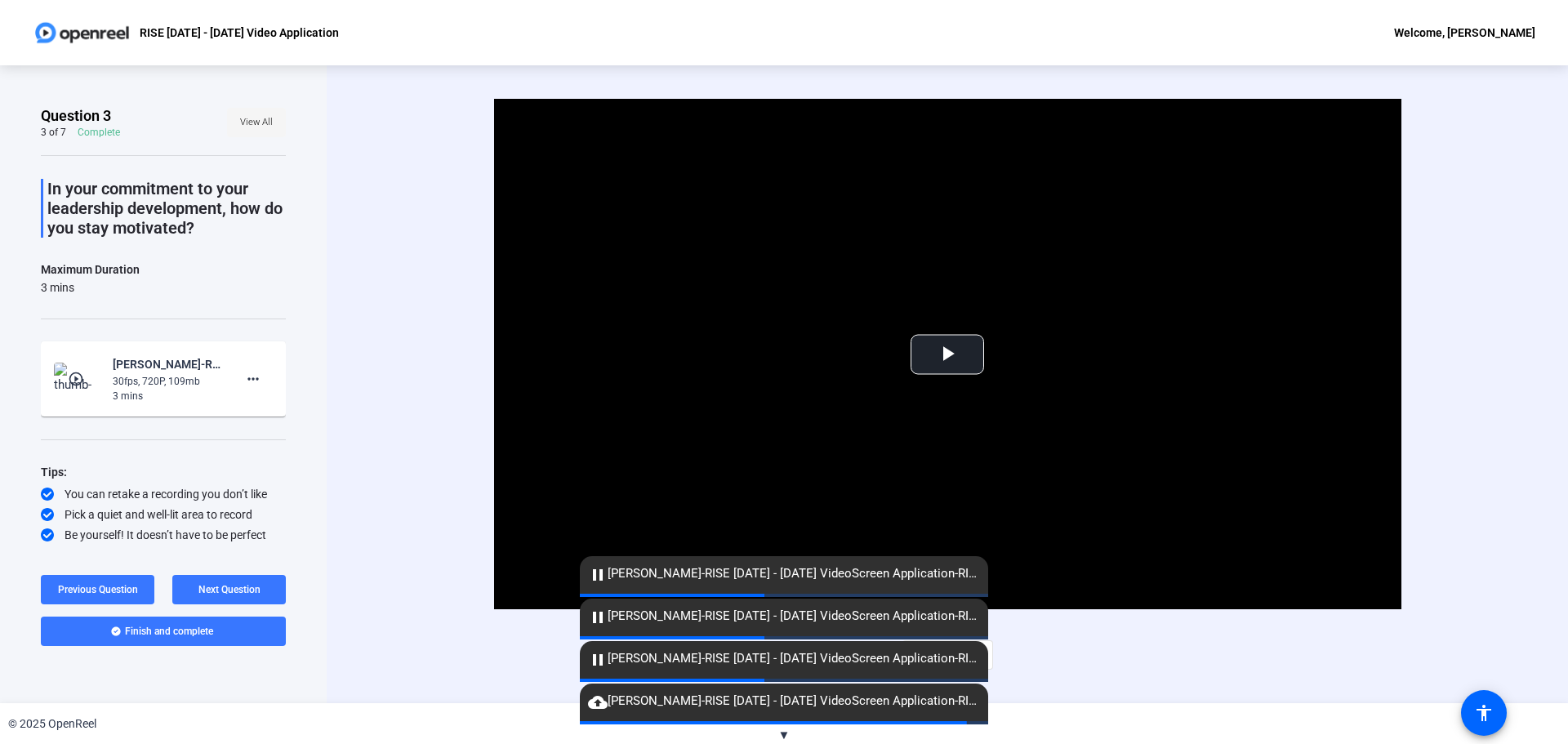 click on "View All" 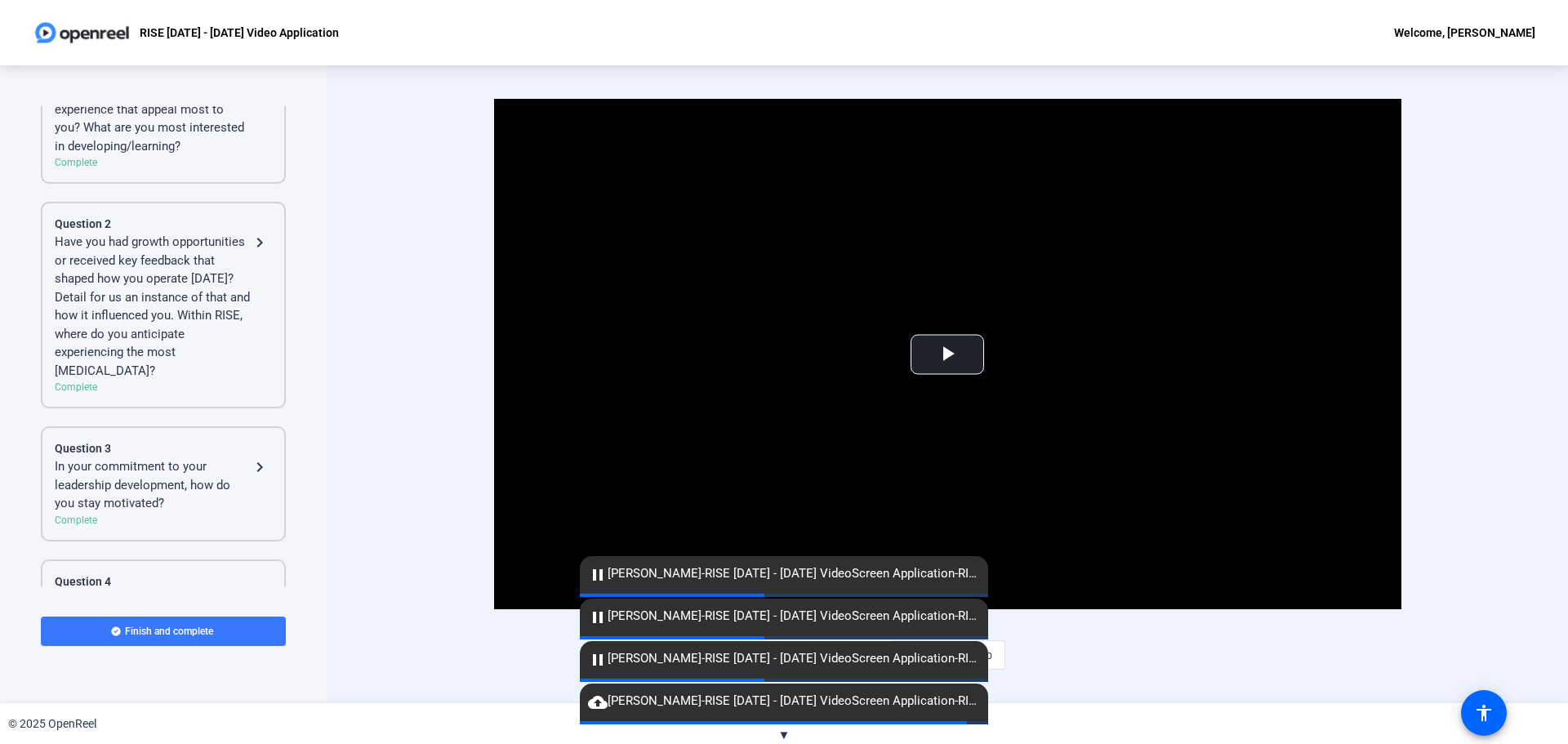 scroll, scrollTop: 408, scrollLeft: 0, axis: vertical 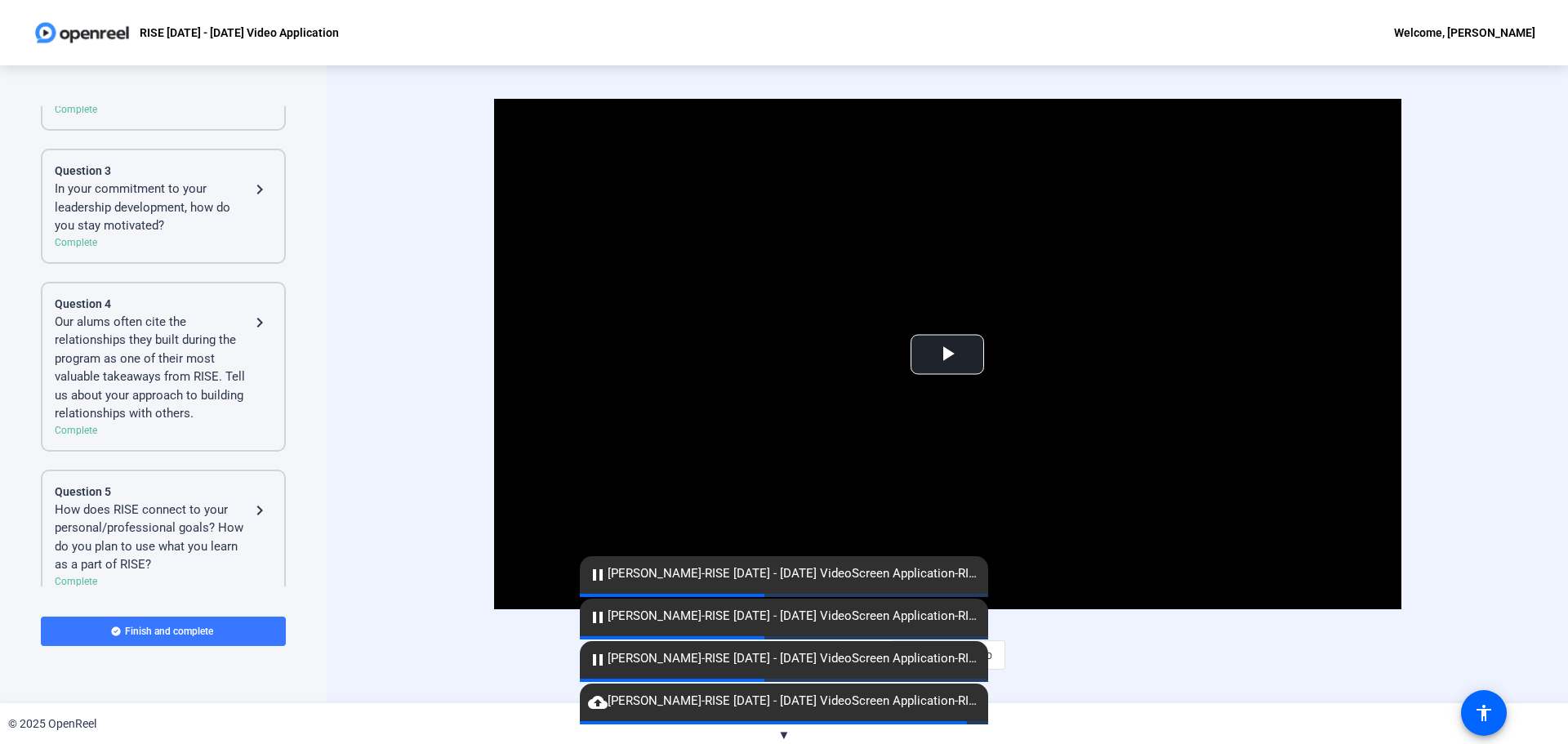 click on "Our alums often cite the relationships they built during the program as one of their most valuable takeaways from RISE. Tell us about your approach to building relationships with others." 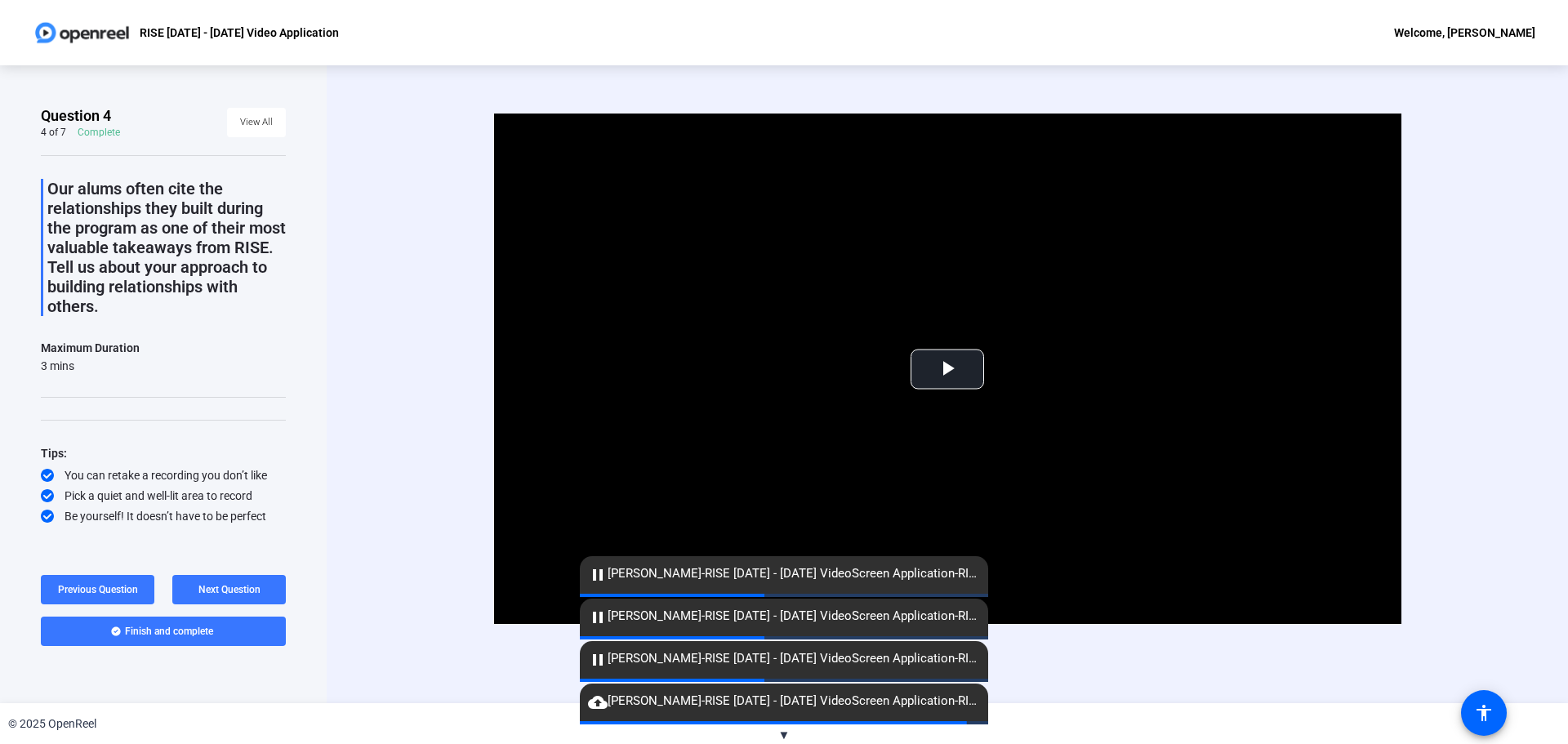 scroll, scrollTop: 0, scrollLeft: 0, axis: both 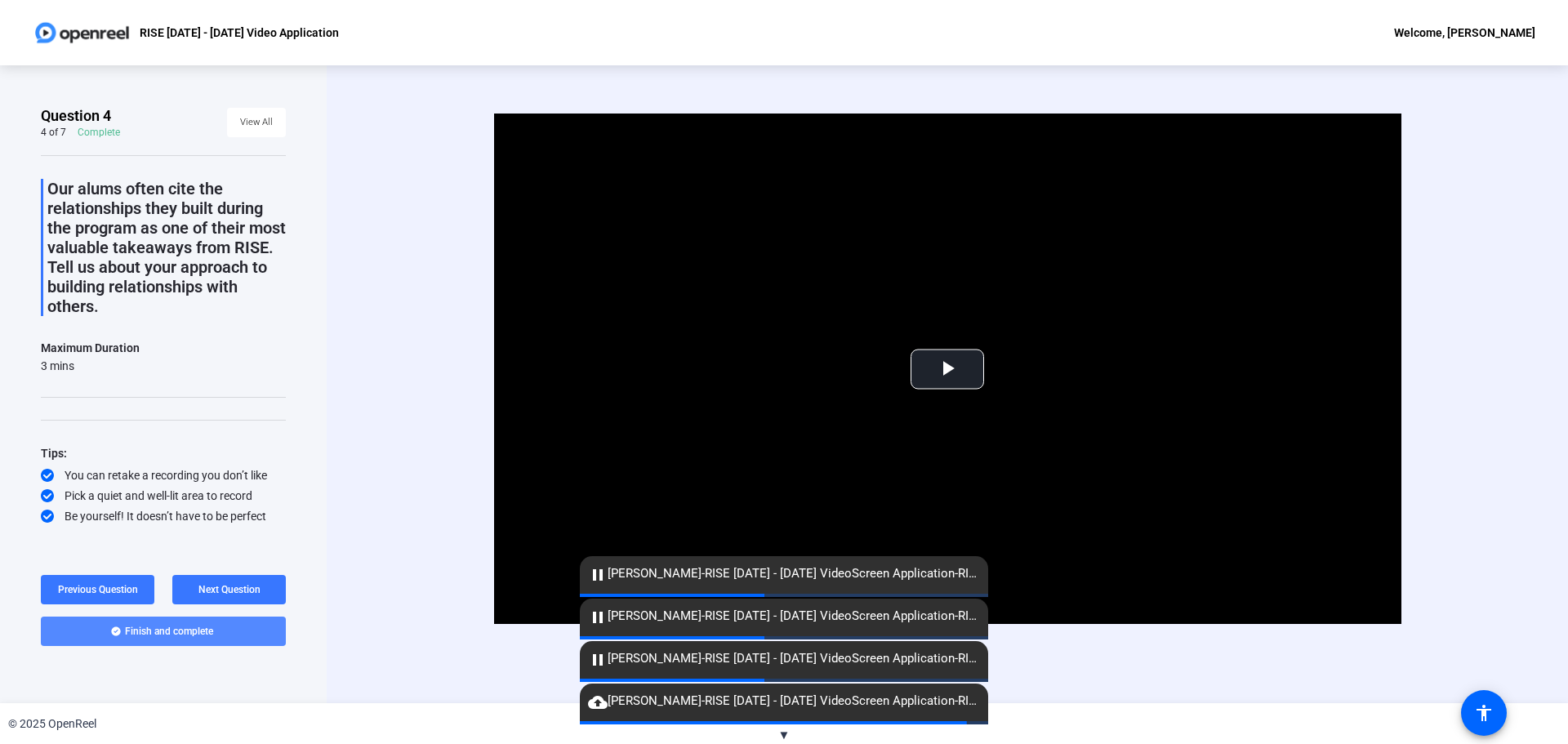 click on "Finish and complete" 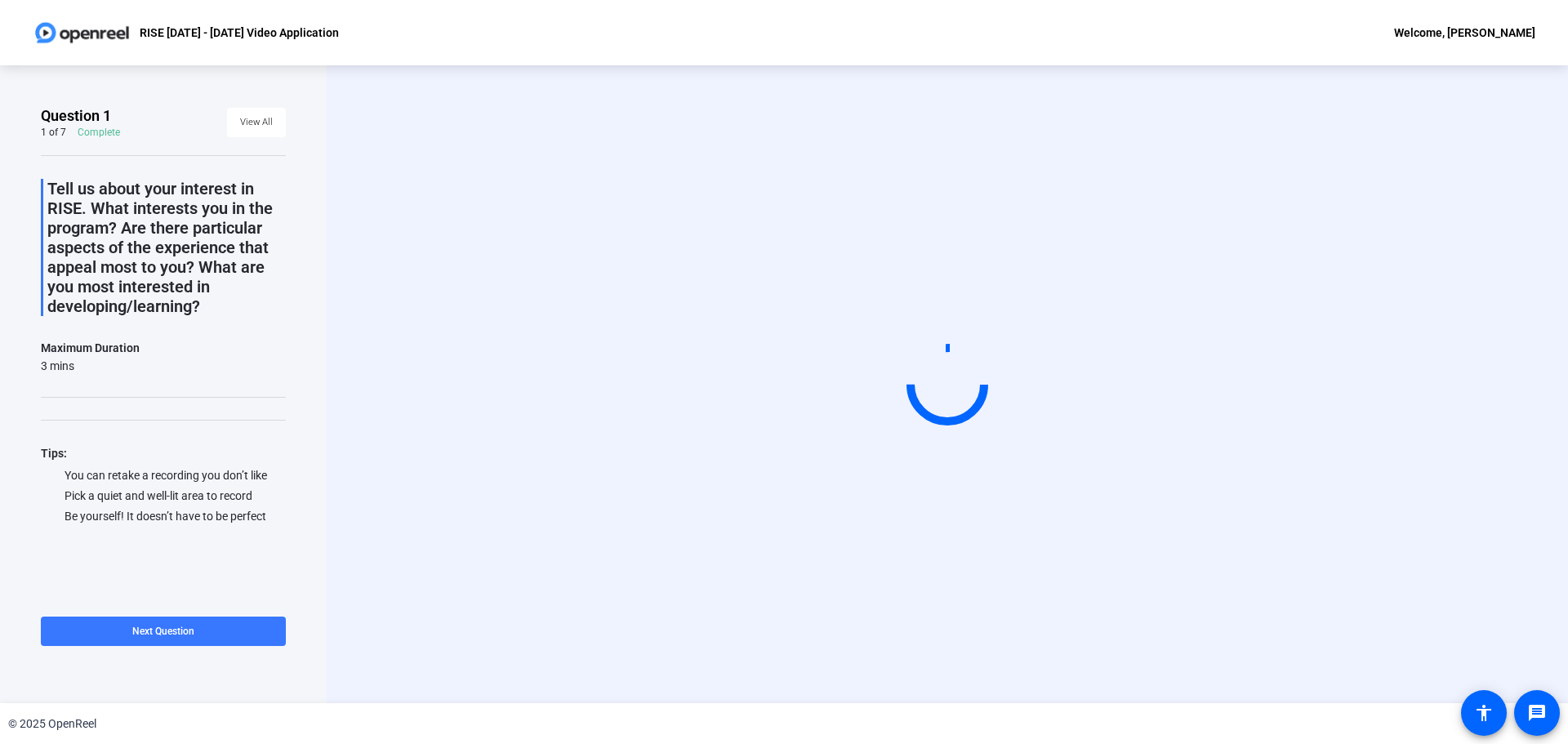 scroll, scrollTop: 0, scrollLeft: 0, axis: both 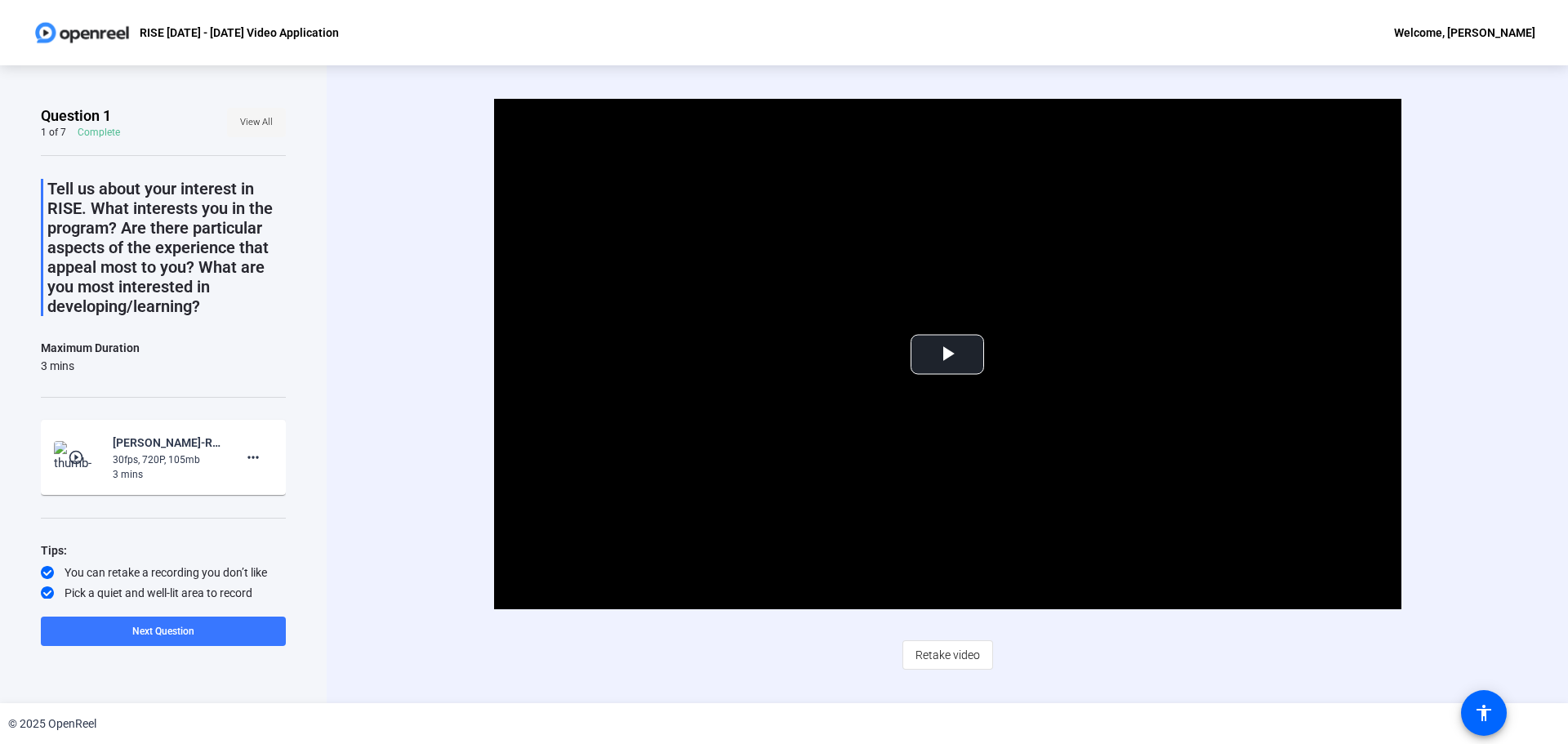 click on "View All" 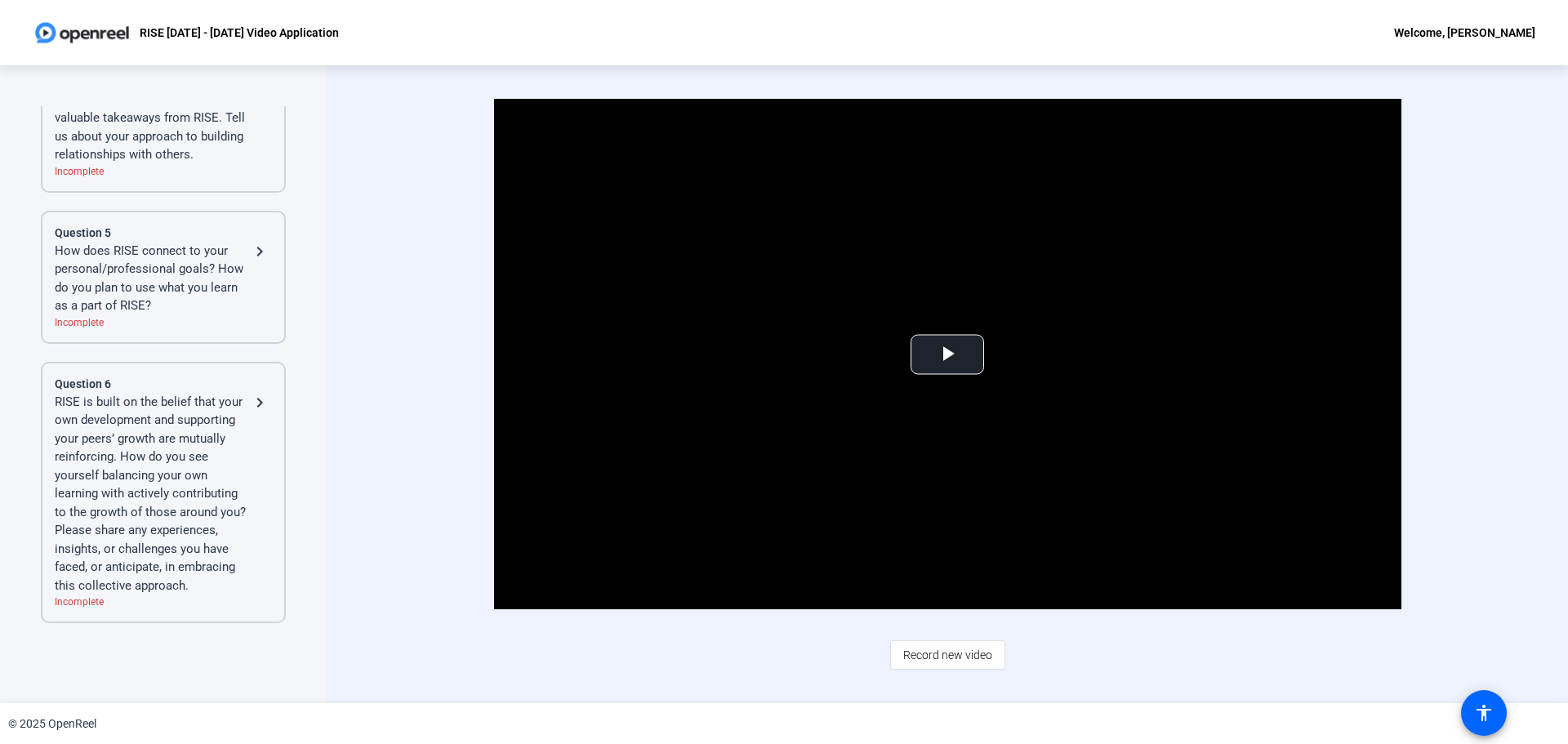 scroll, scrollTop: 869, scrollLeft: 0, axis: vertical 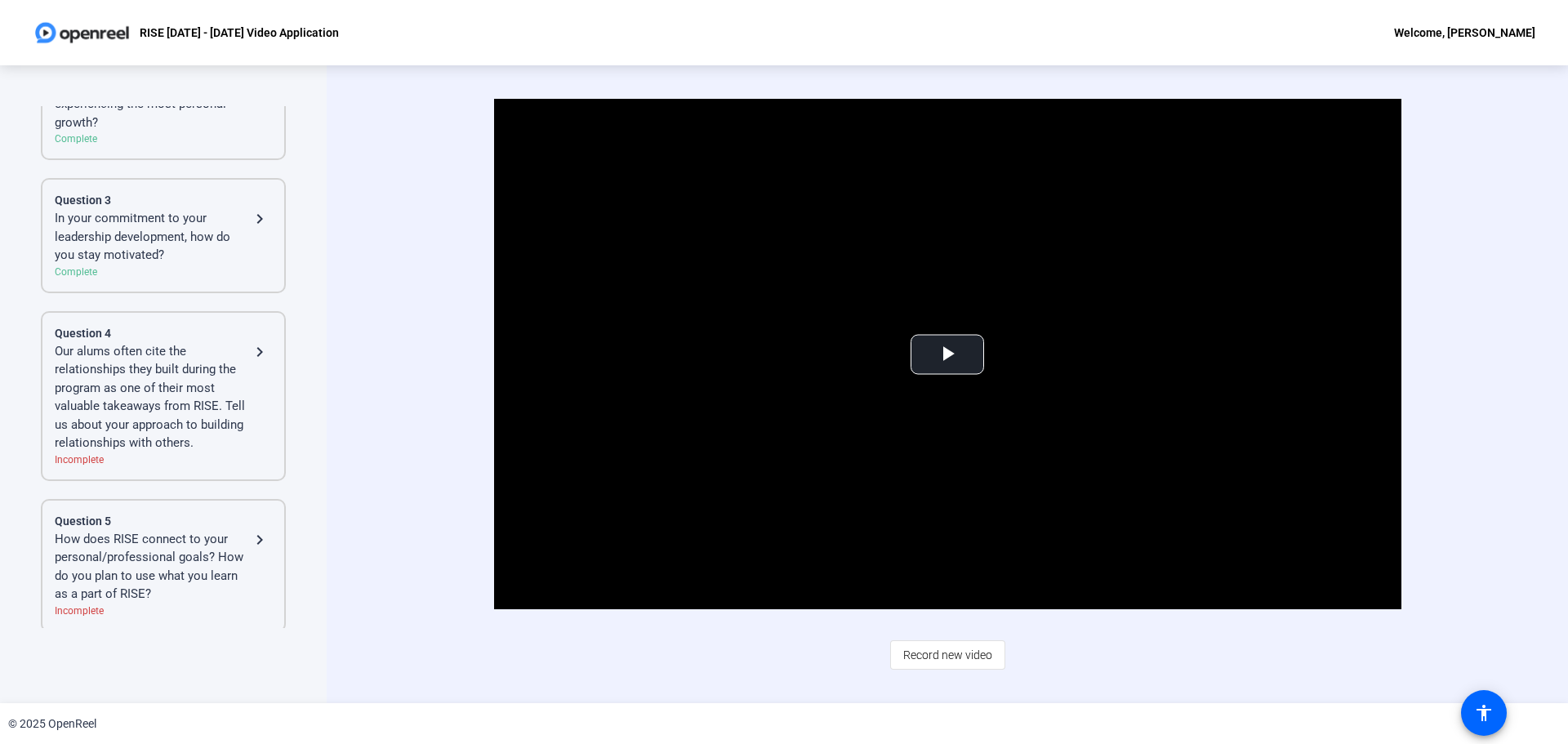 click on "Our alums often cite the relationships they built during the program as one of their most valuable takeaways from RISE. Tell us about your approach to building relationships with others." 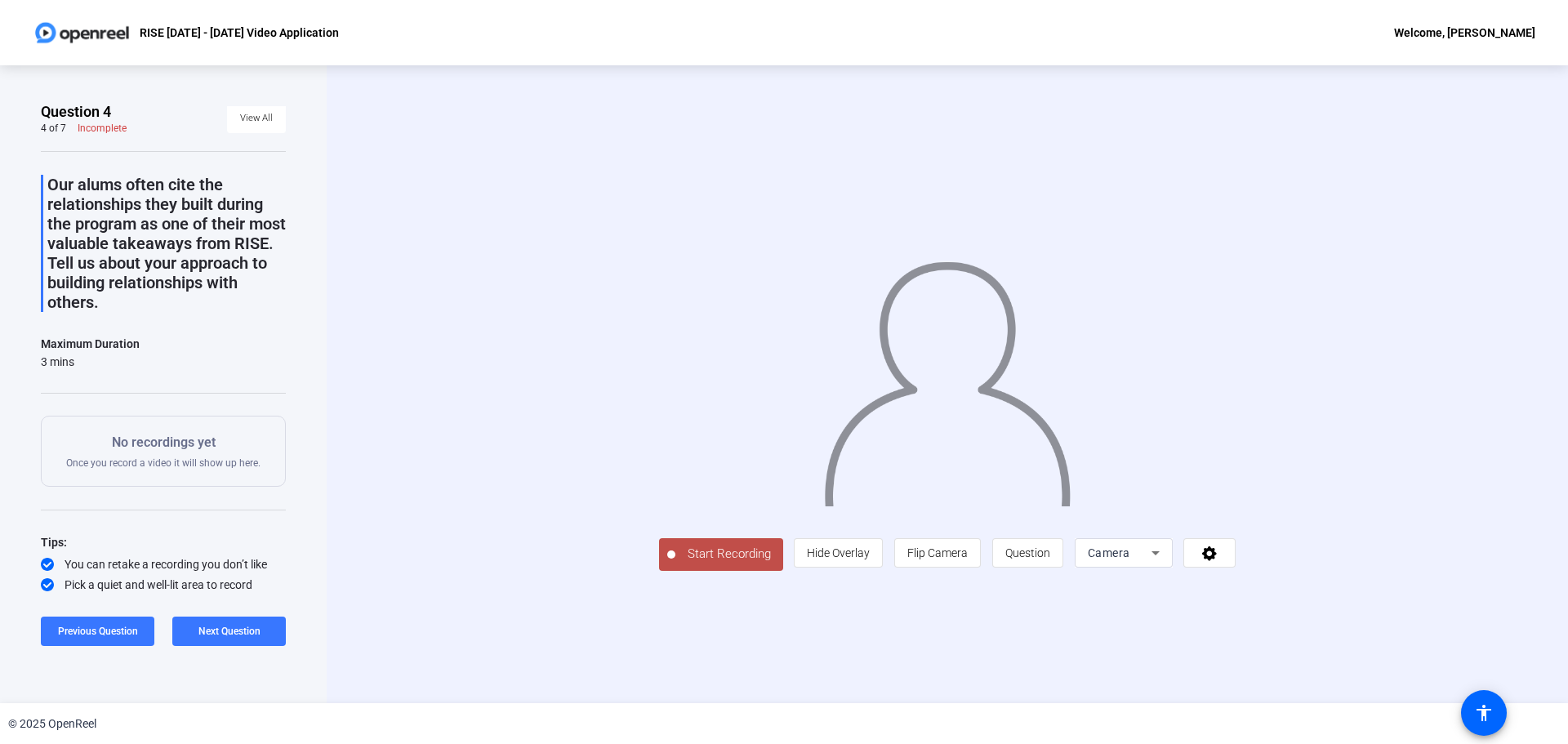 scroll, scrollTop: 0, scrollLeft: 0, axis: both 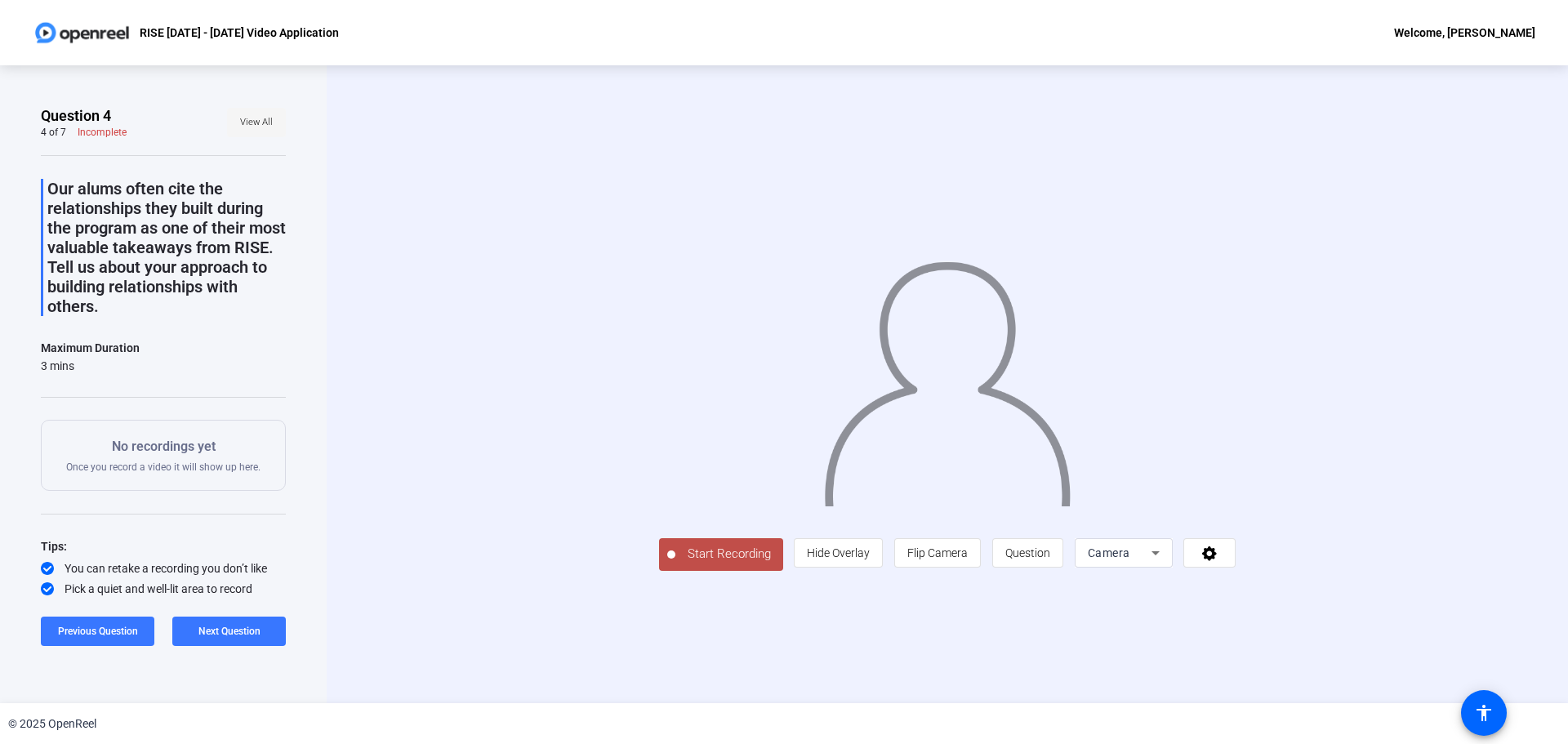 click on "View All" 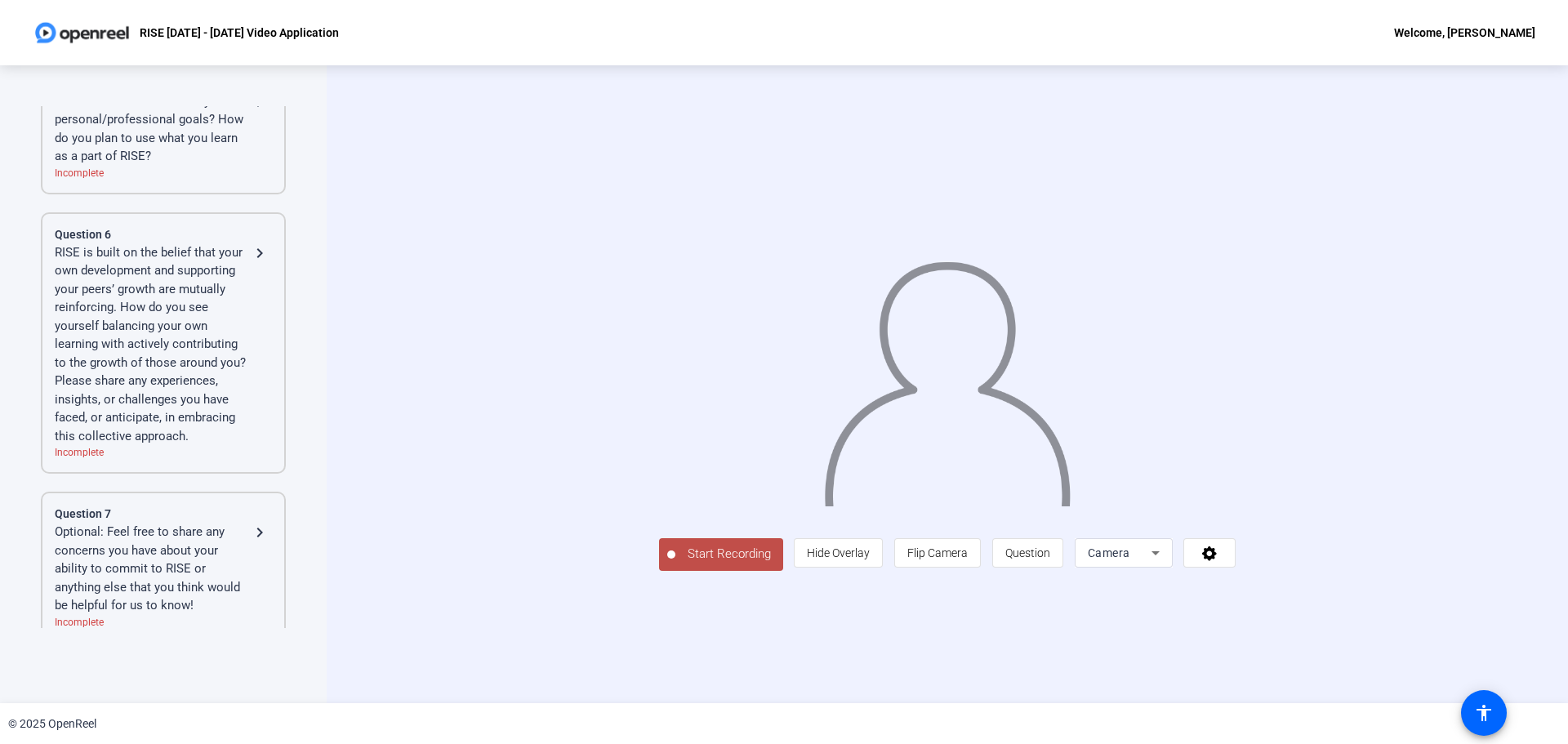 scroll, scrollTop: 869, scrollLeft: 0, axis: vertical 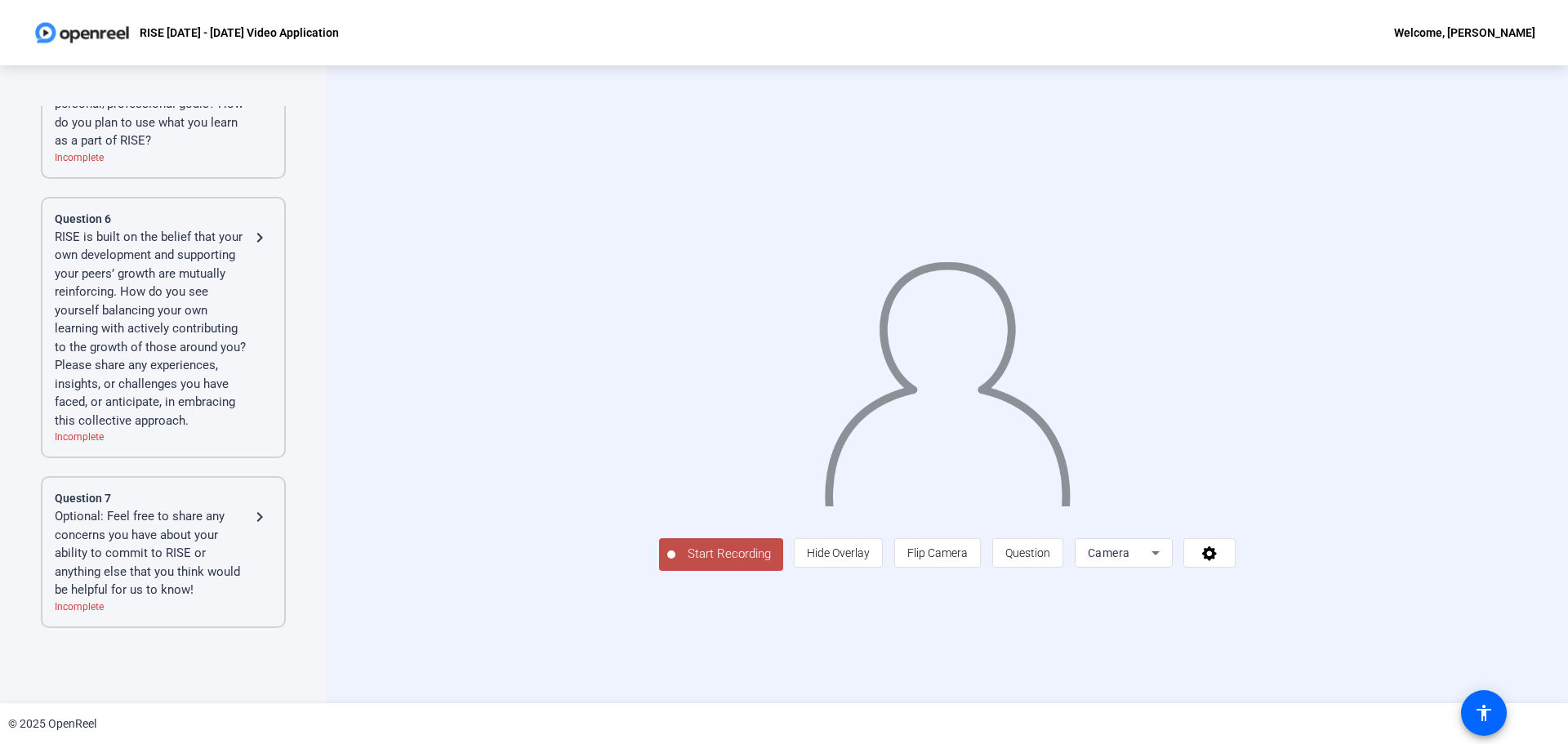 click on "Question 7" 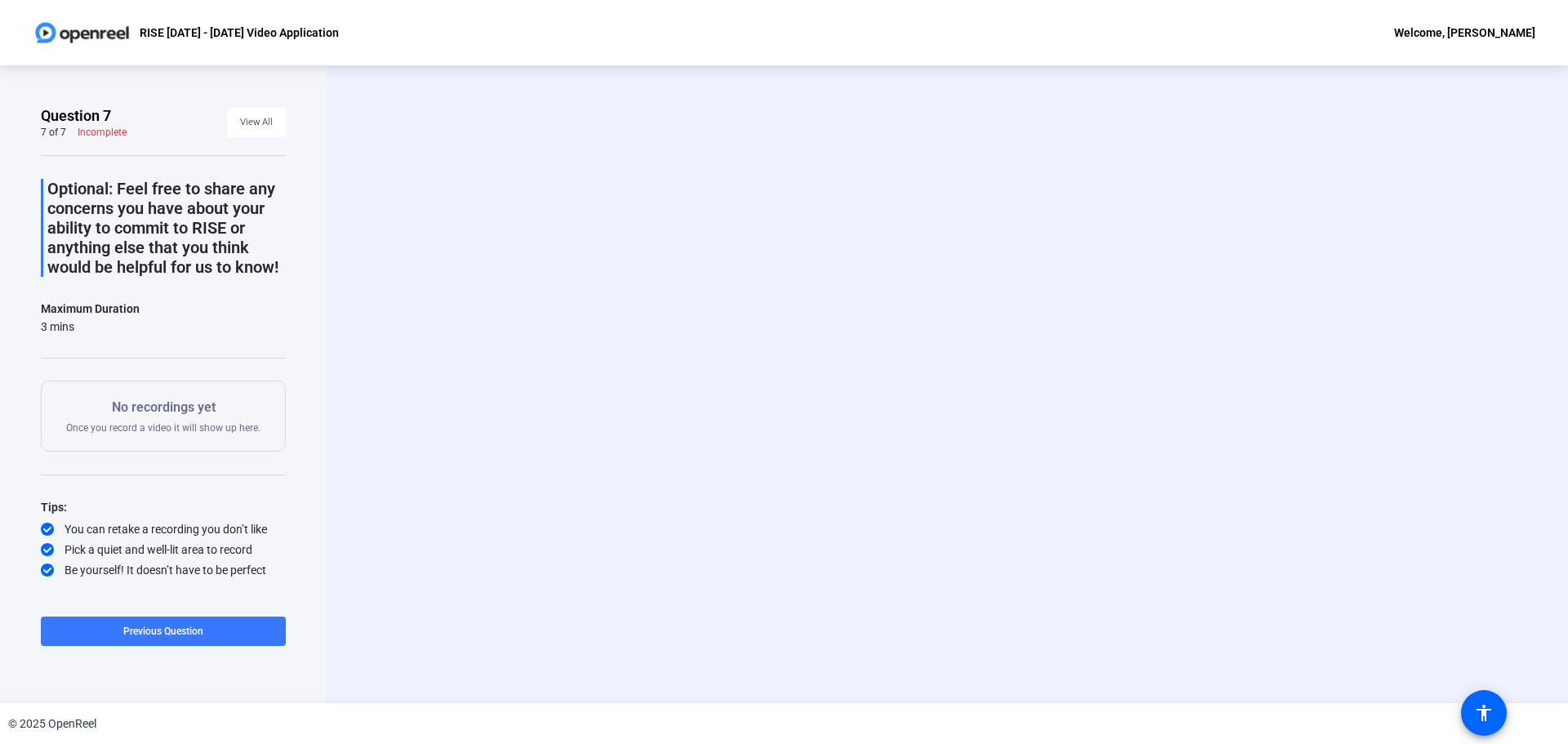 scroll, scrollTop: 0, scrollLeft: 0, axis: both 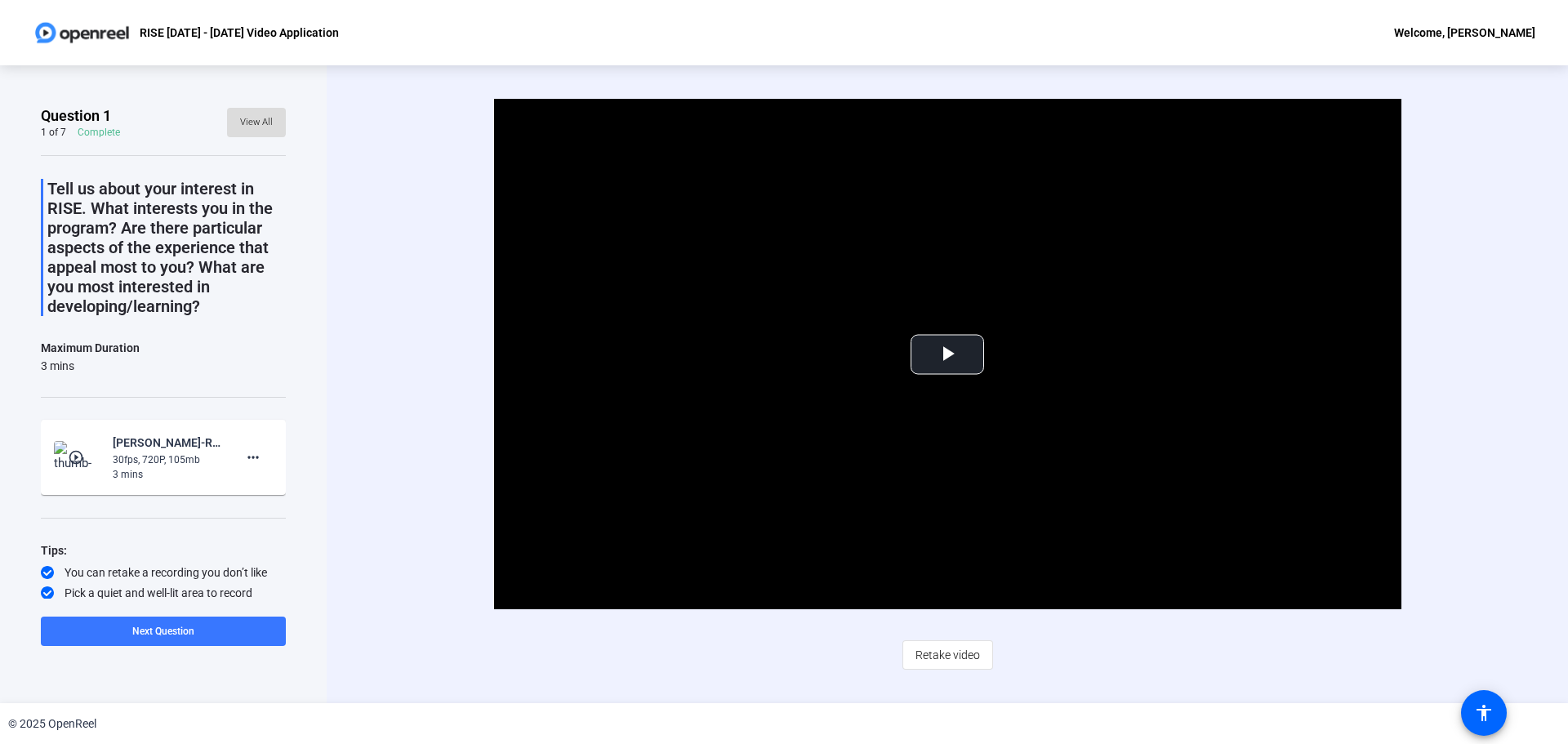 click on "View All" 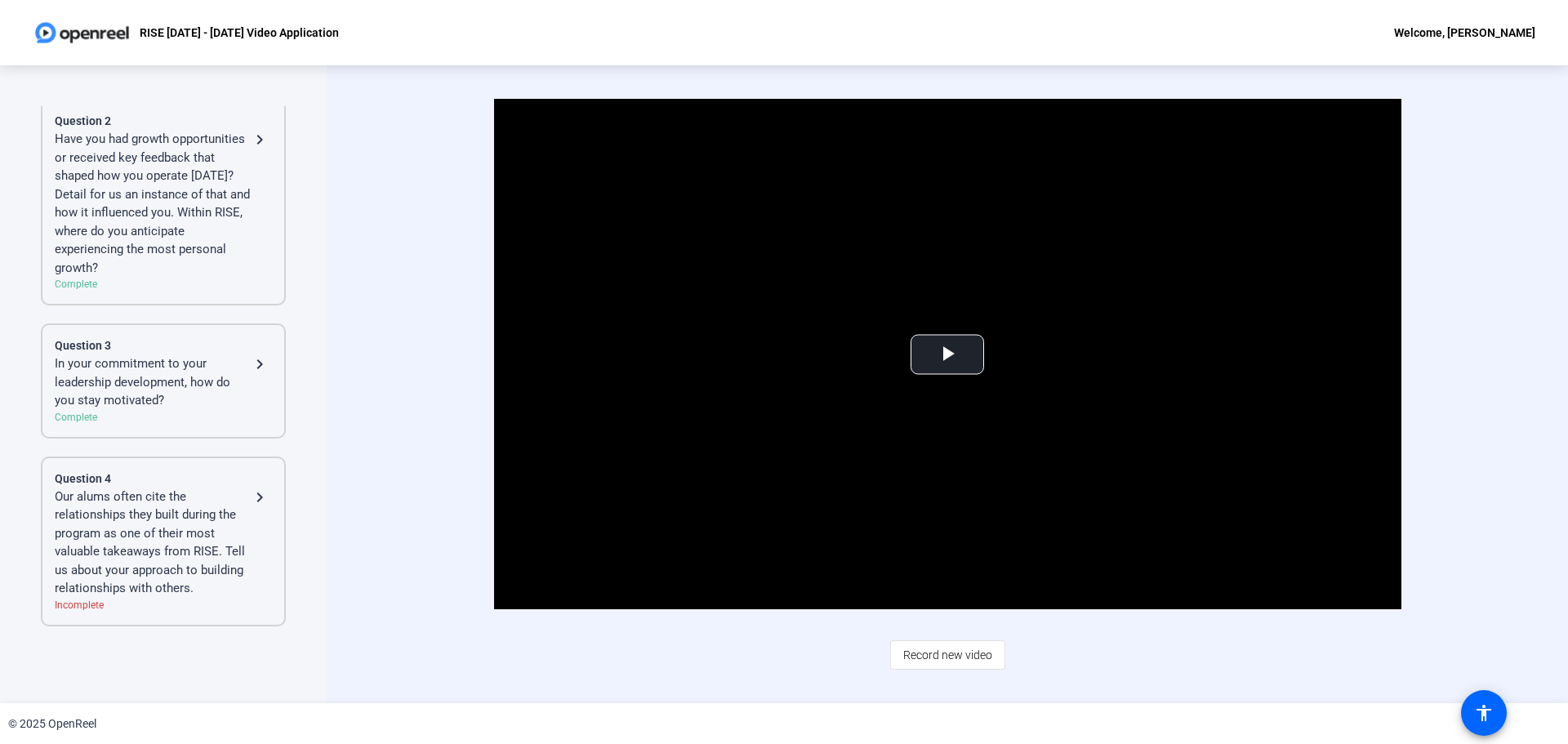 scroll, scrollTop: 0, scrollLeft: 0, axis: both 